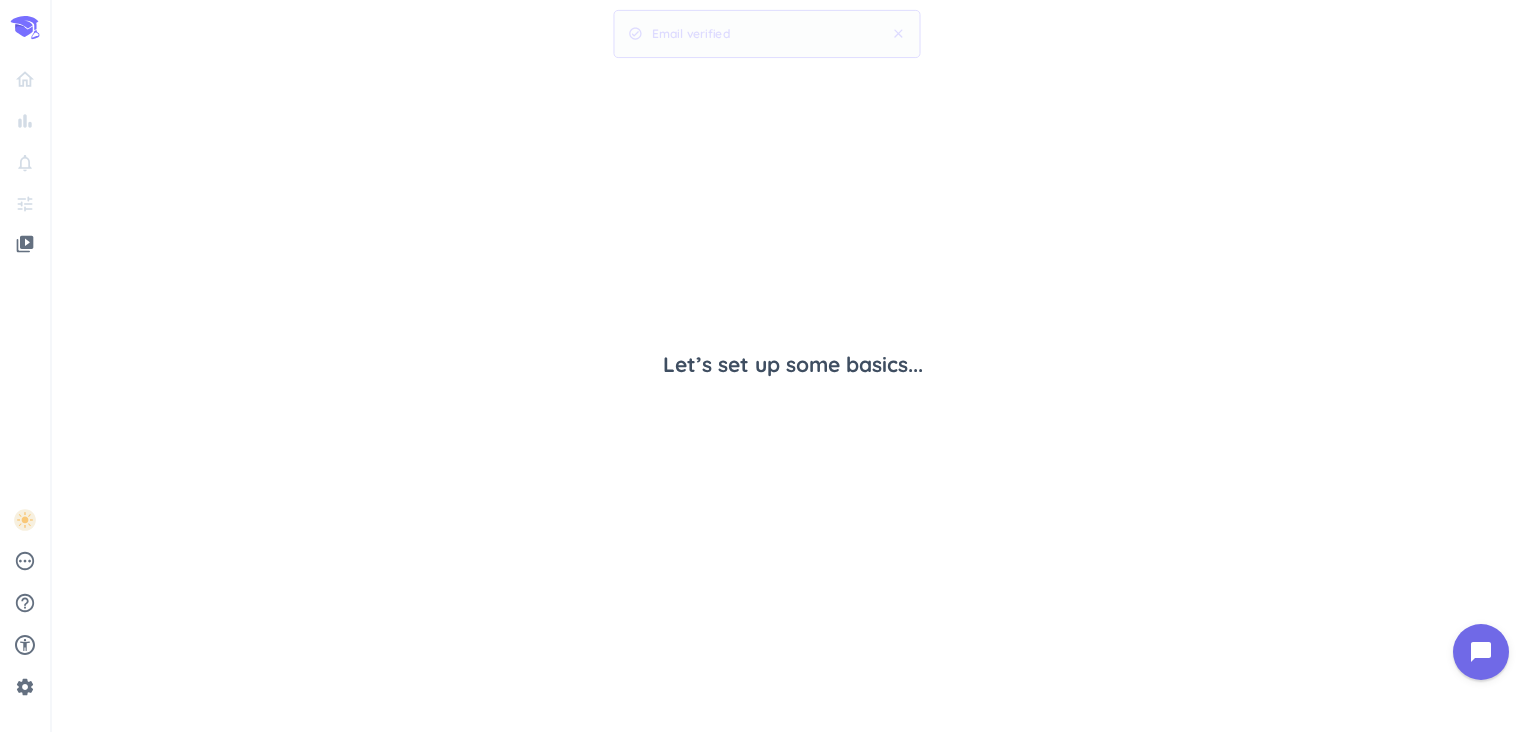 scroll, scrollTop: 0, scrollLeft: 0, axis: both 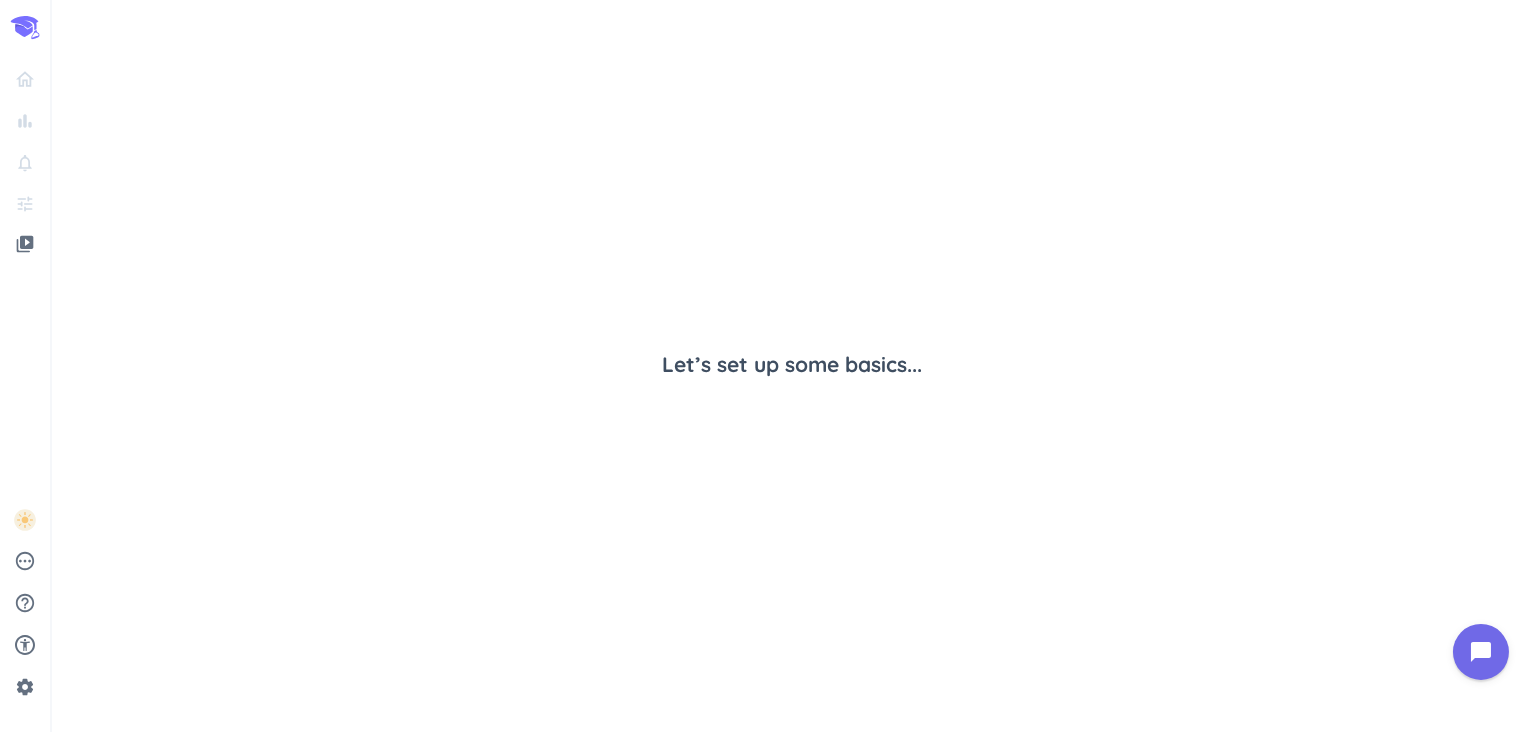 click on "bar_chart notifications_none tune" at bounding box center [25, 136] 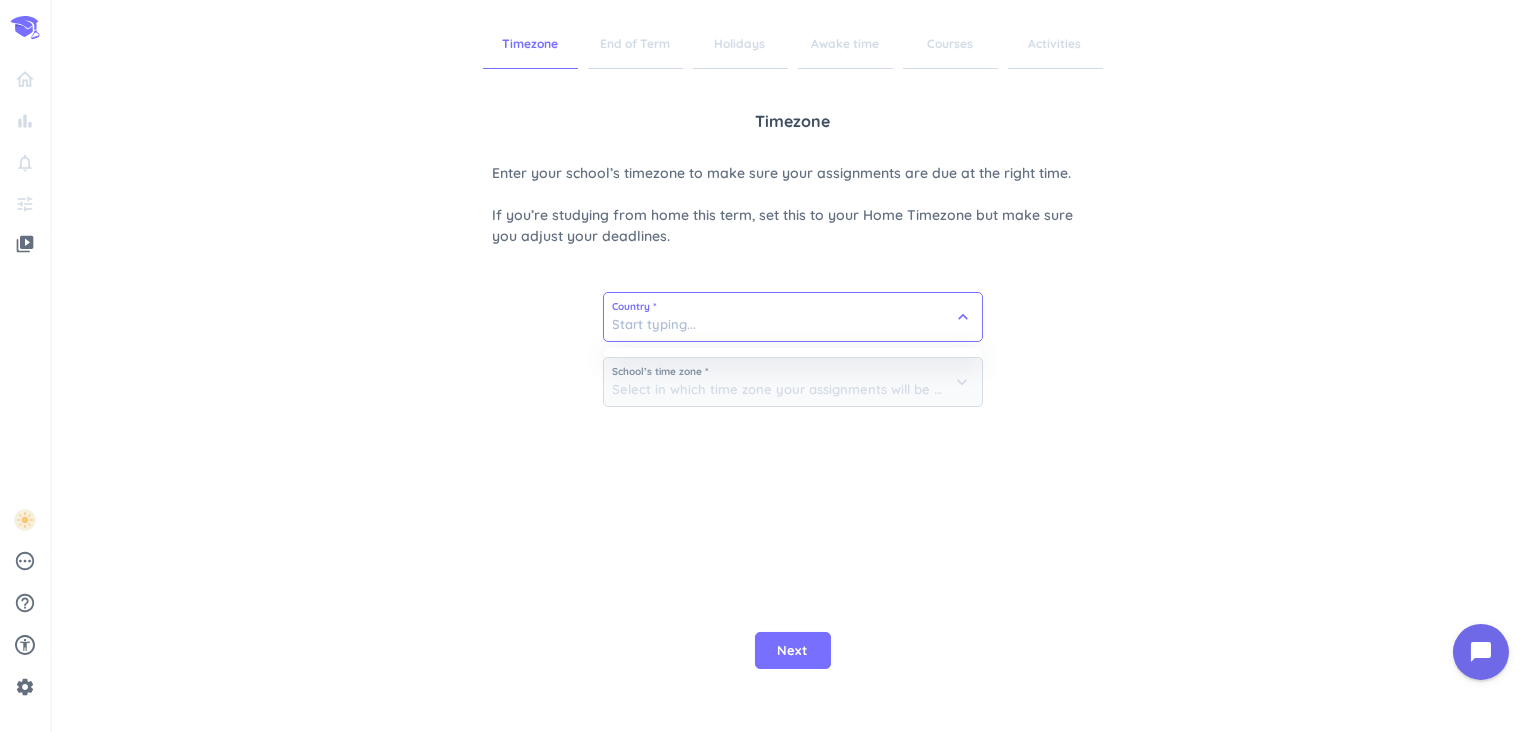 click at bounding box center (793, 317) 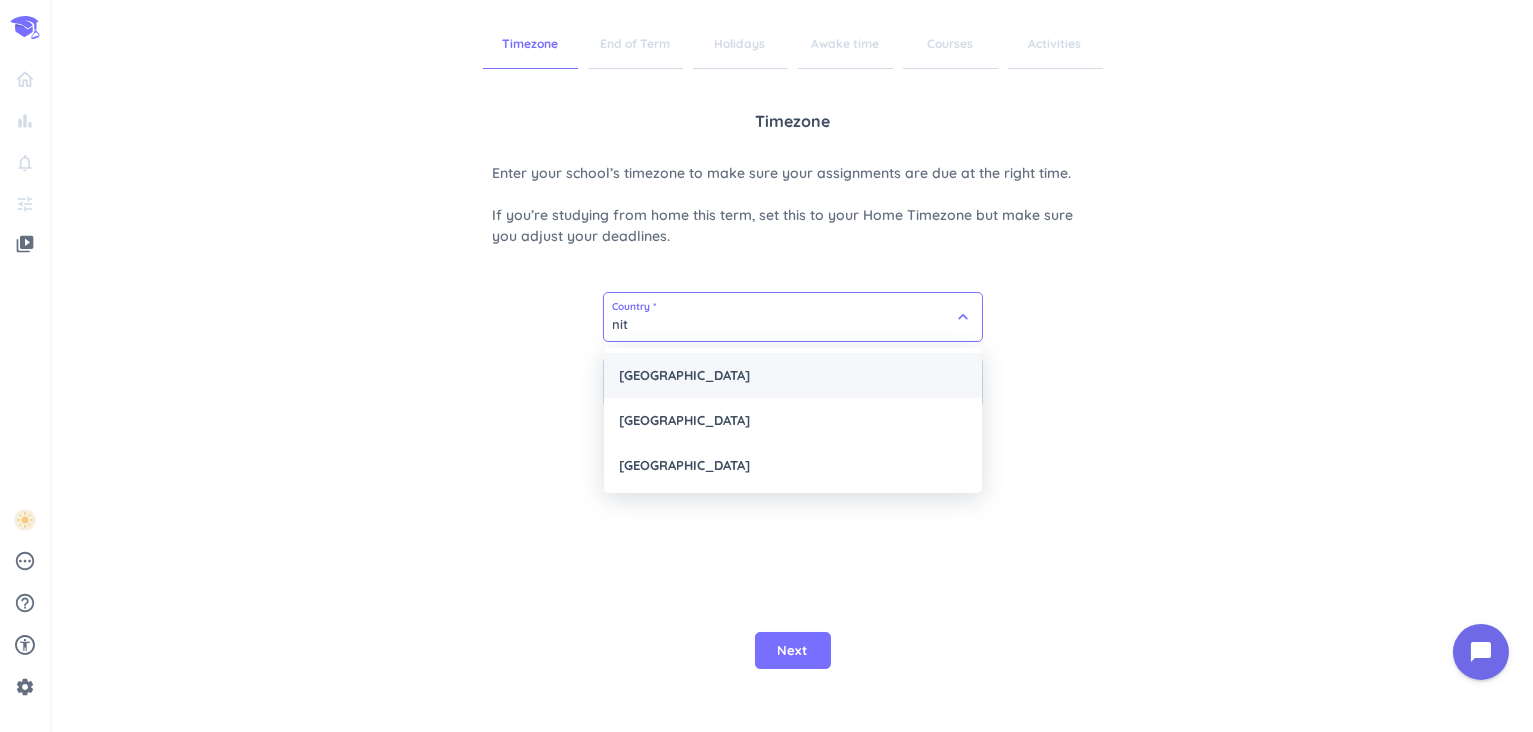 click on "[GEOGRAPHIC_DATA]" at bounding box center (793, 375) 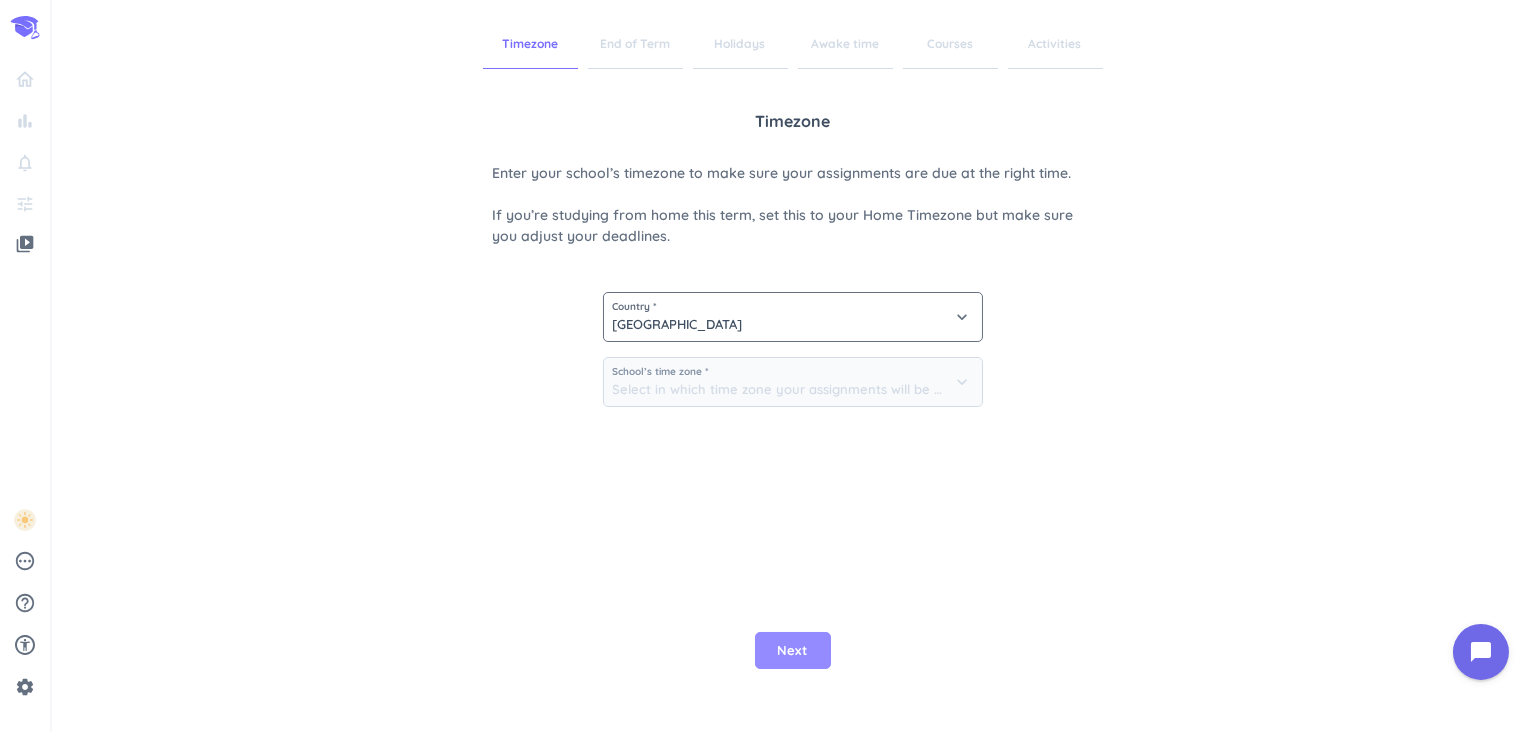 click on "Next" at bounding box center [793, 651] 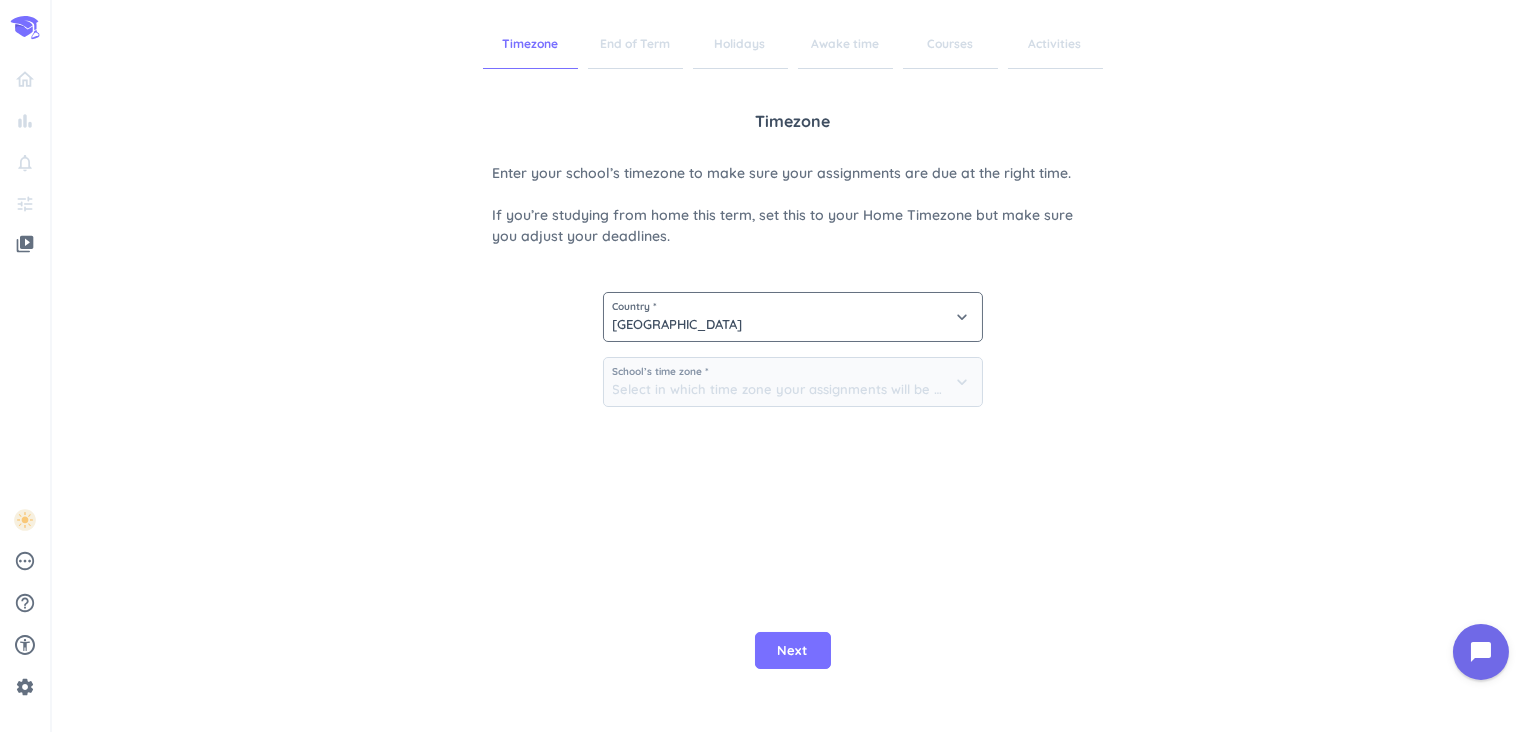 click on "End of Term" at bounding box center (635, 44) 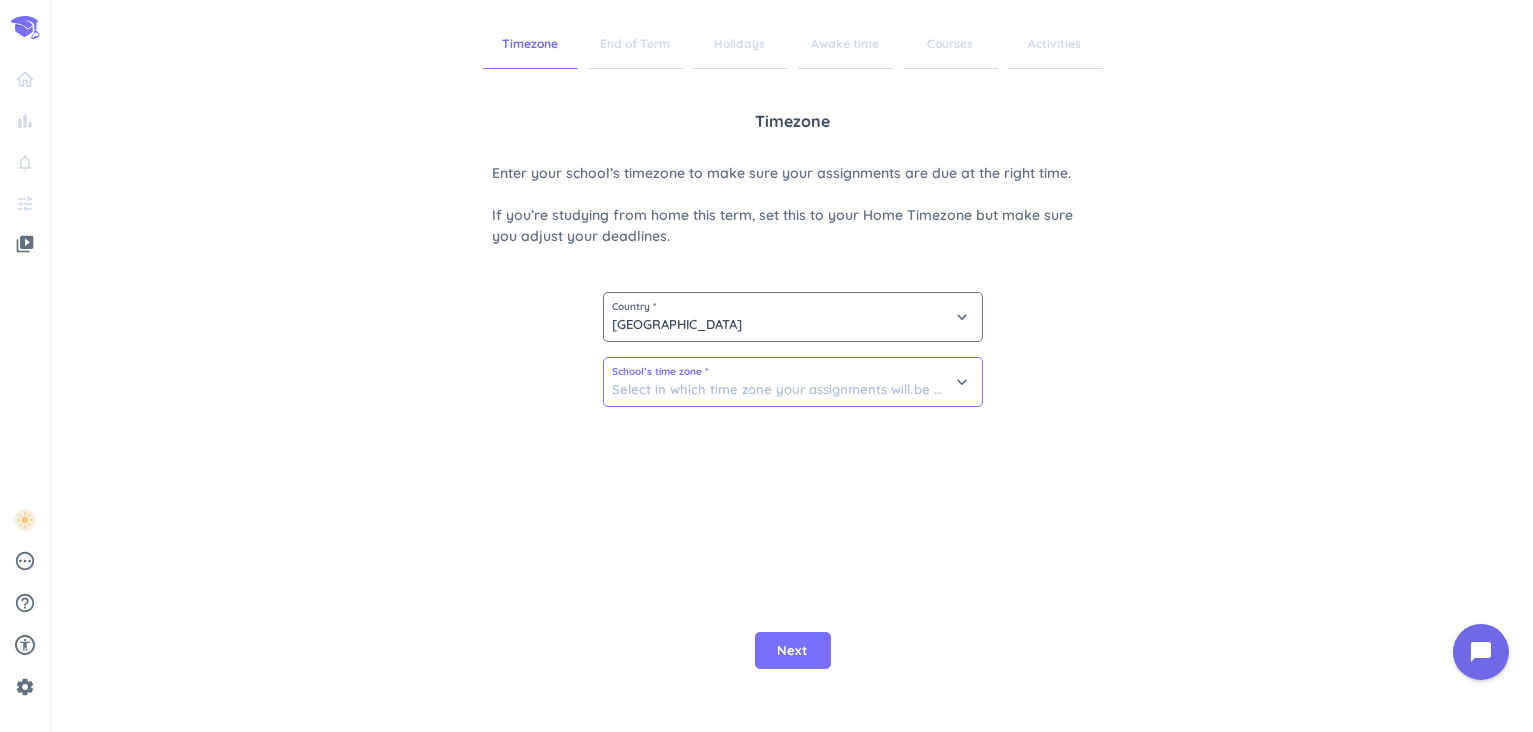 click at bounding box center [793, 382] 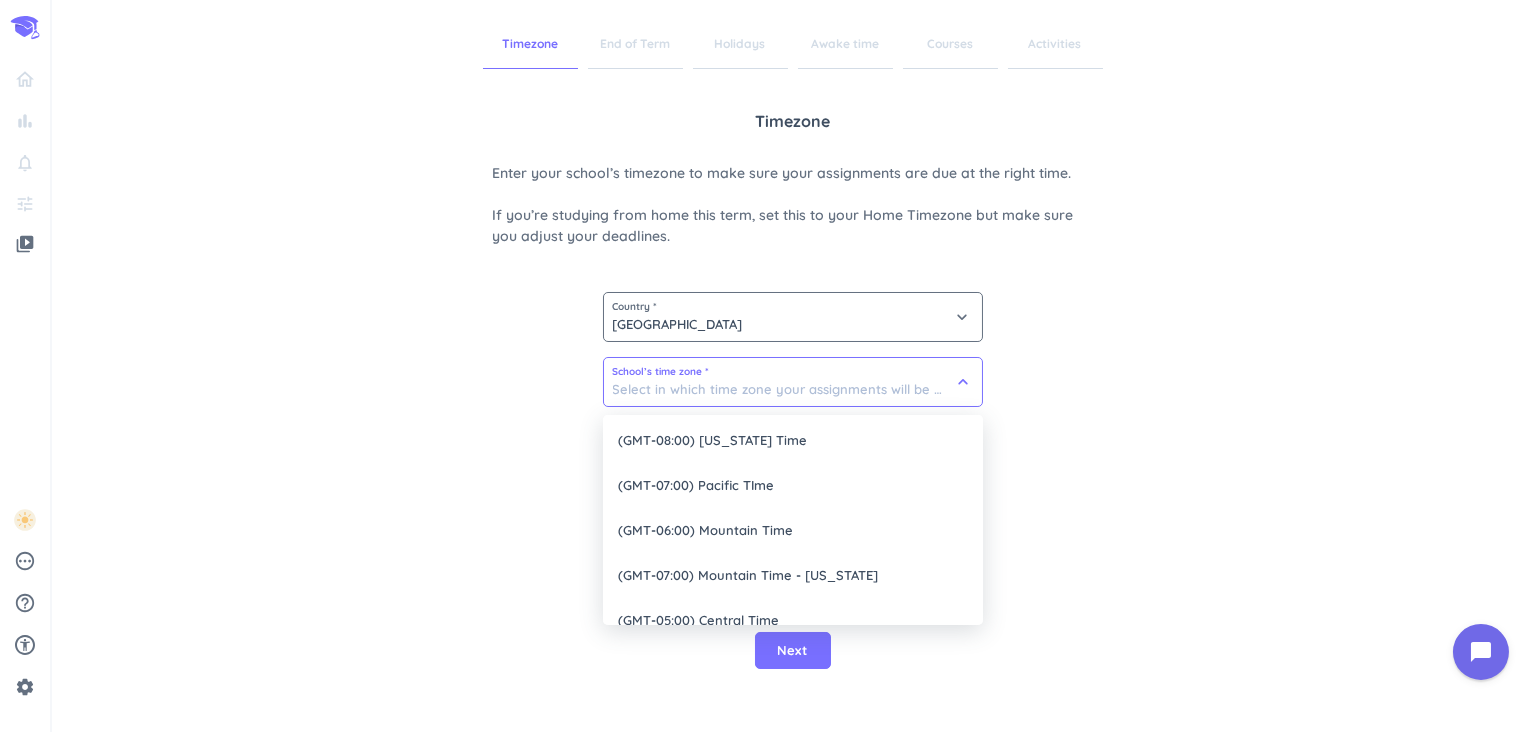 scroll, scrollTop: 114, scrollLeft: 0, axis: vertical 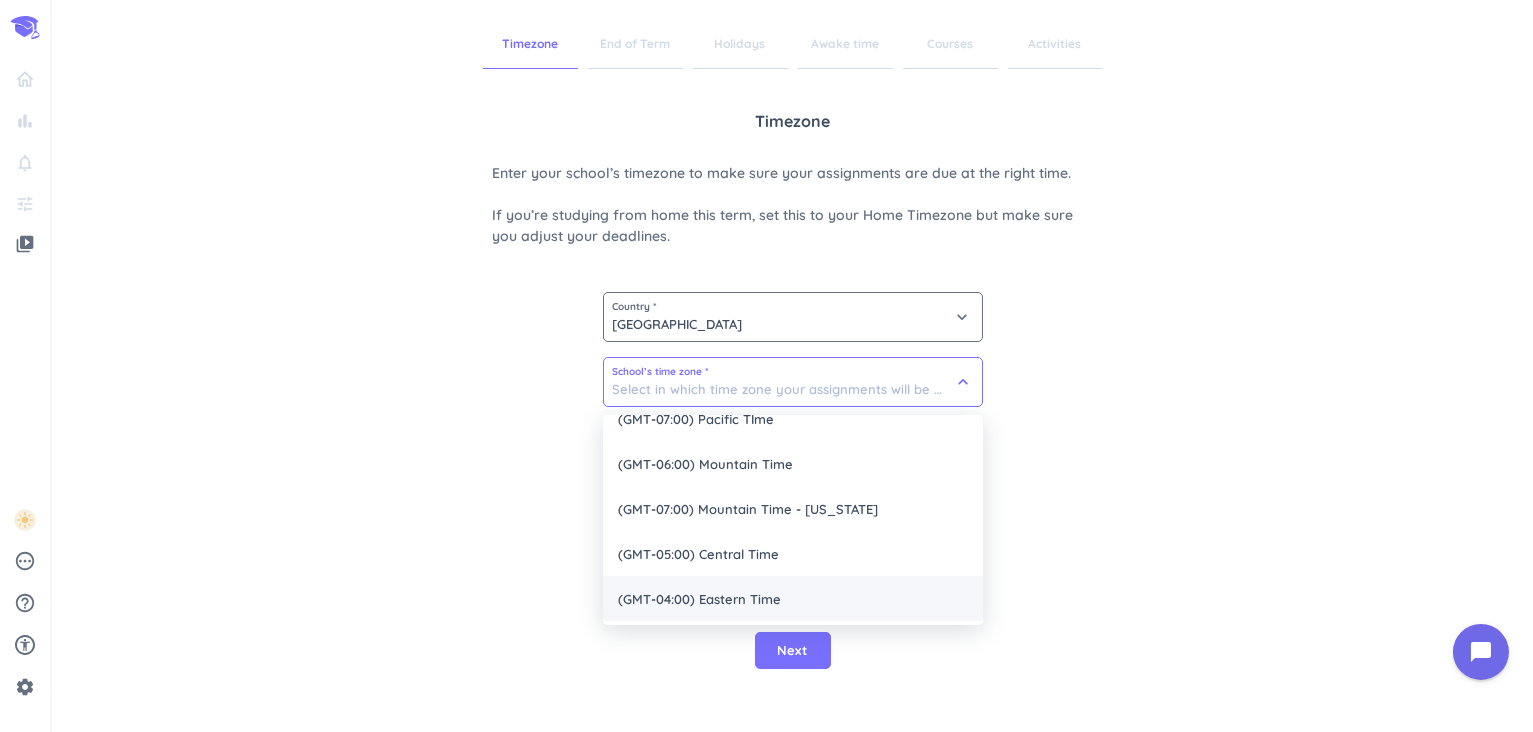 click on "(GMT-04:00) Eastern Time" at bounding box center [793, 598] 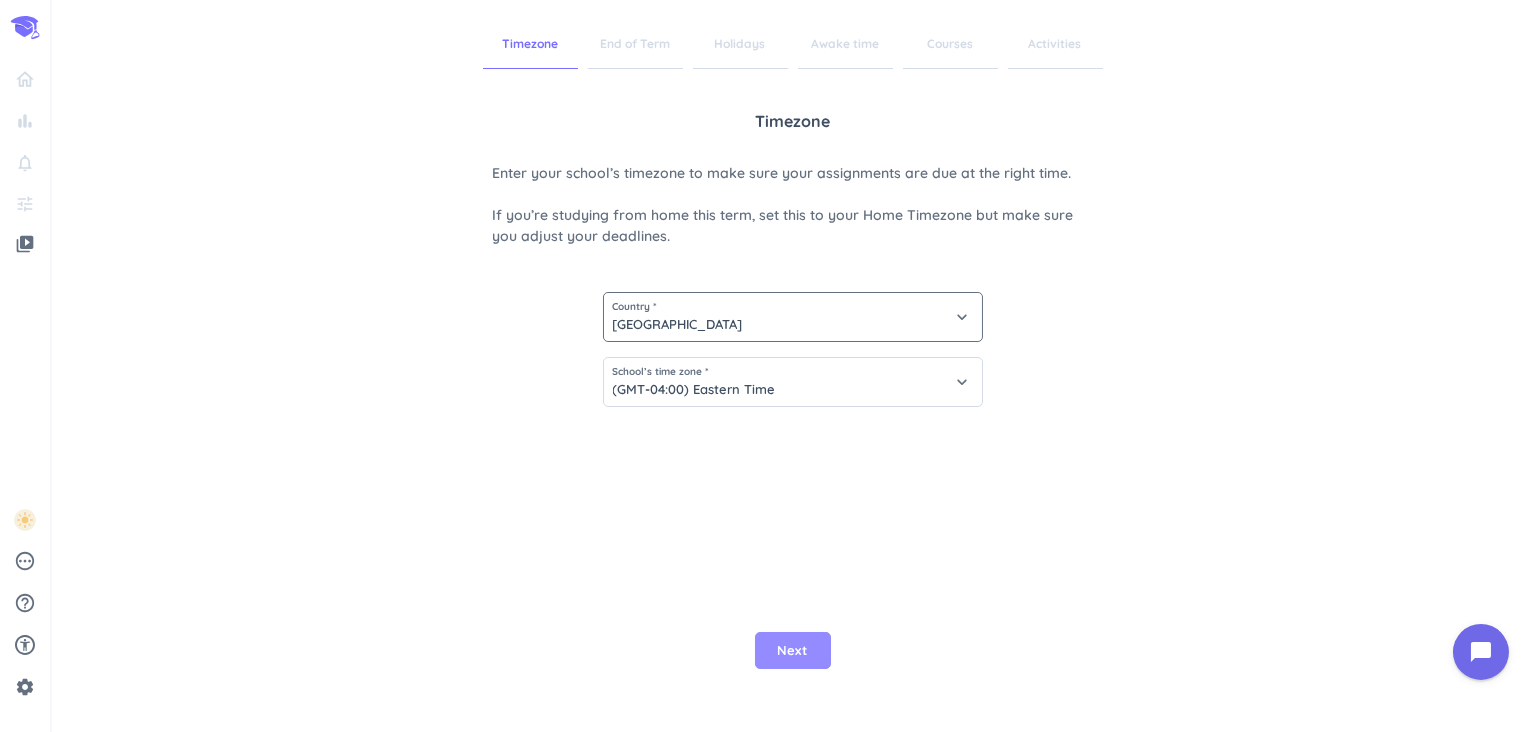 click on "Next" at bounding box center [793, 651] 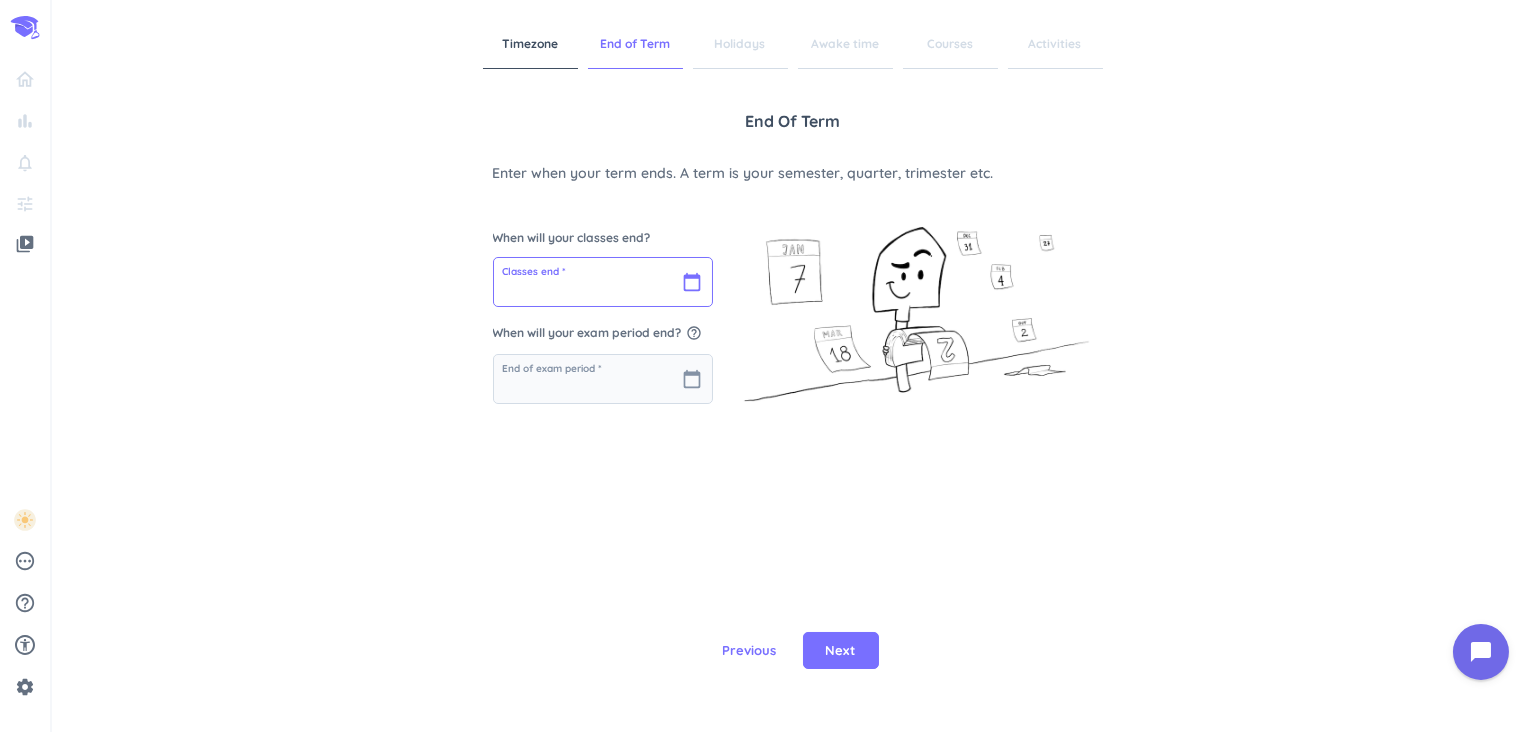 click at bounding box center [603, 282] 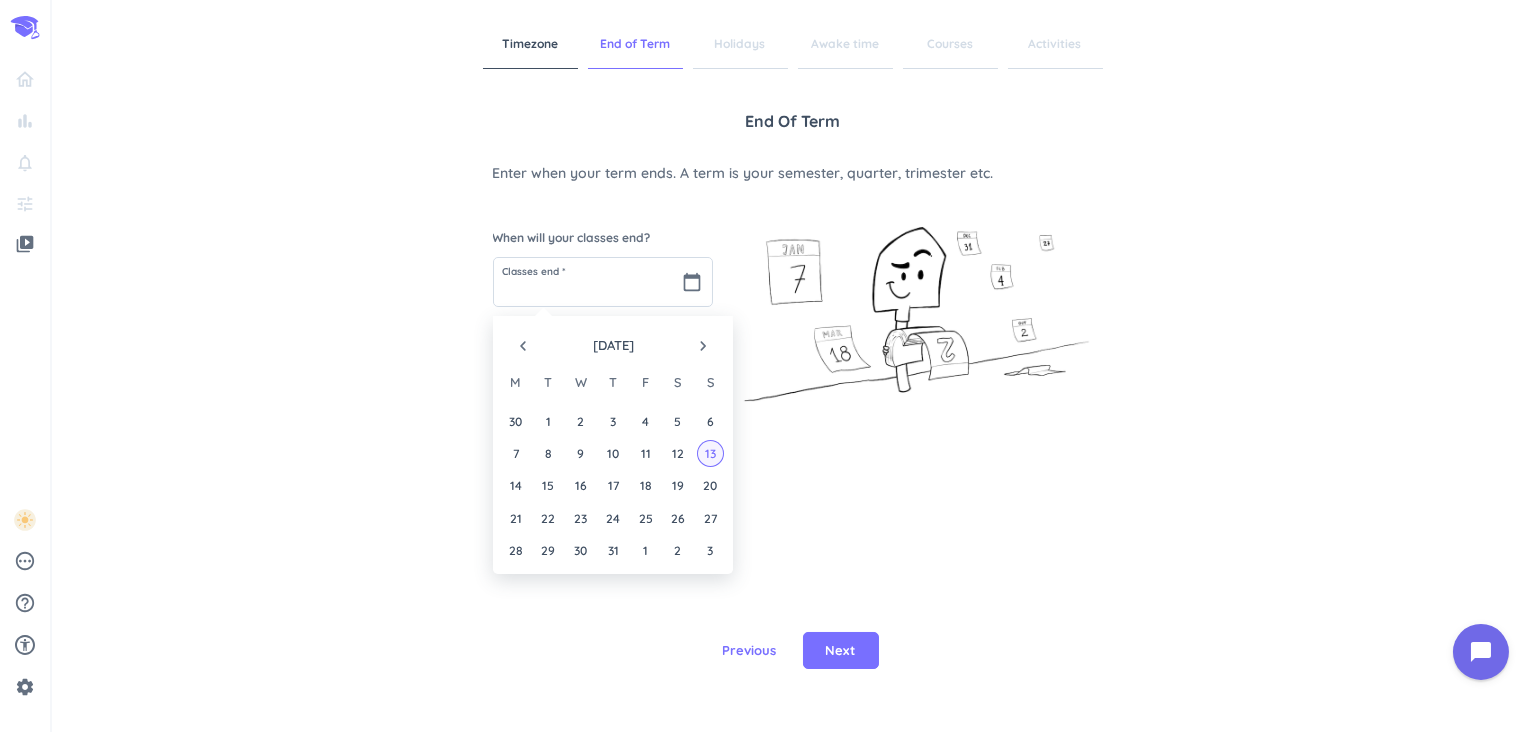 click on "13" at bounding box center (710, 453) 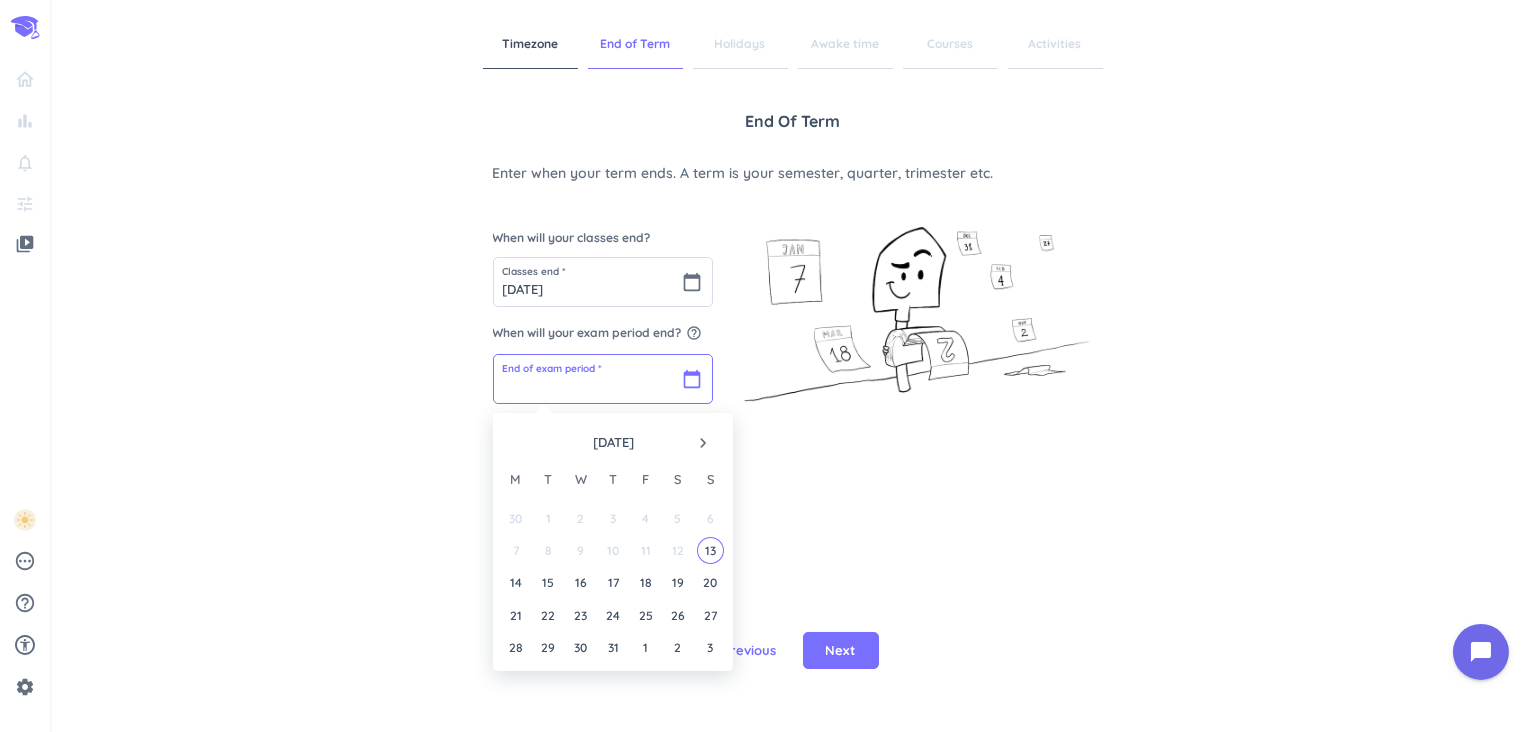 click at bounding box center (603, 379) 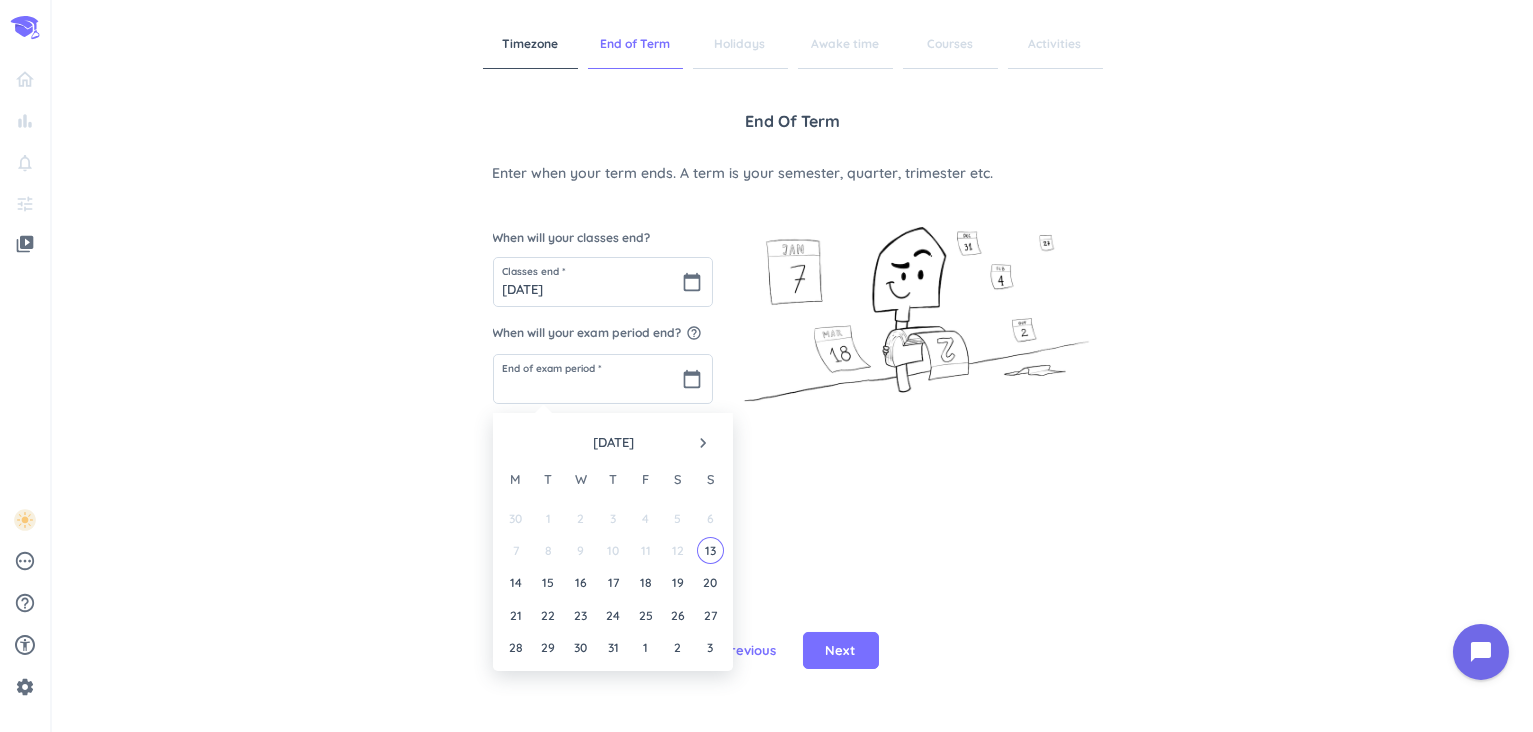 click on "navigate_next" at bounding box center [703, 443] 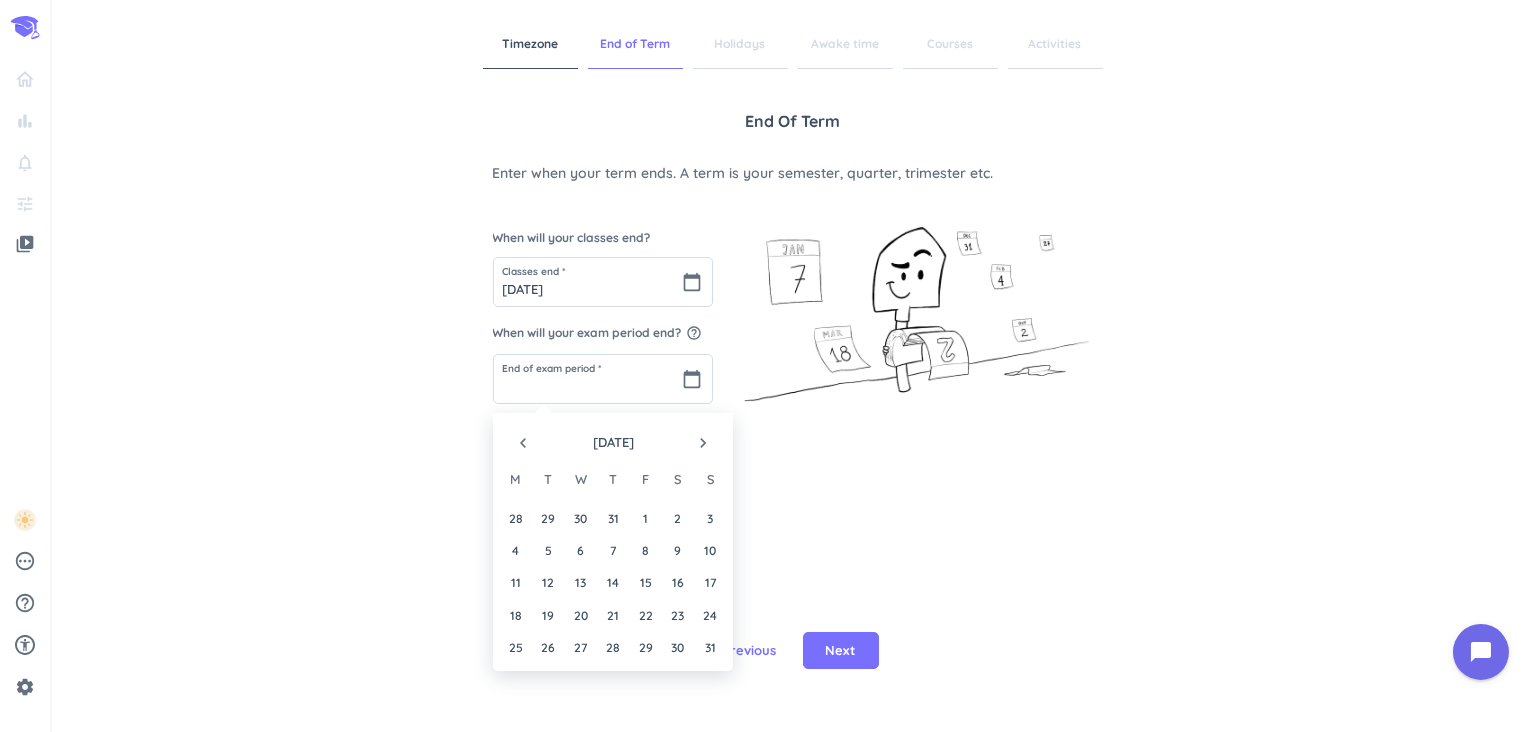 click on "11 12 13 14 15 16 17" at bounding box center (612, 583) 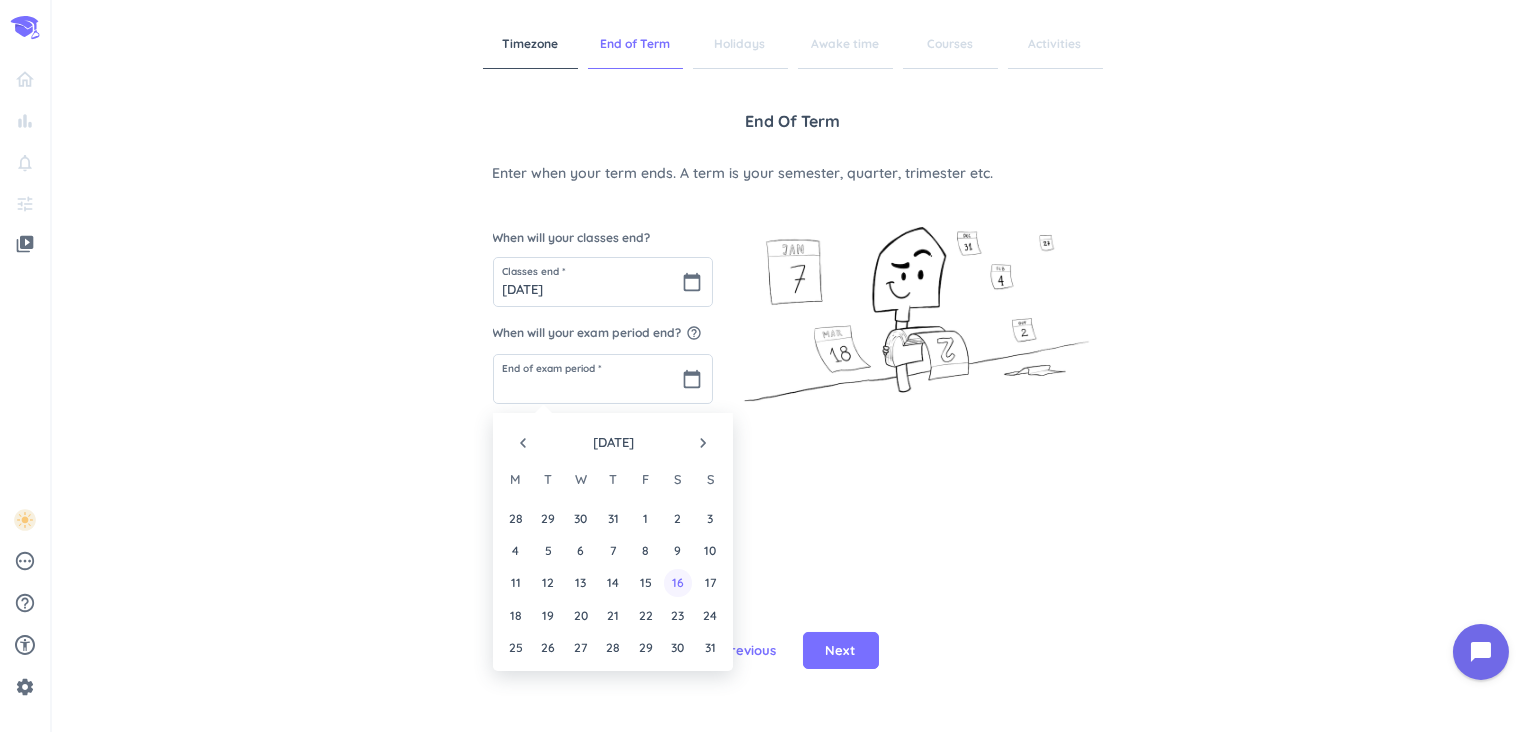 click on "16" at bounding box center (677, 582) 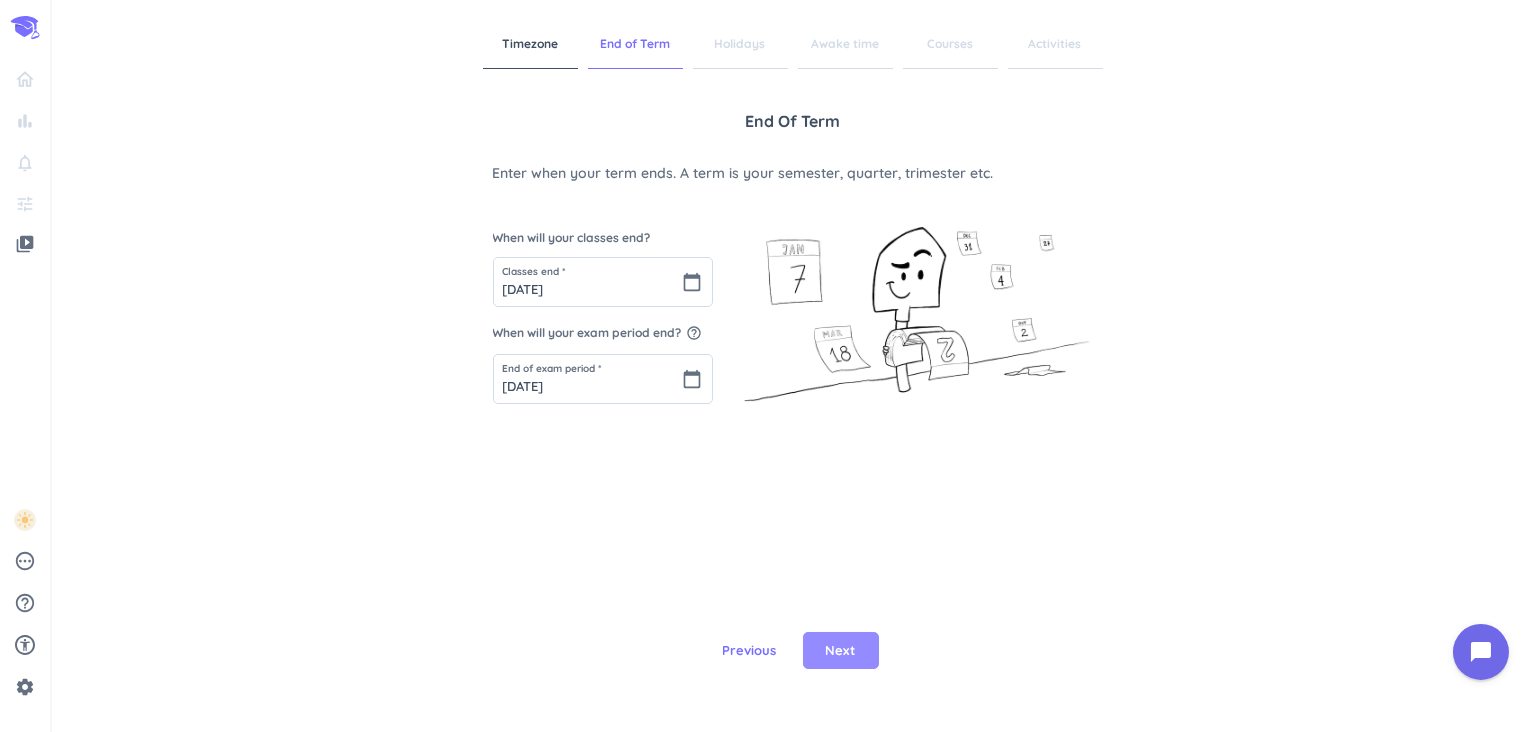 click on "Next" at bounding box center [841, 651] 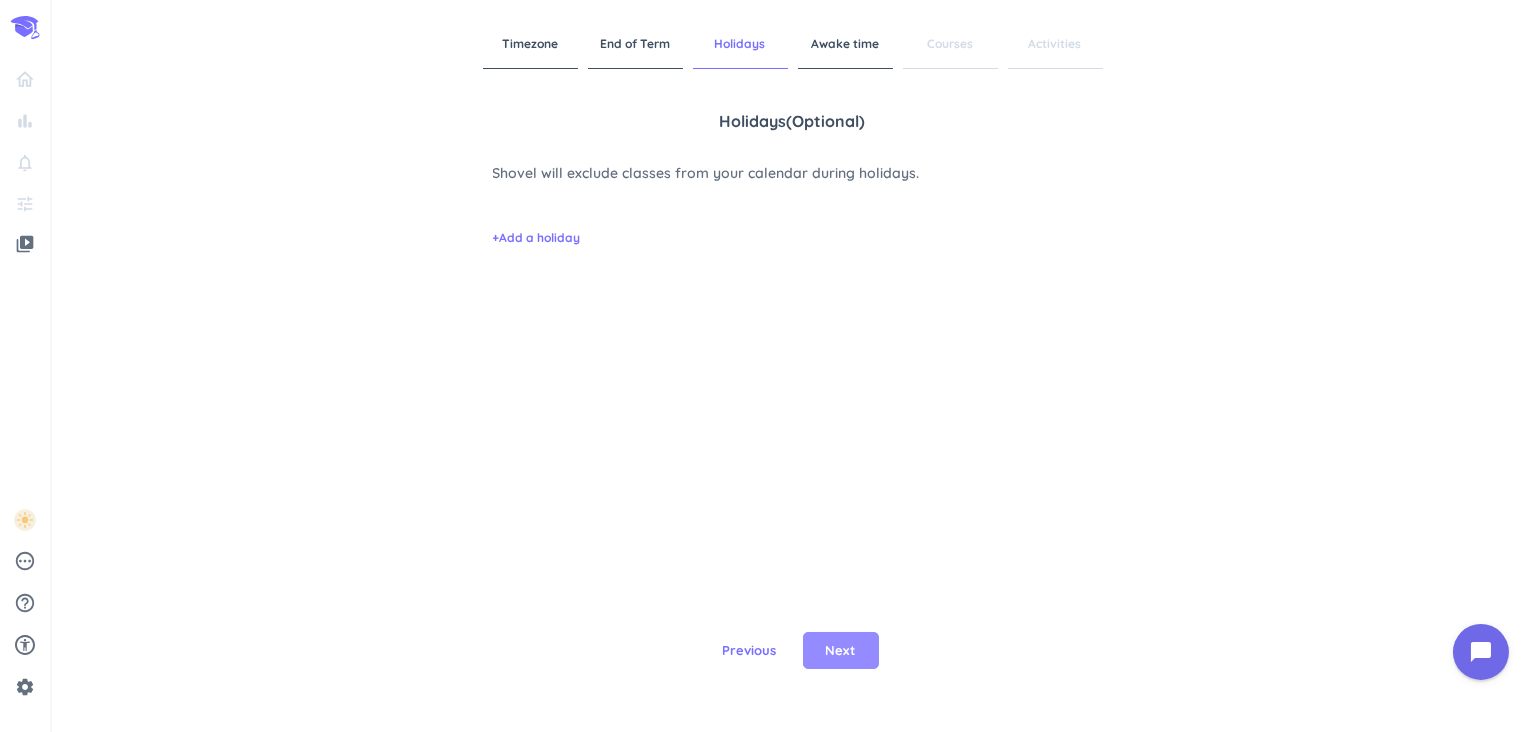 click on "Next" at bounding box center (841, 651) 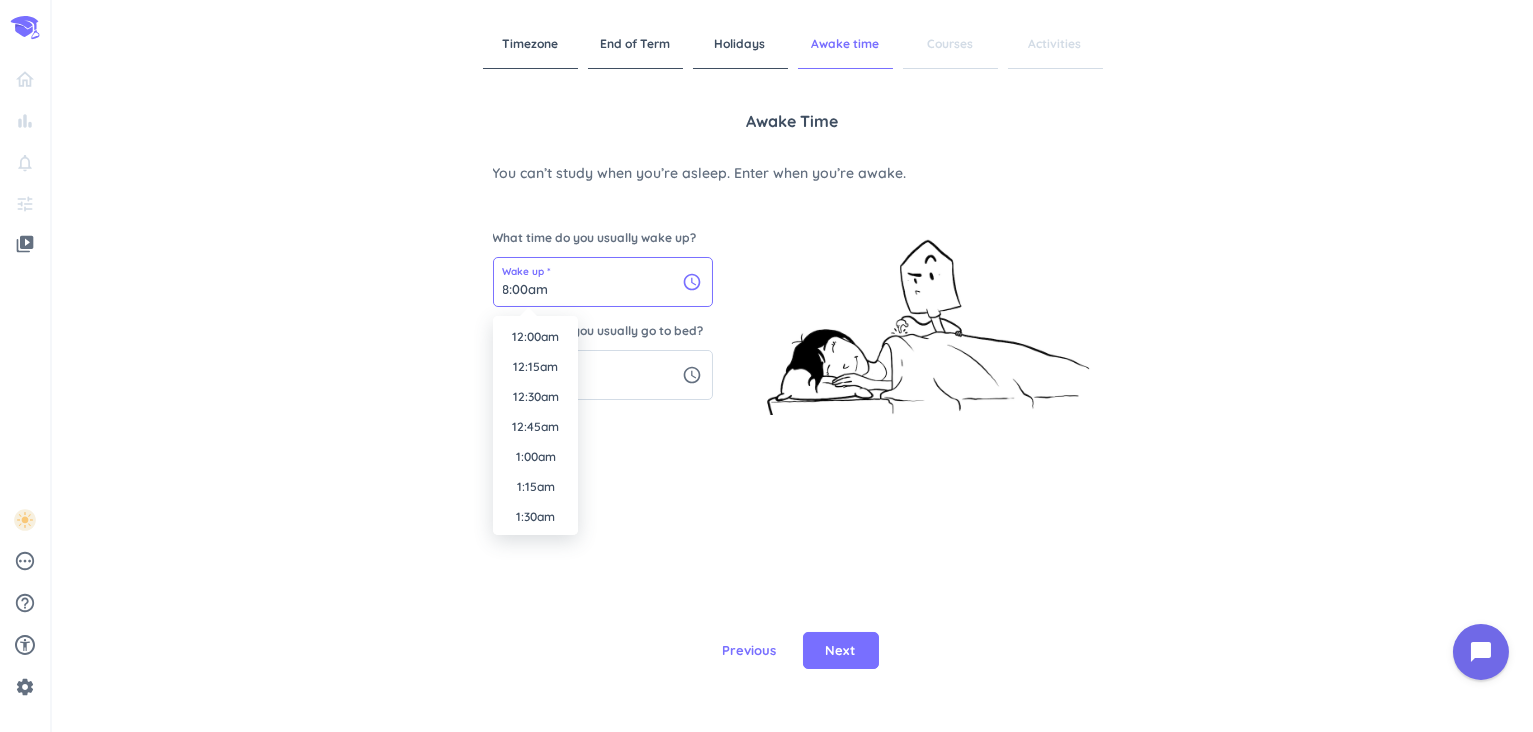 click on "8:00am" at bounding box center [603, 282] 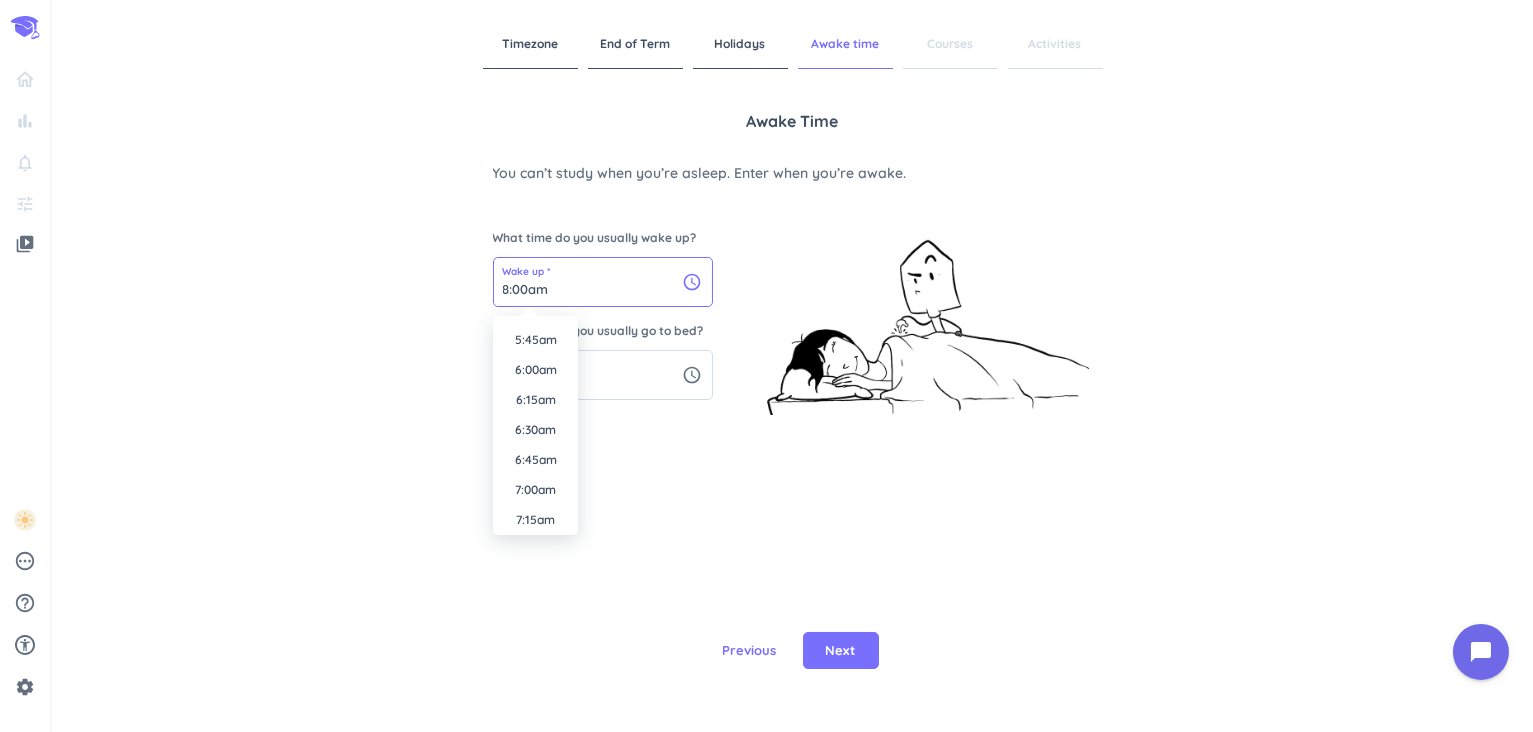 scroll, scrollTop: 675, scrollLeft: 0, axis: vertical 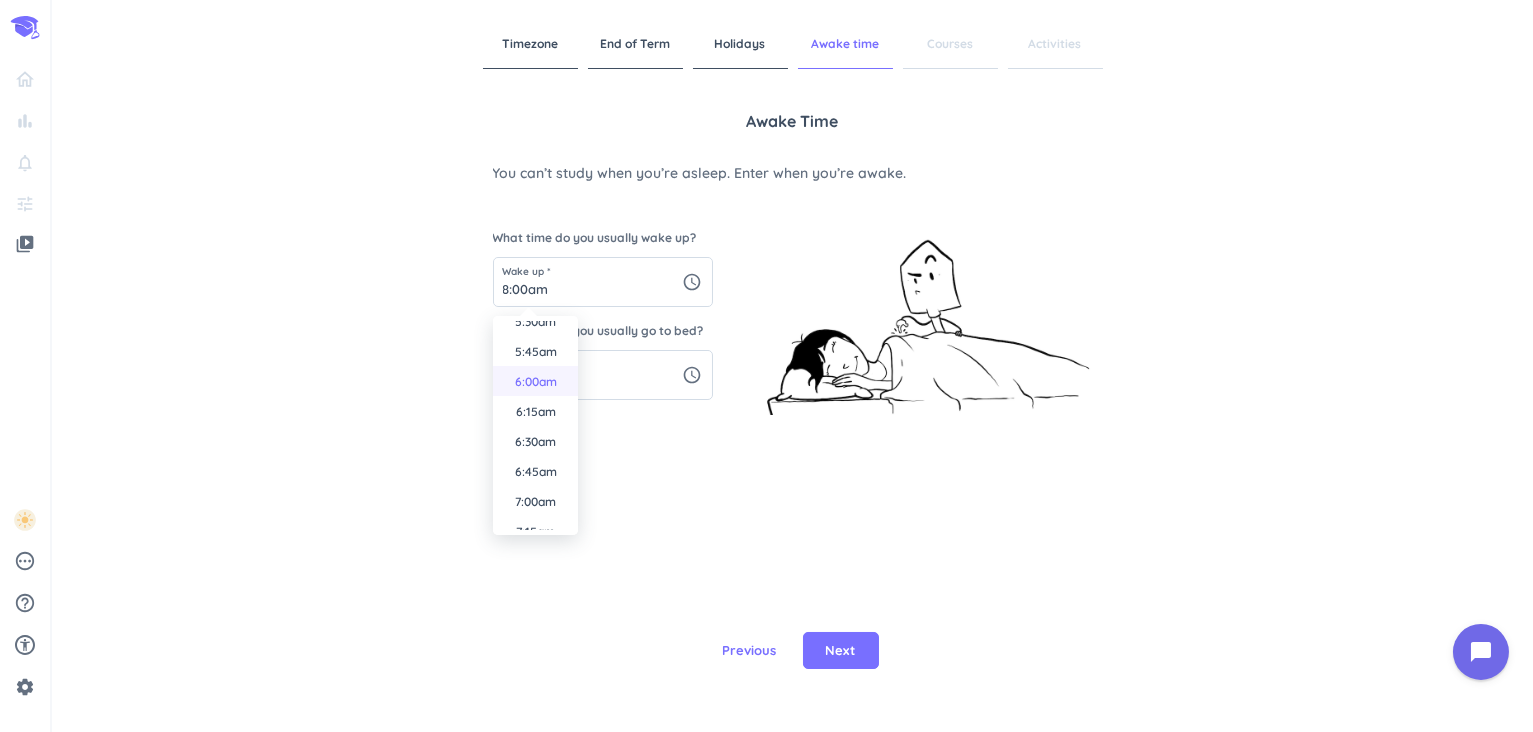 click on "6:00am" at bounding box center (535, 381) 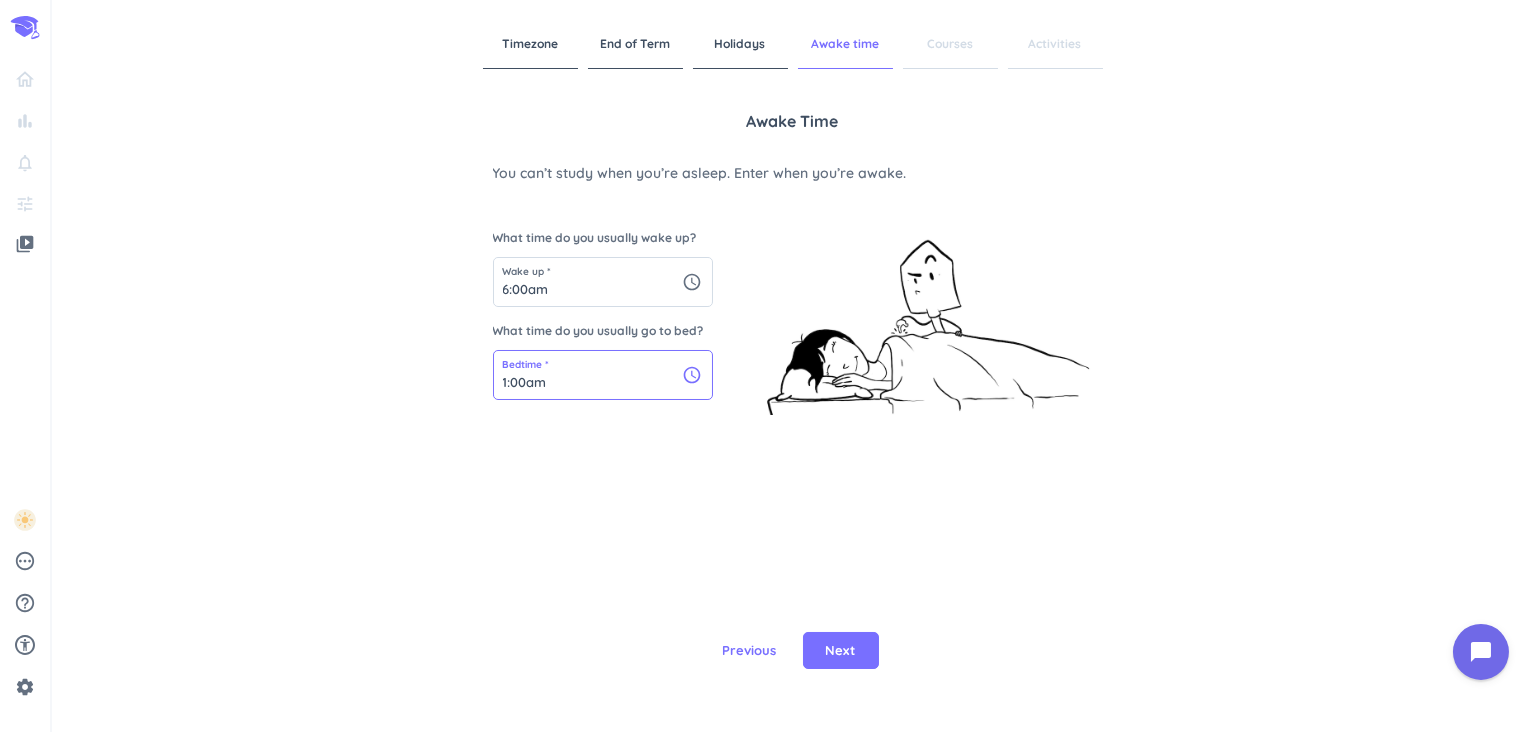 click on "1:00am" at bounding box center [603, 375] 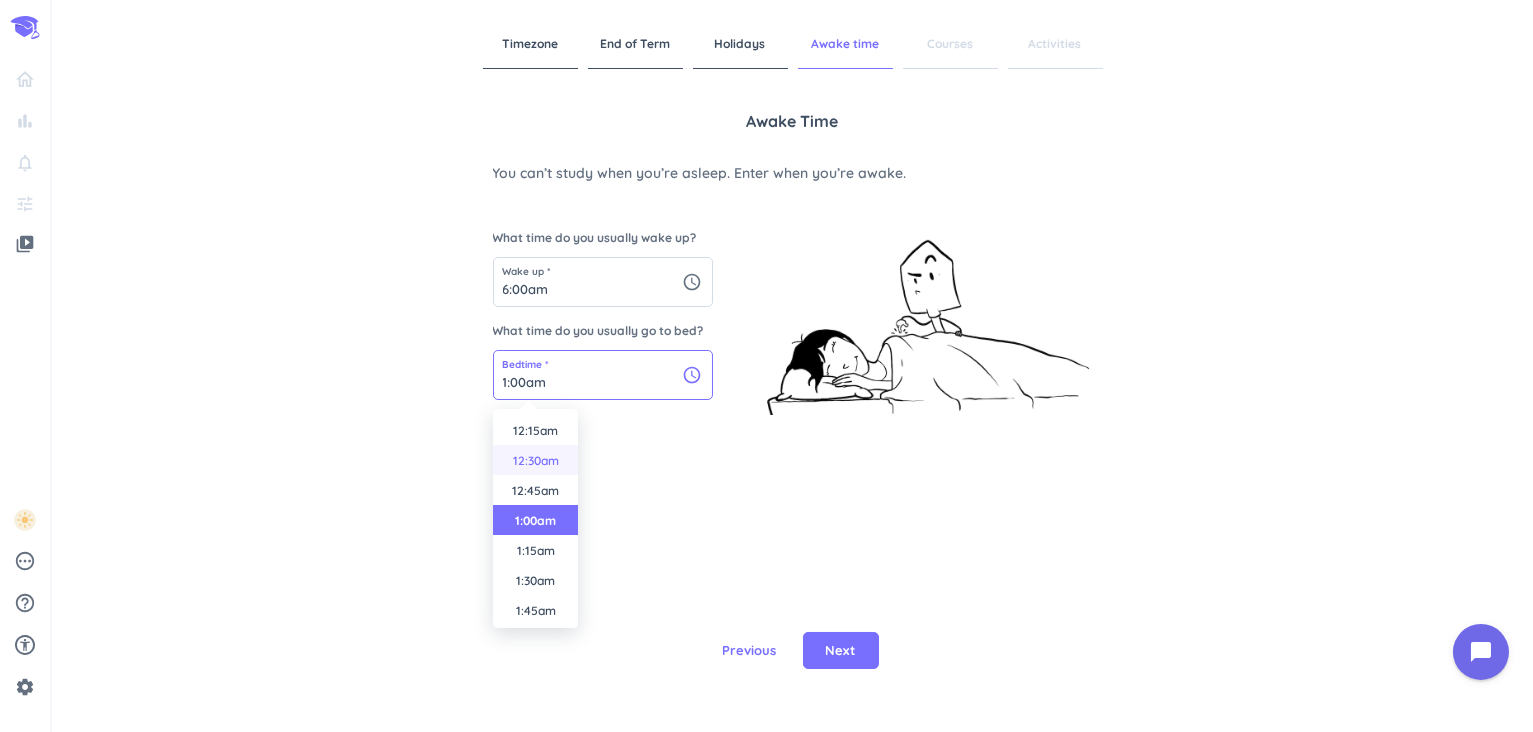 scroll, scrollTop: 0, scrollLeft: 0, axis: both 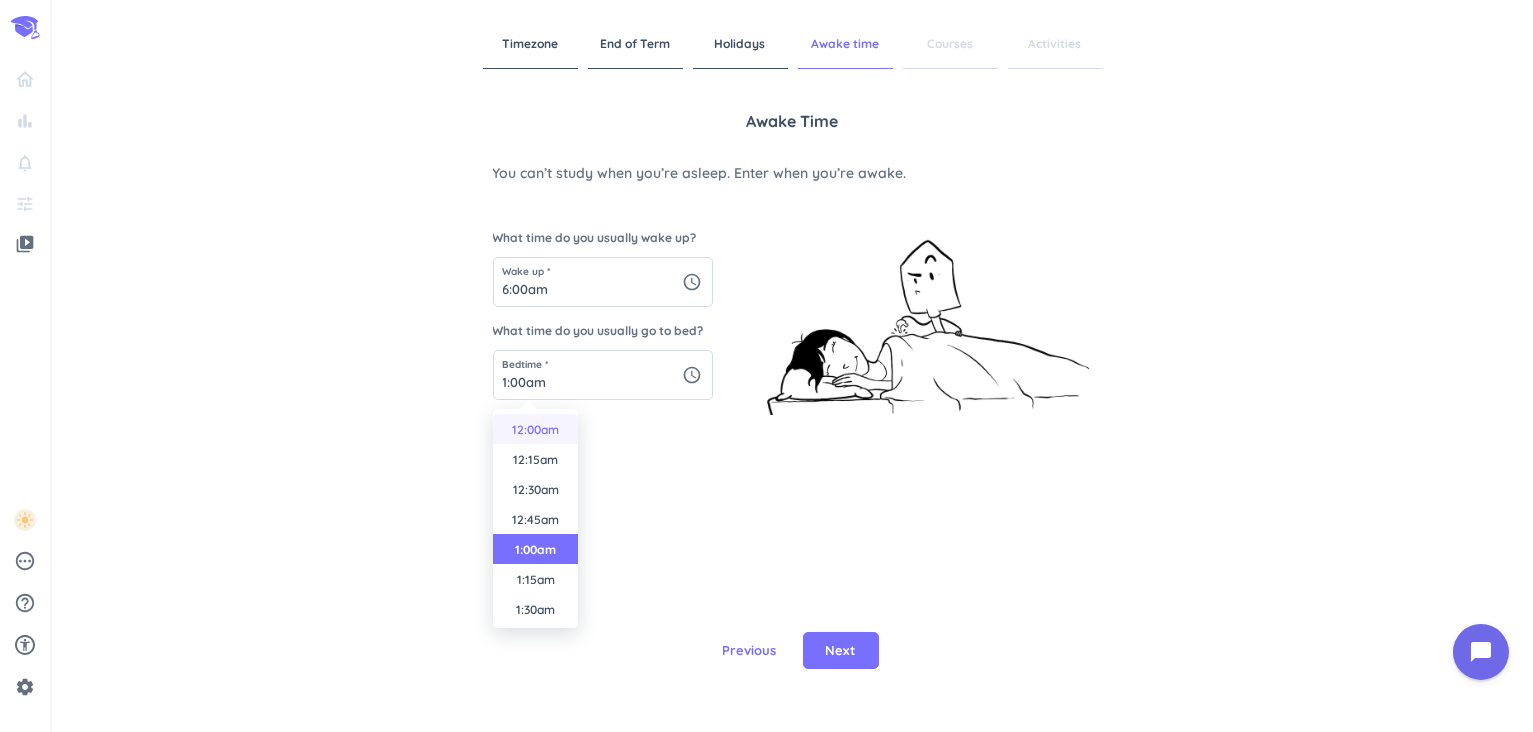 click on "12:00am" at bounding box center [535, 429] 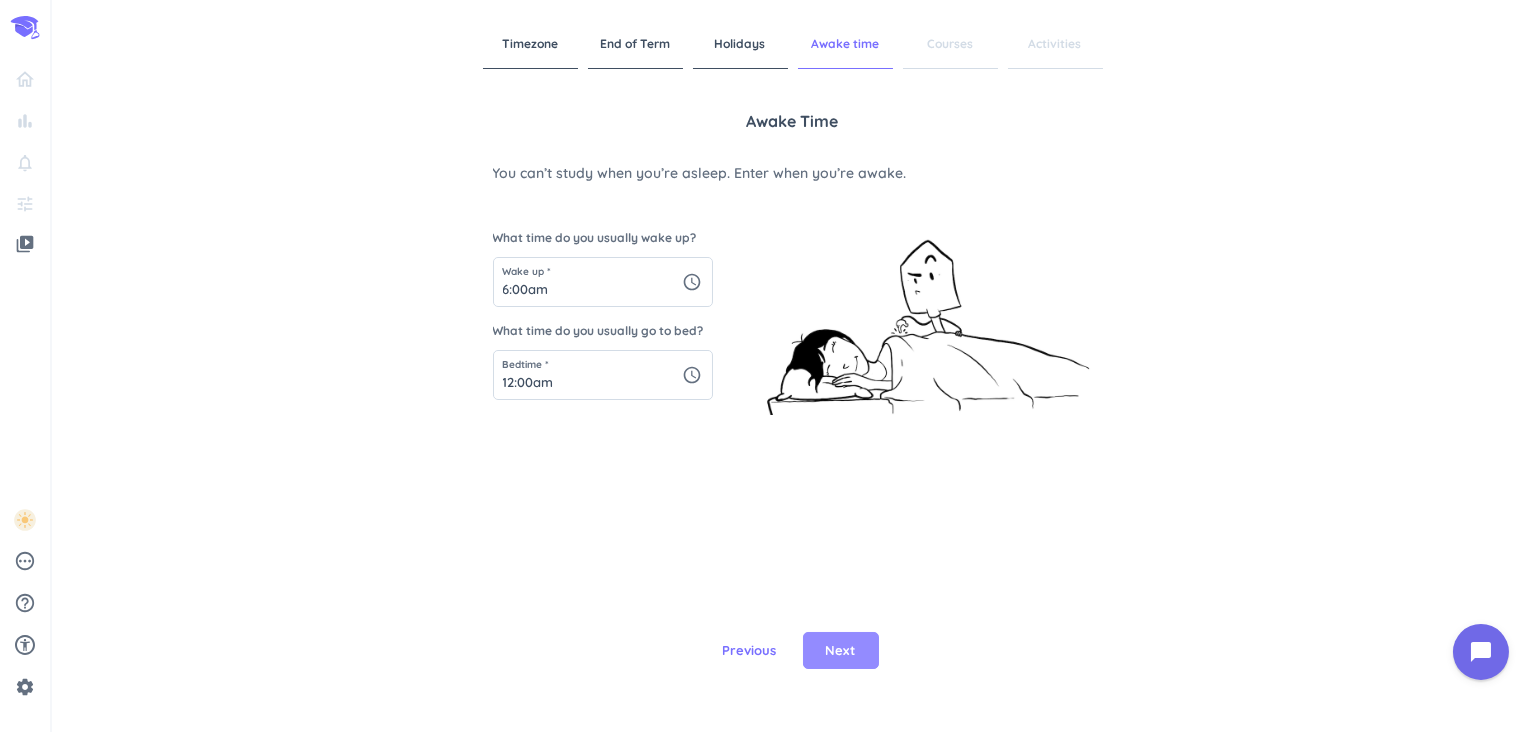 click on "Next" at bounding box center [841, 651] 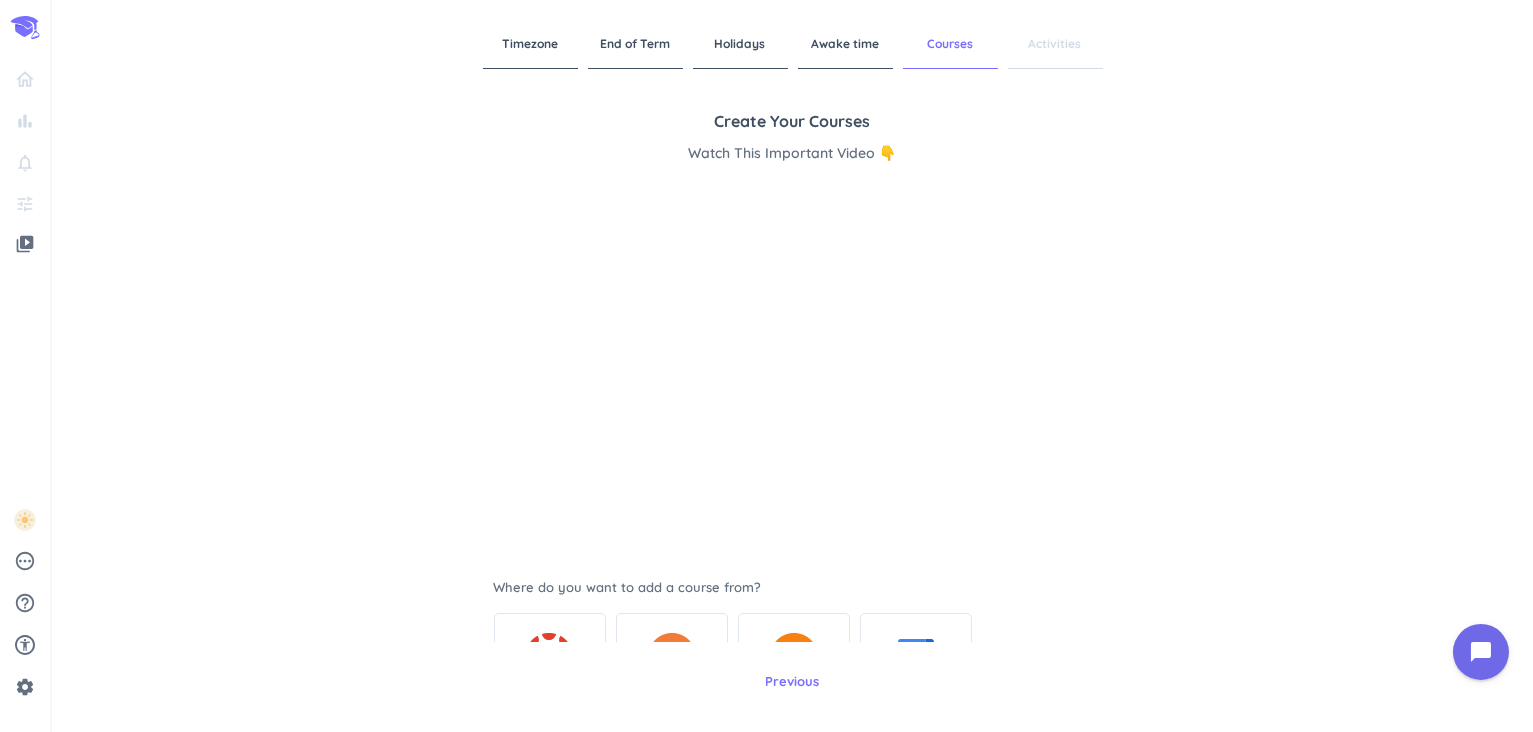 scroll, scrollTop: 127, scrollLeft: 0, axis: vertical 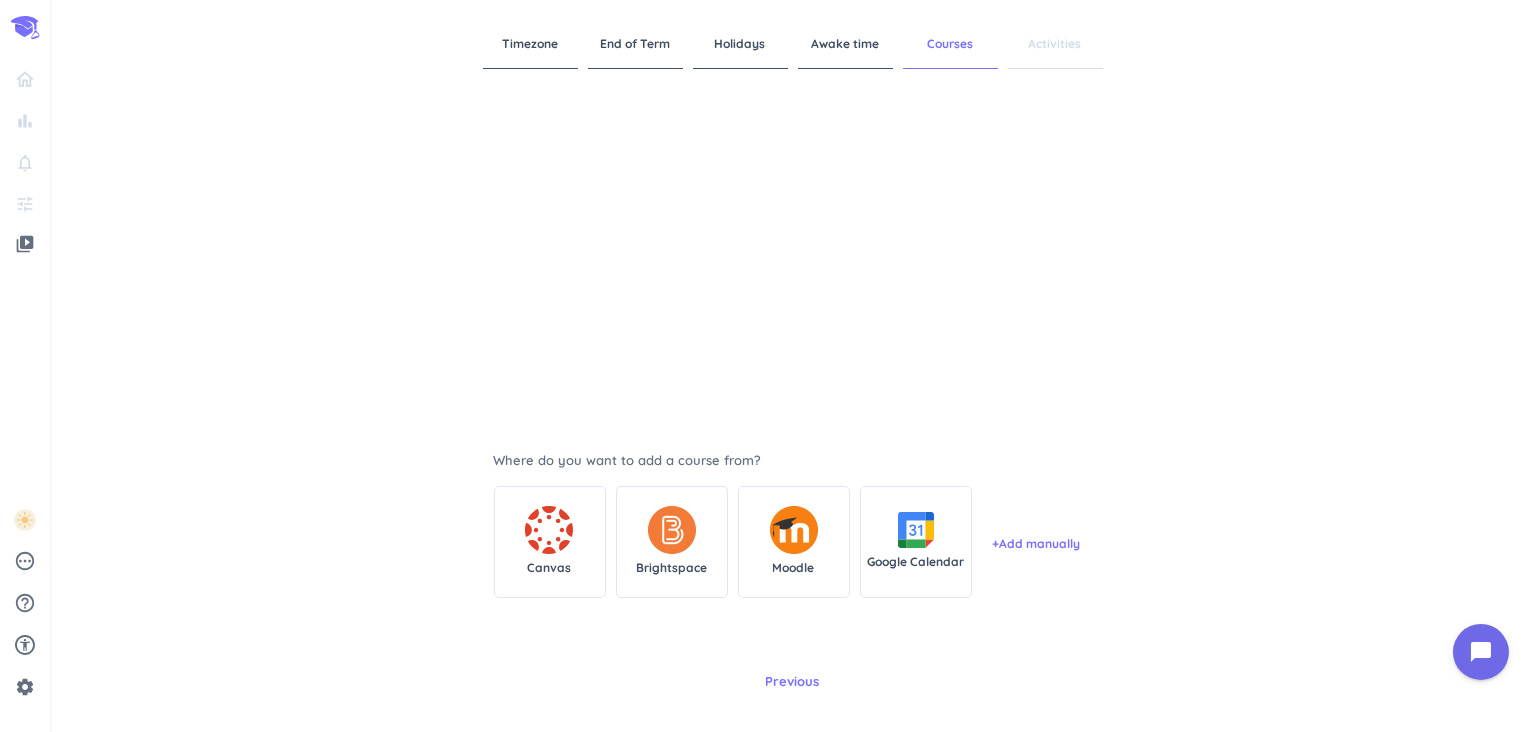 drag, startPoint x: 416, startPoint y: 259, endPoint x: 304, endPoint y: 346, distance: 141.82031 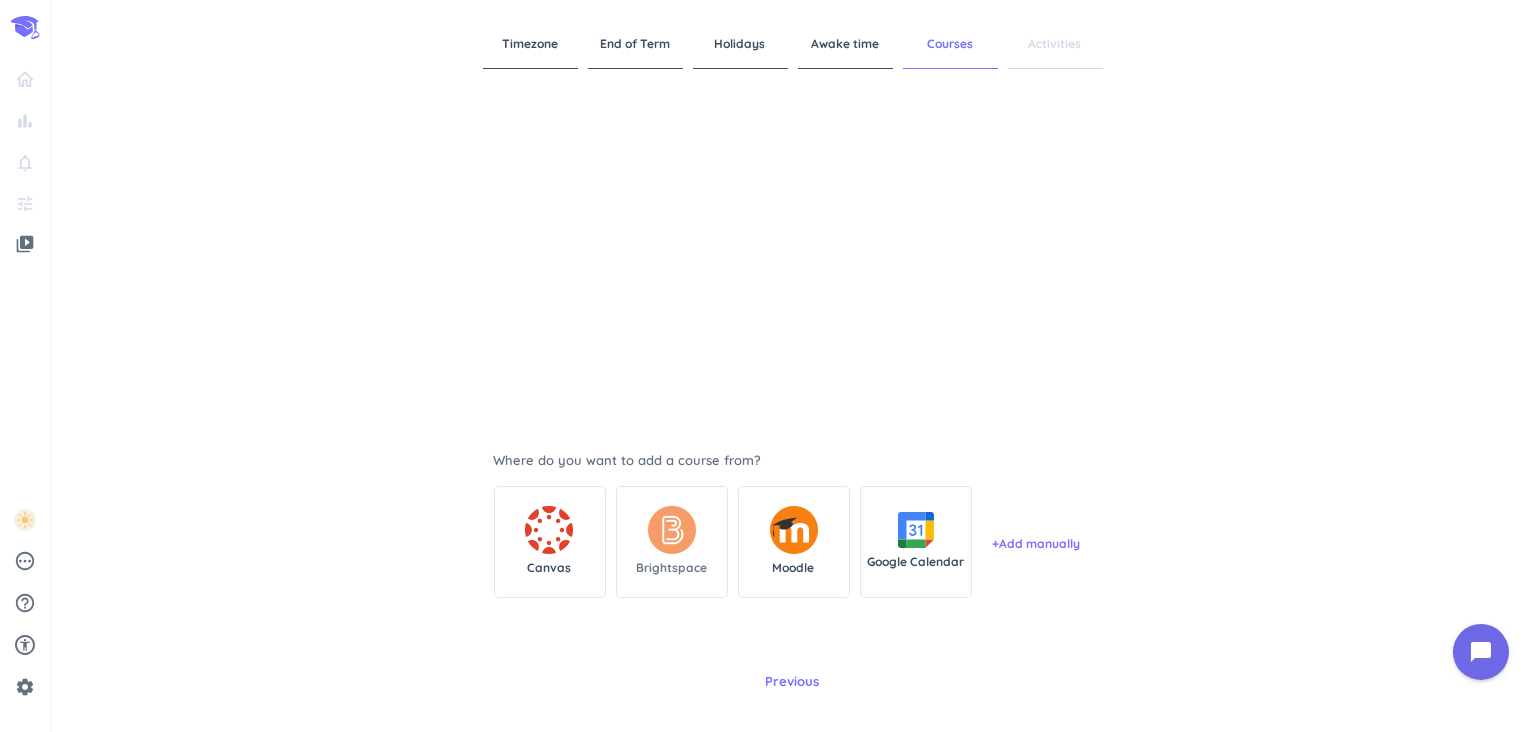 click on "Brightspace" at bounding box center [671, 568] 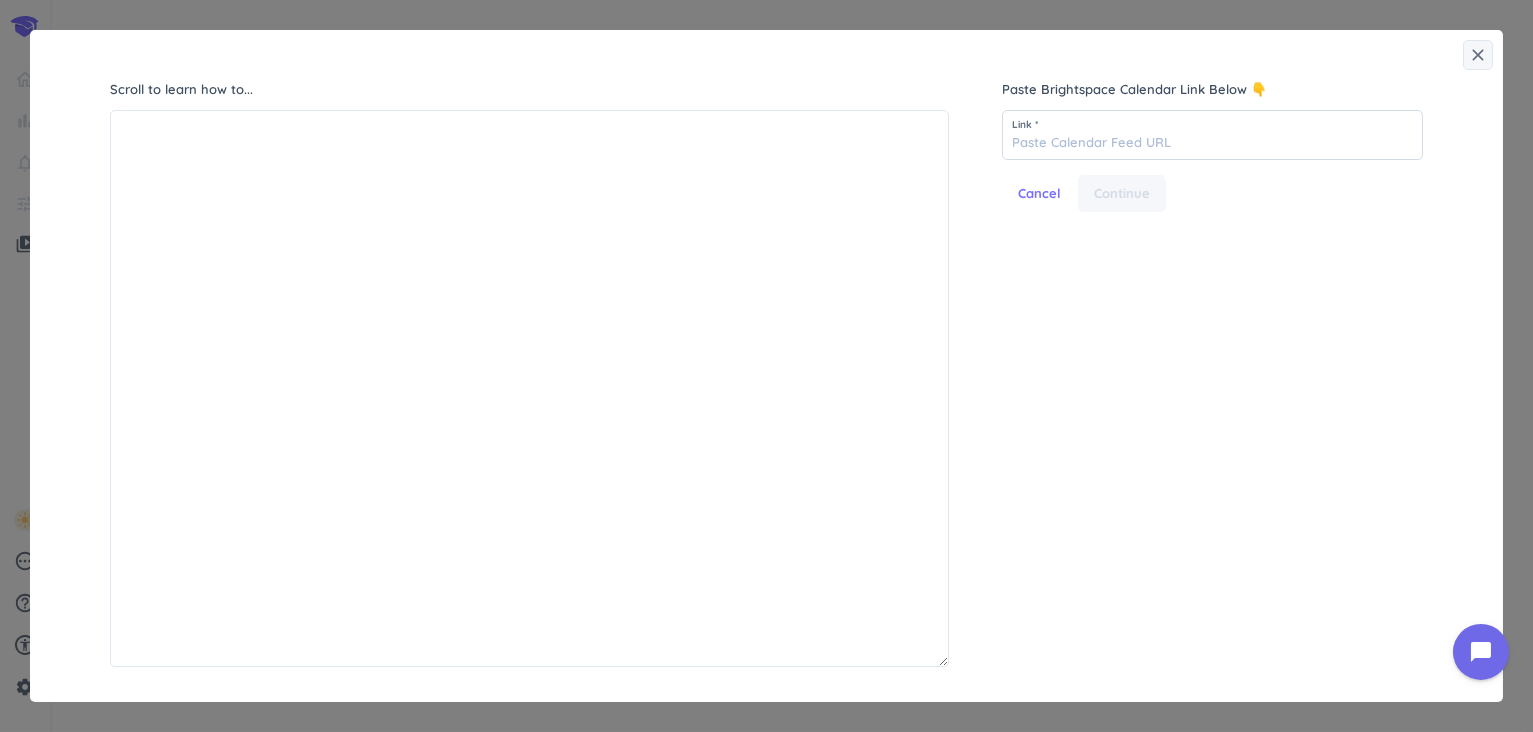 scroll, scrollTop: 9, scrollLeft: 8, axis: both 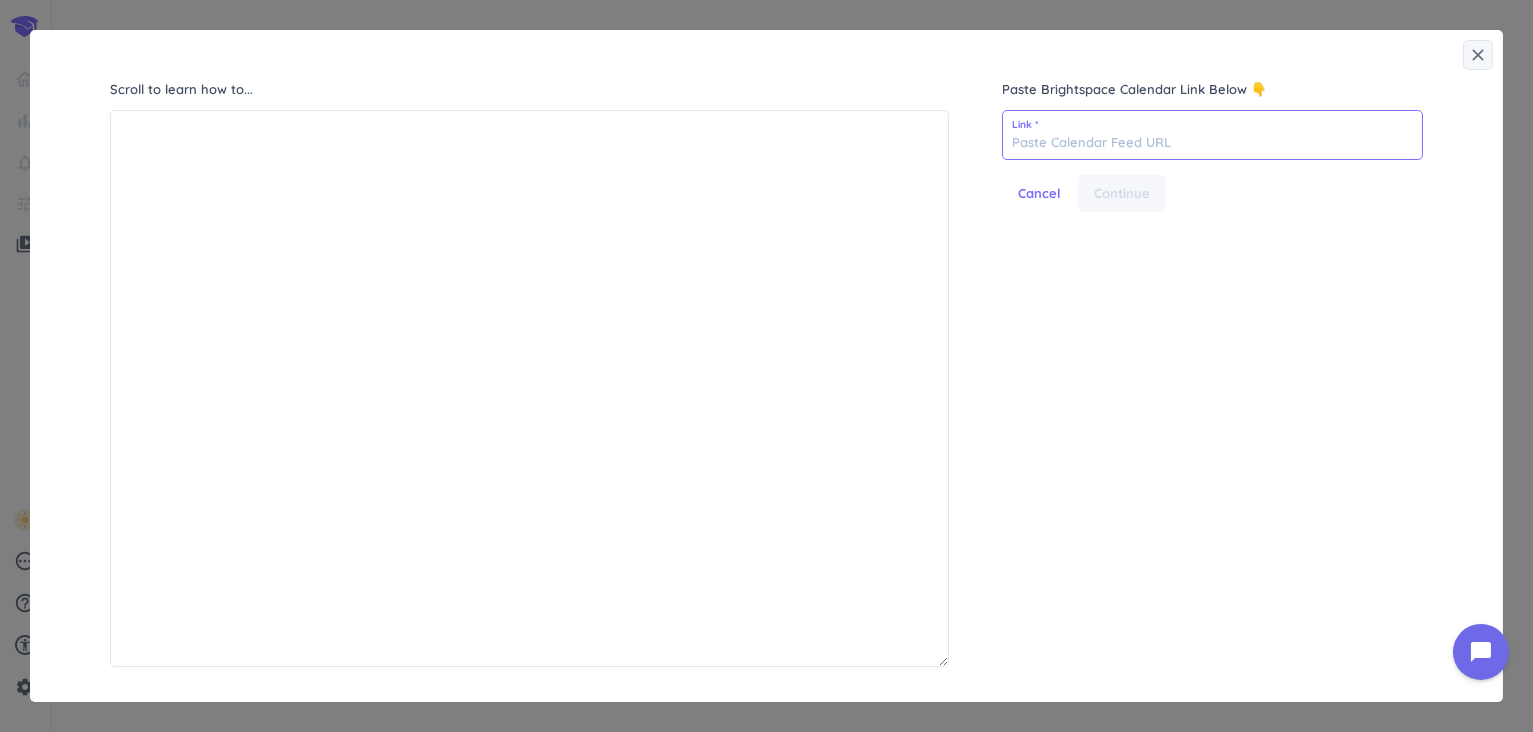 paste on "[URL][DOMAIN_NAME]" 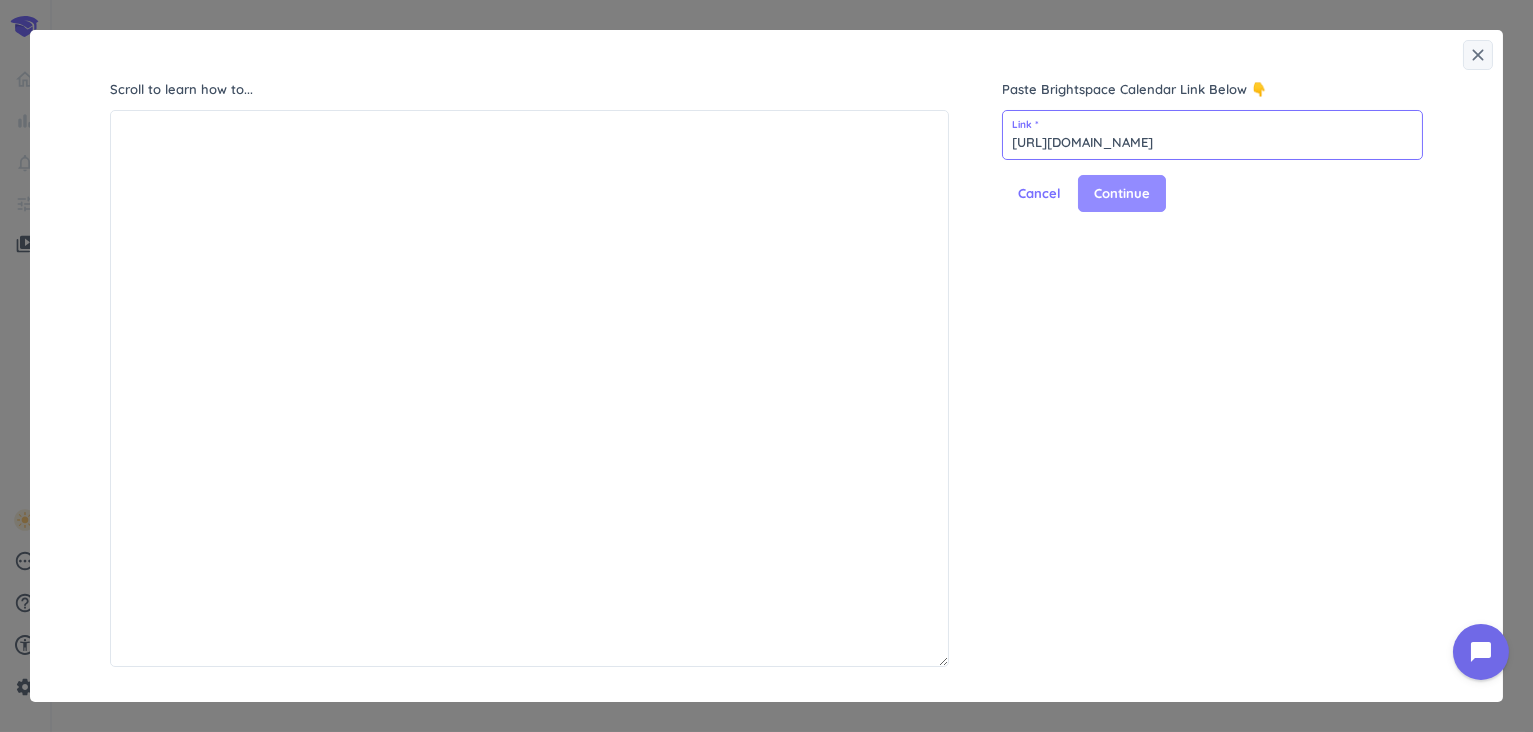 type on "[URL][DOMAIN_NAME]" 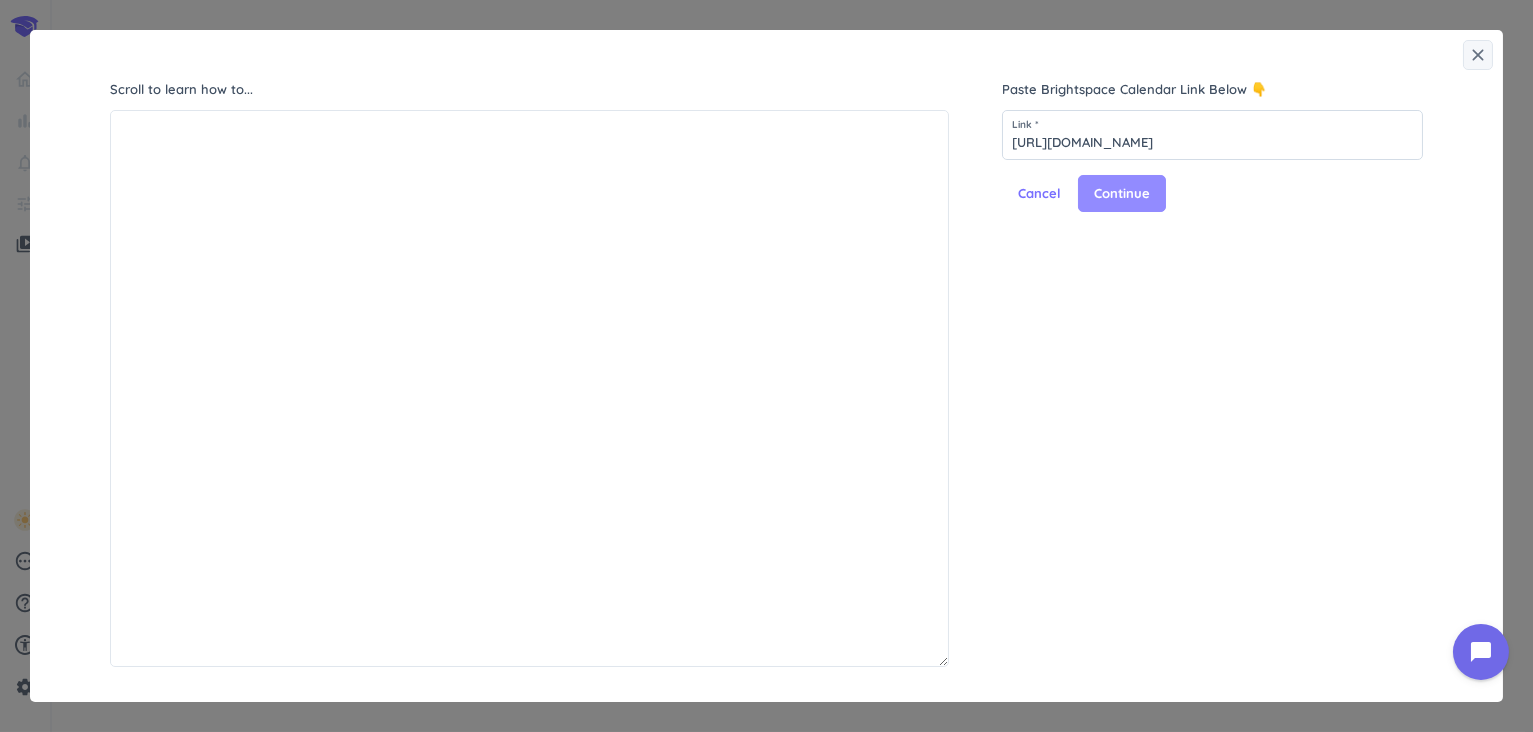 click on "Continue" at bounding box center [1122, 194] 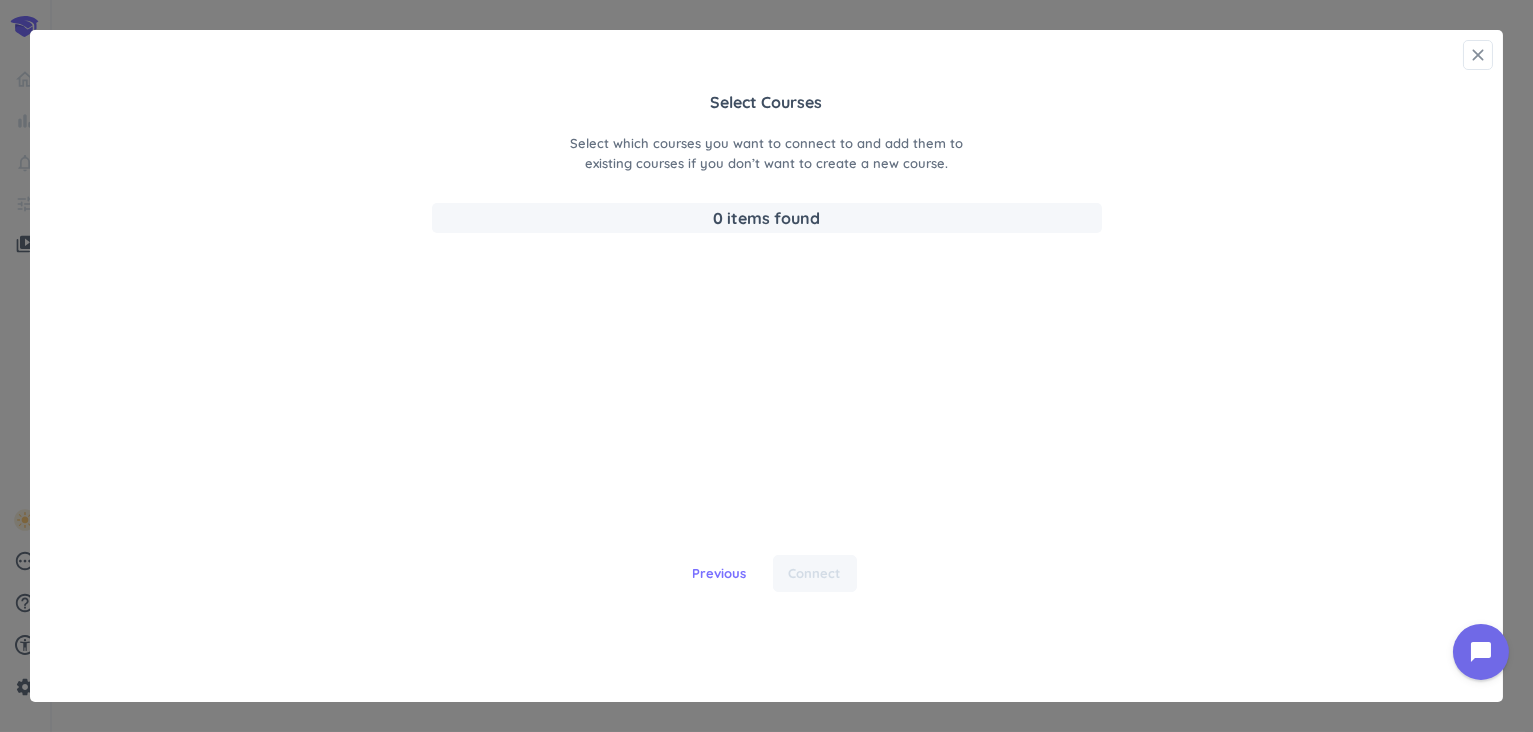 click on "close" at bounding box center [1478, 55] 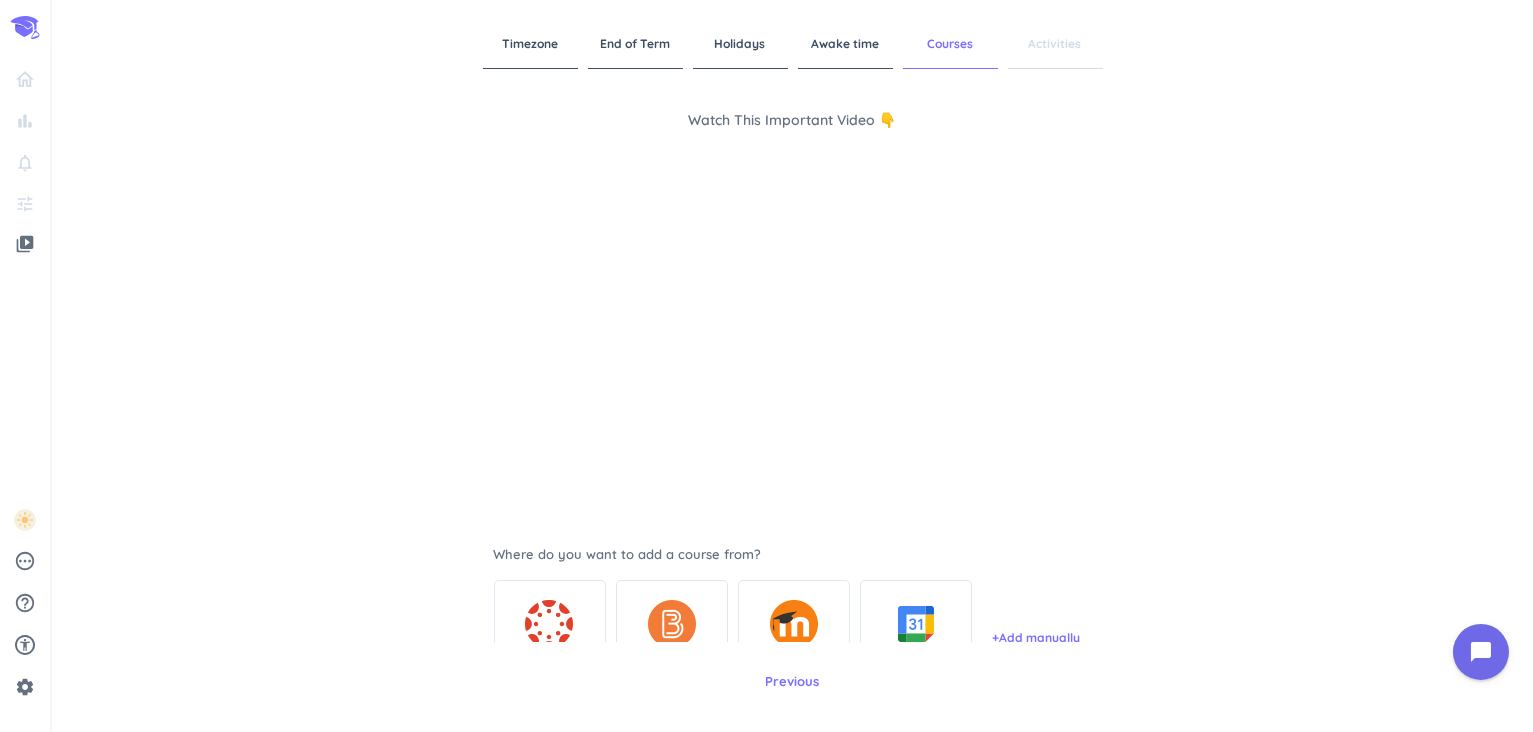 scroll, scrollTop: 181, scrollLeft: 0, axis: vertical 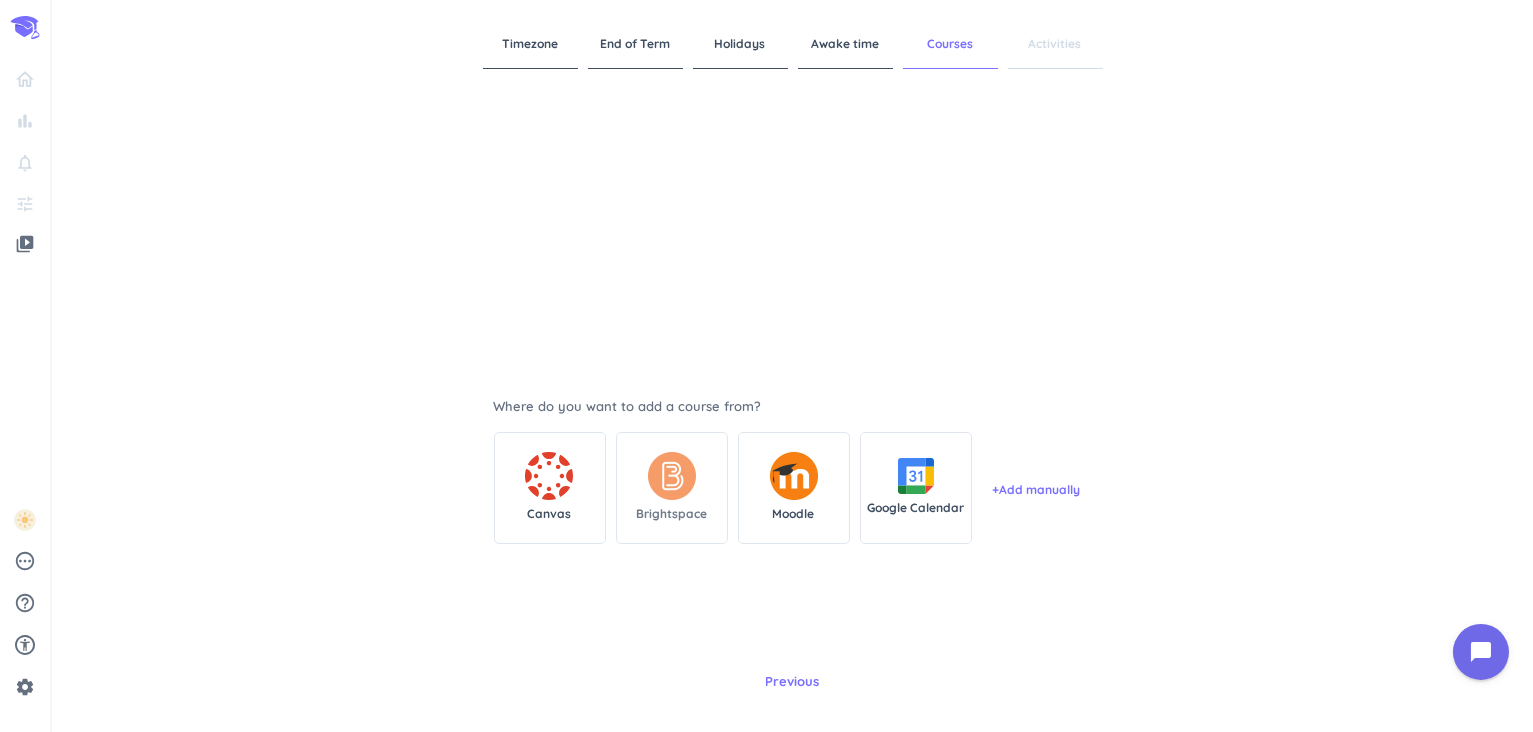 click at bounding box center [672, 476] 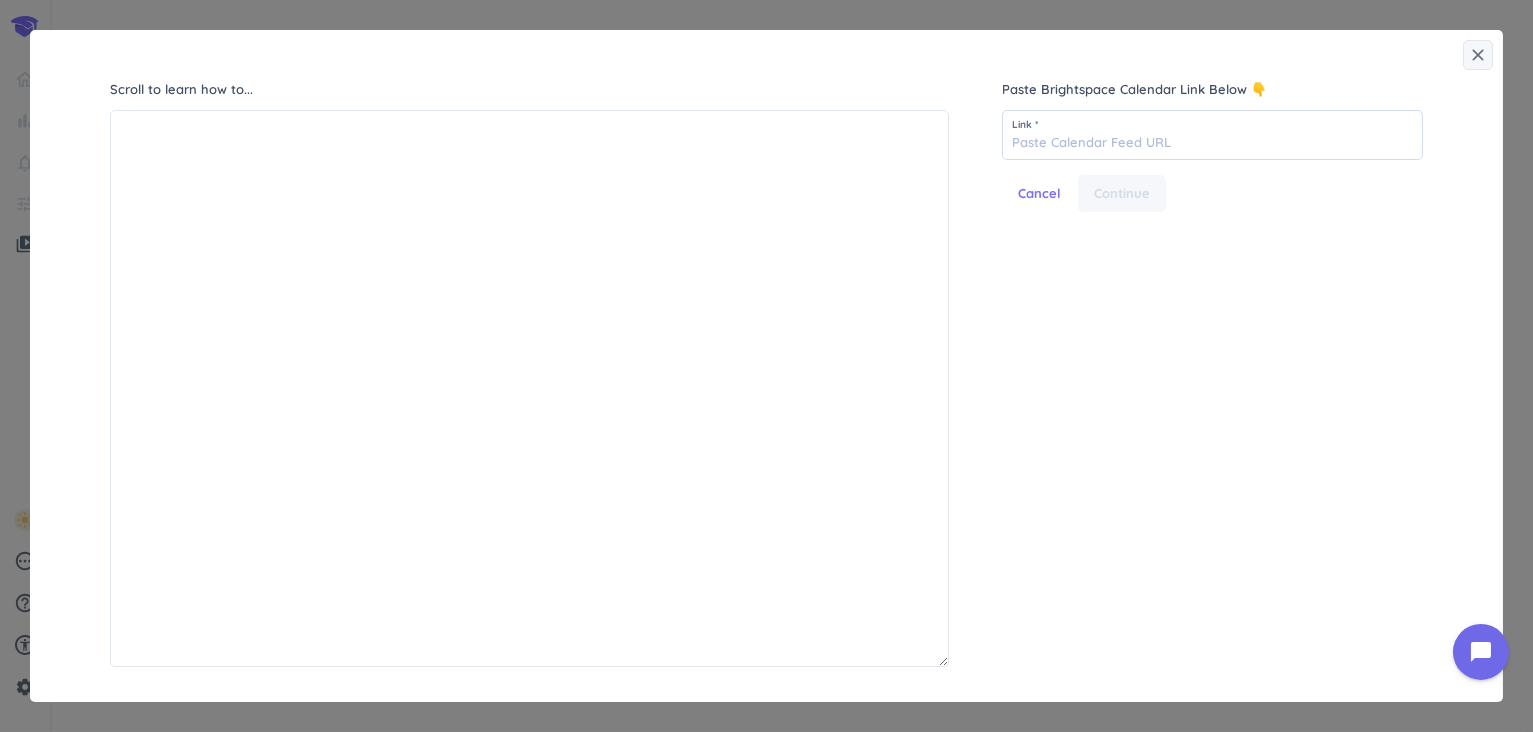 scroll, scrollTop: 9, scrollLeft: 8, axis: both 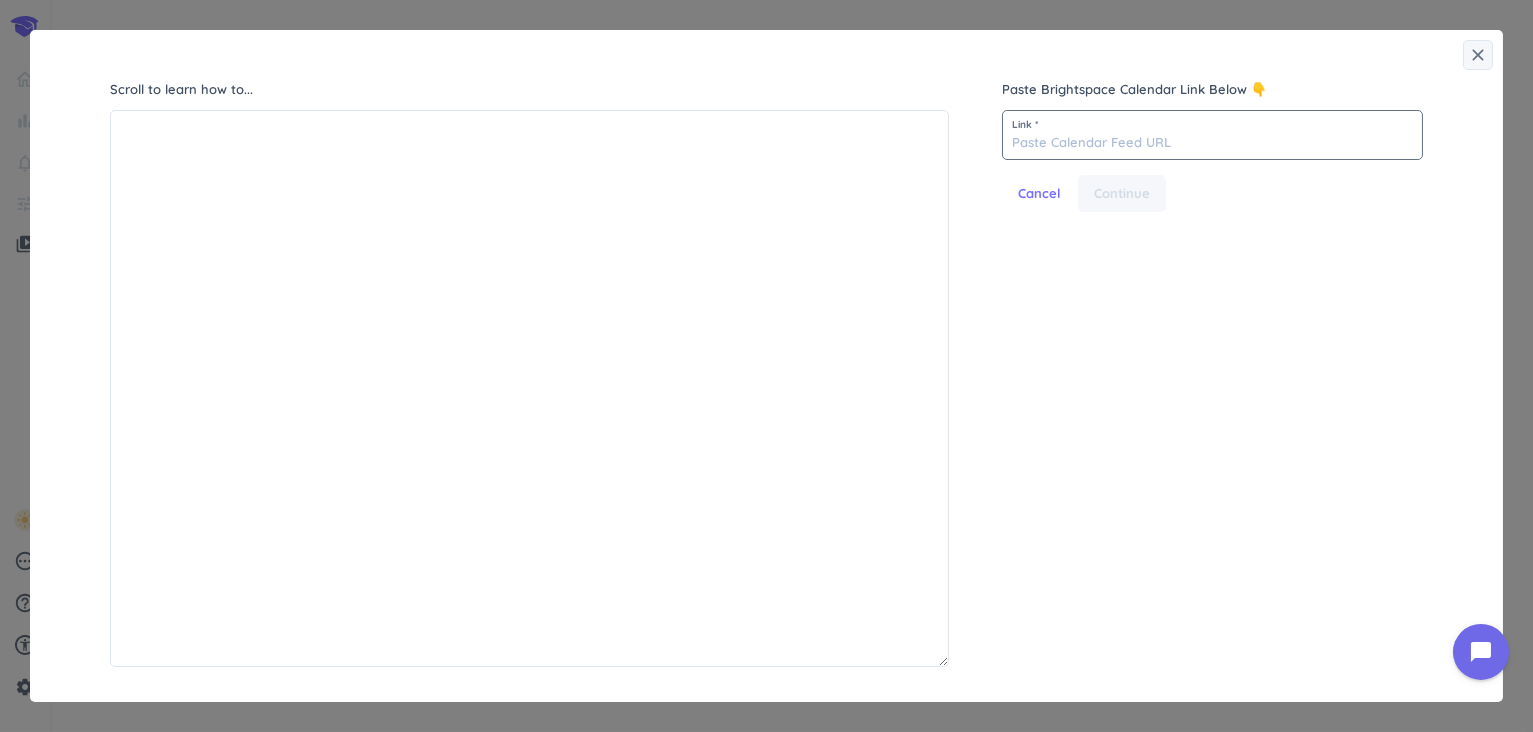 click at bounding box center [1212, 135] 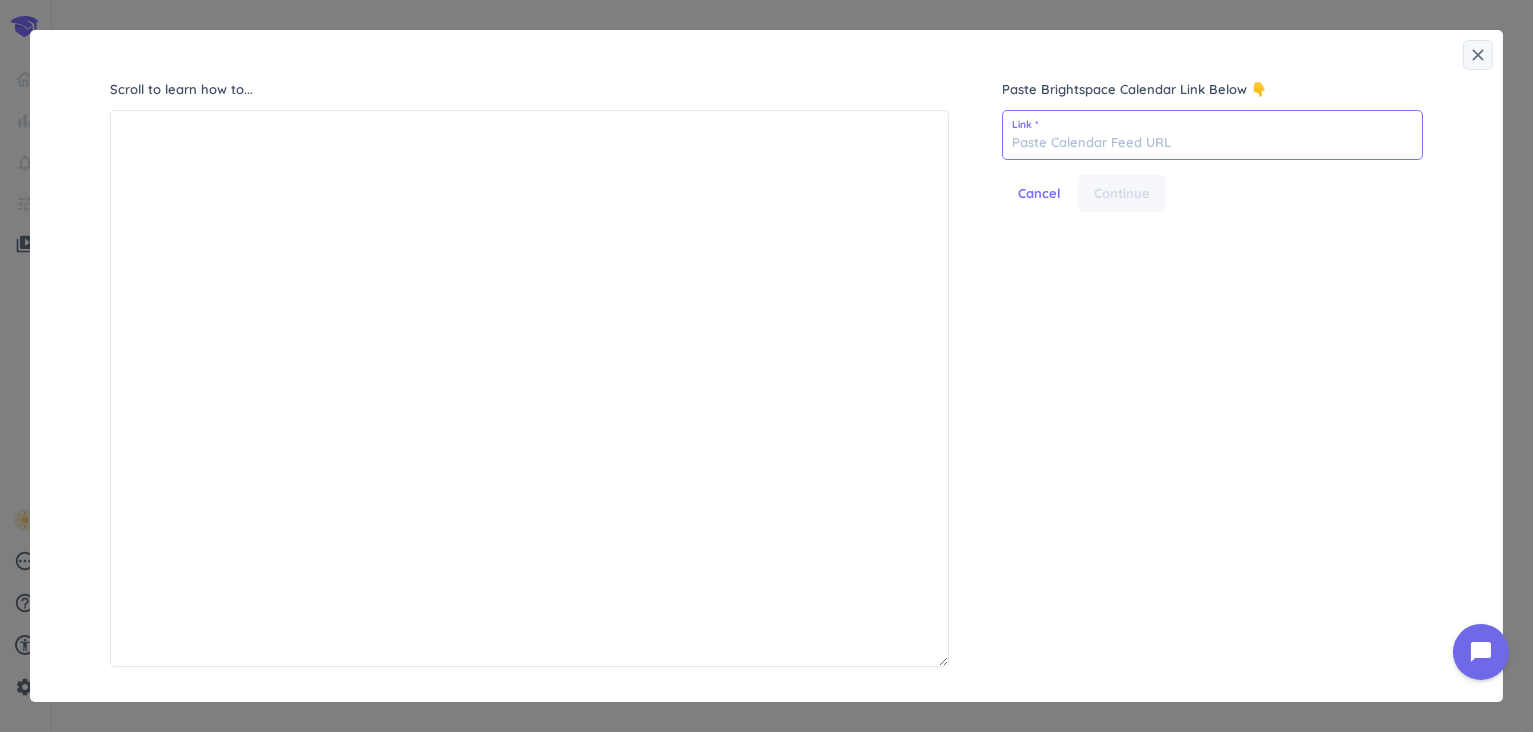 click at bounding box center (1212, 135) 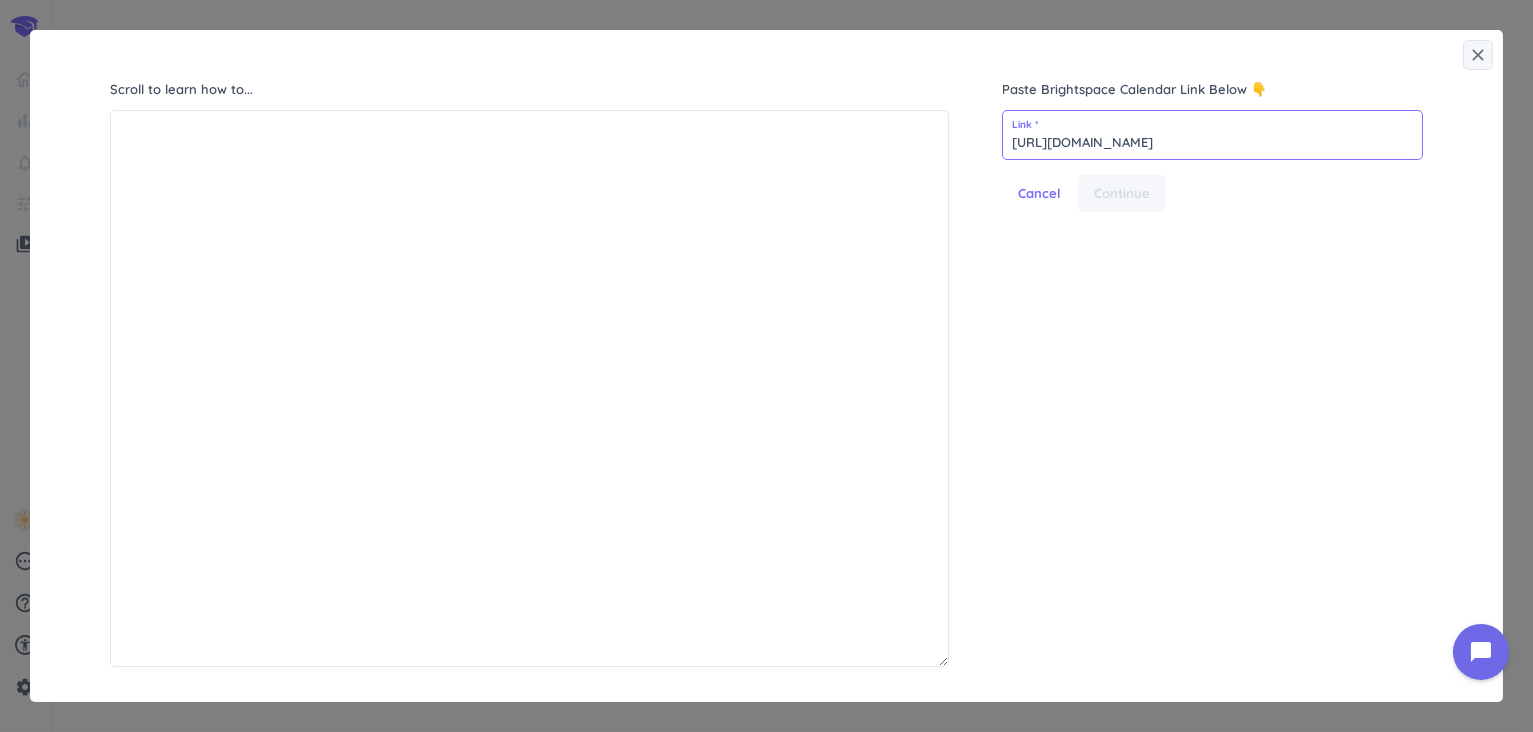 scroll, scrollTop: 0, scrollLeft: 220, axis: horizontal 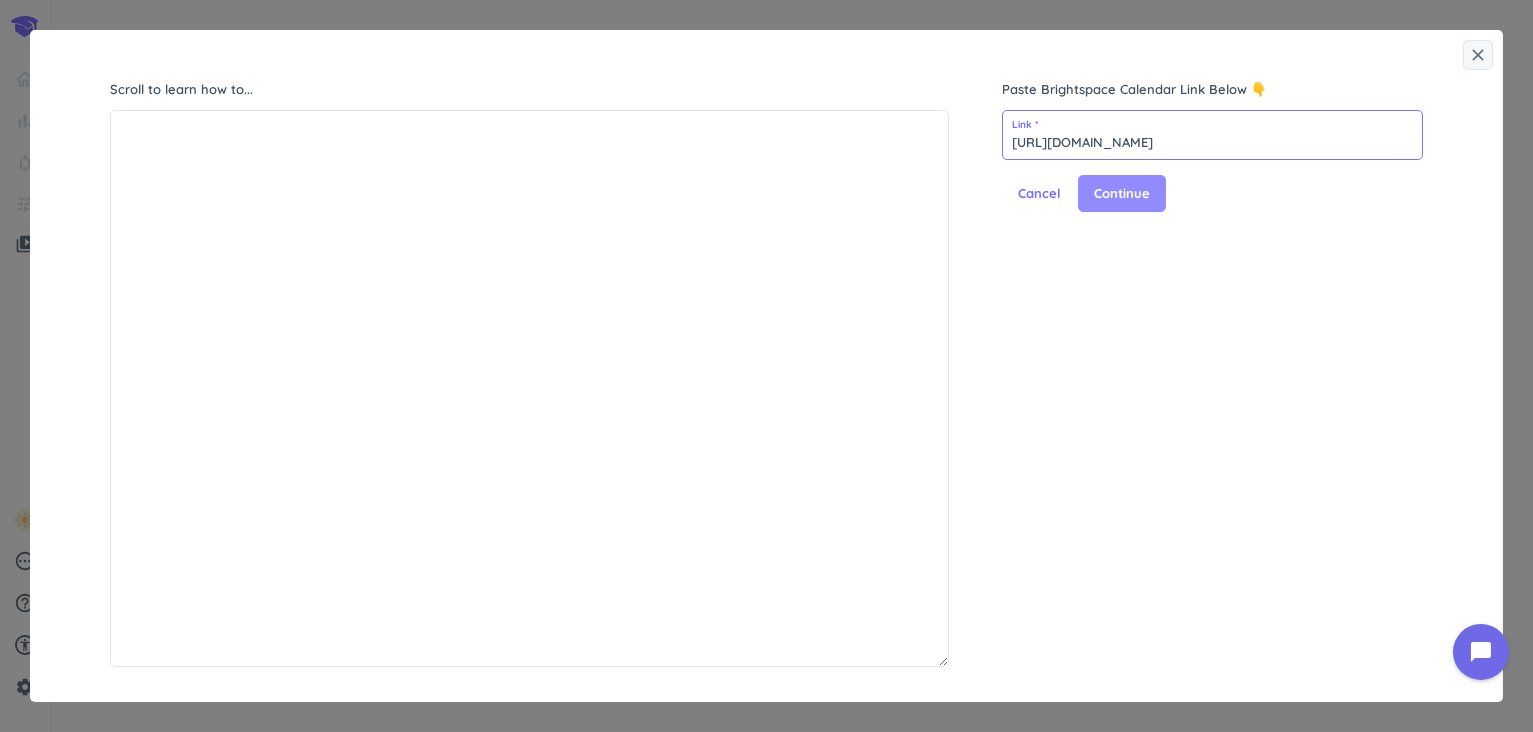 type on "[URL][DOMAIN_NAME]" 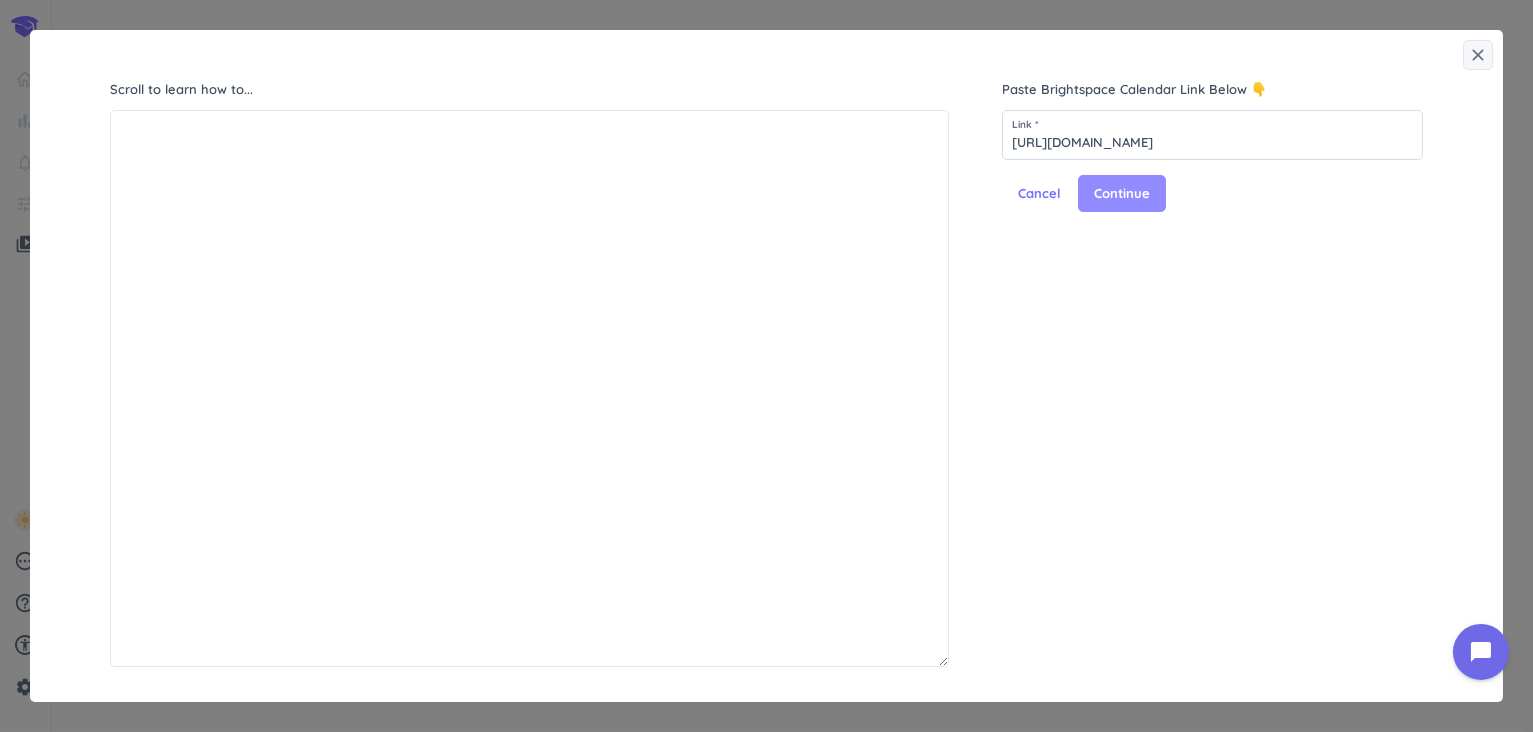 click on "Continue" at bounding box center [1122, 194] 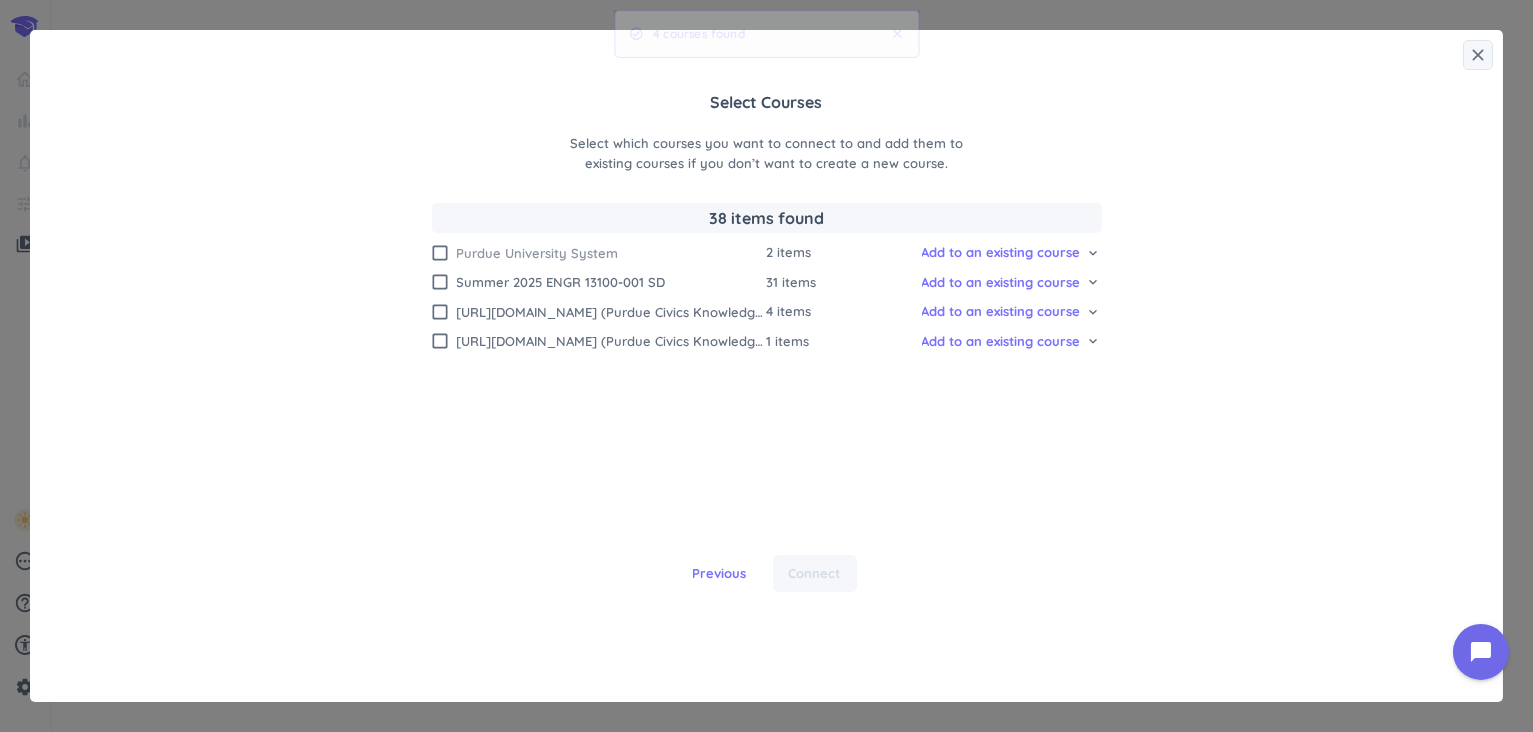 click on "Purdue University System" at bounding box center [612, 253] 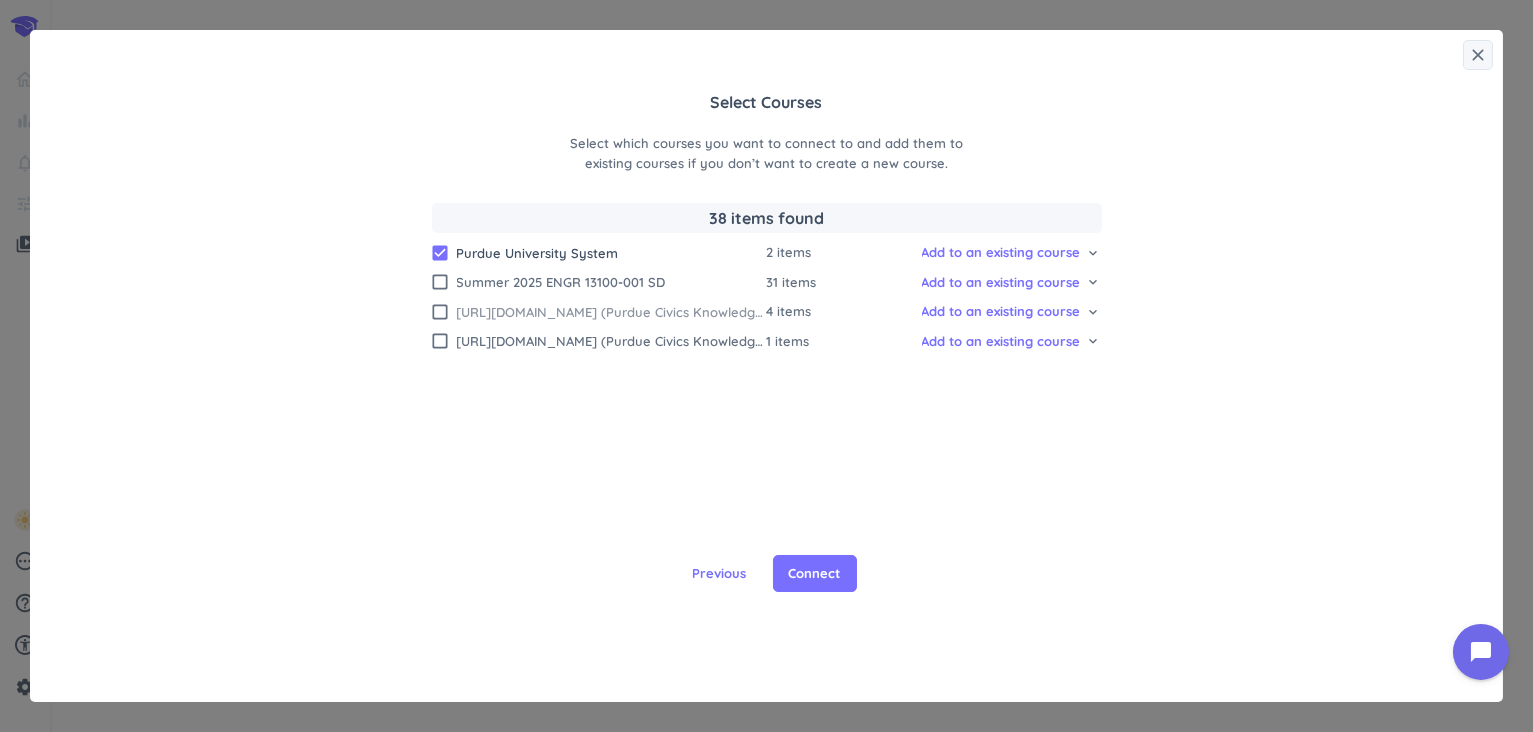 click on "[URL][DOMAIN_NAME] (Purdue Civics Knowledge Test)" at bounding box center (612, 312) 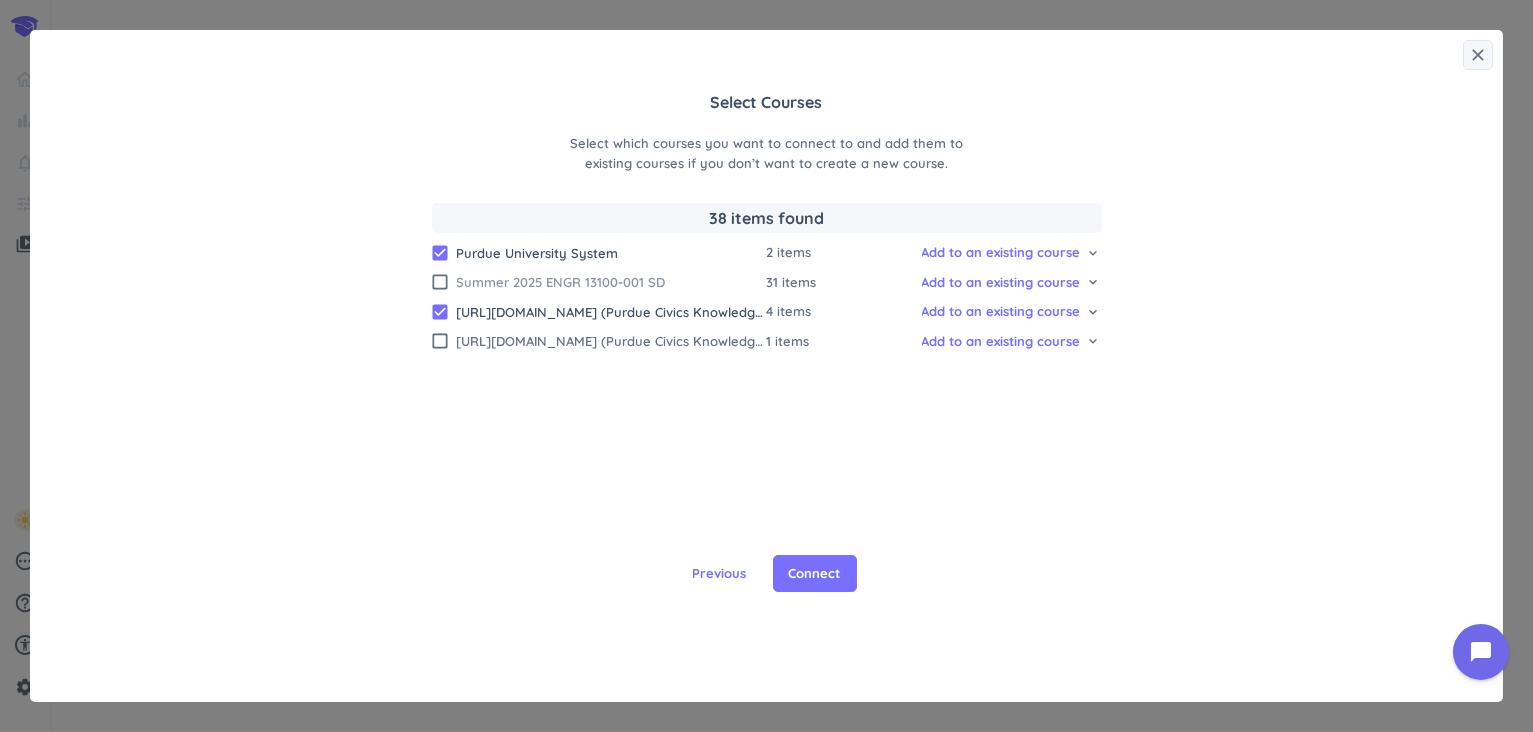click on "Summer 2025 ENGR 13100-001 SD" at bounding box center (612, 282) 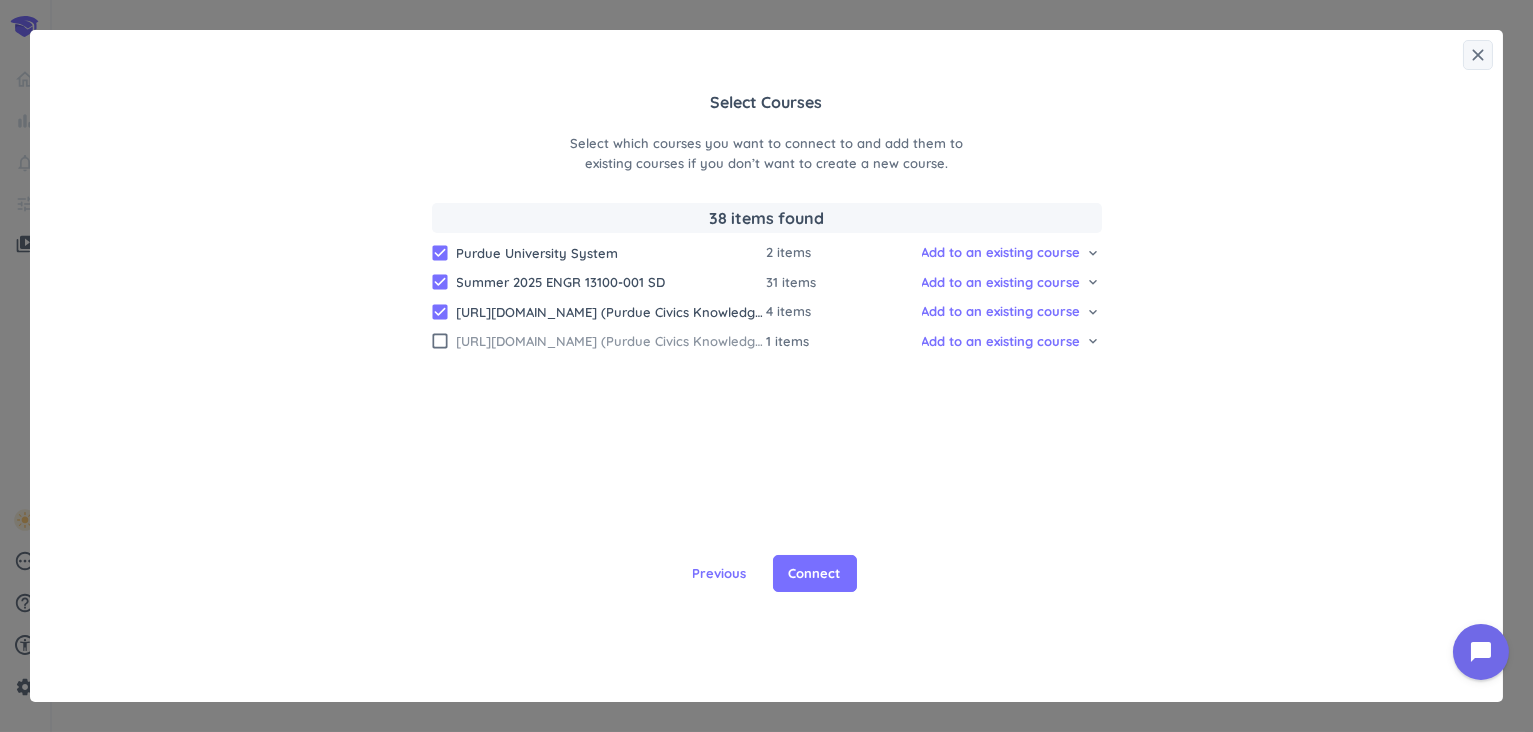 click on "[URL][DOMAIN_NAME] (Purdue Civics Knowledge Test)" at bounding box center [612, 341] 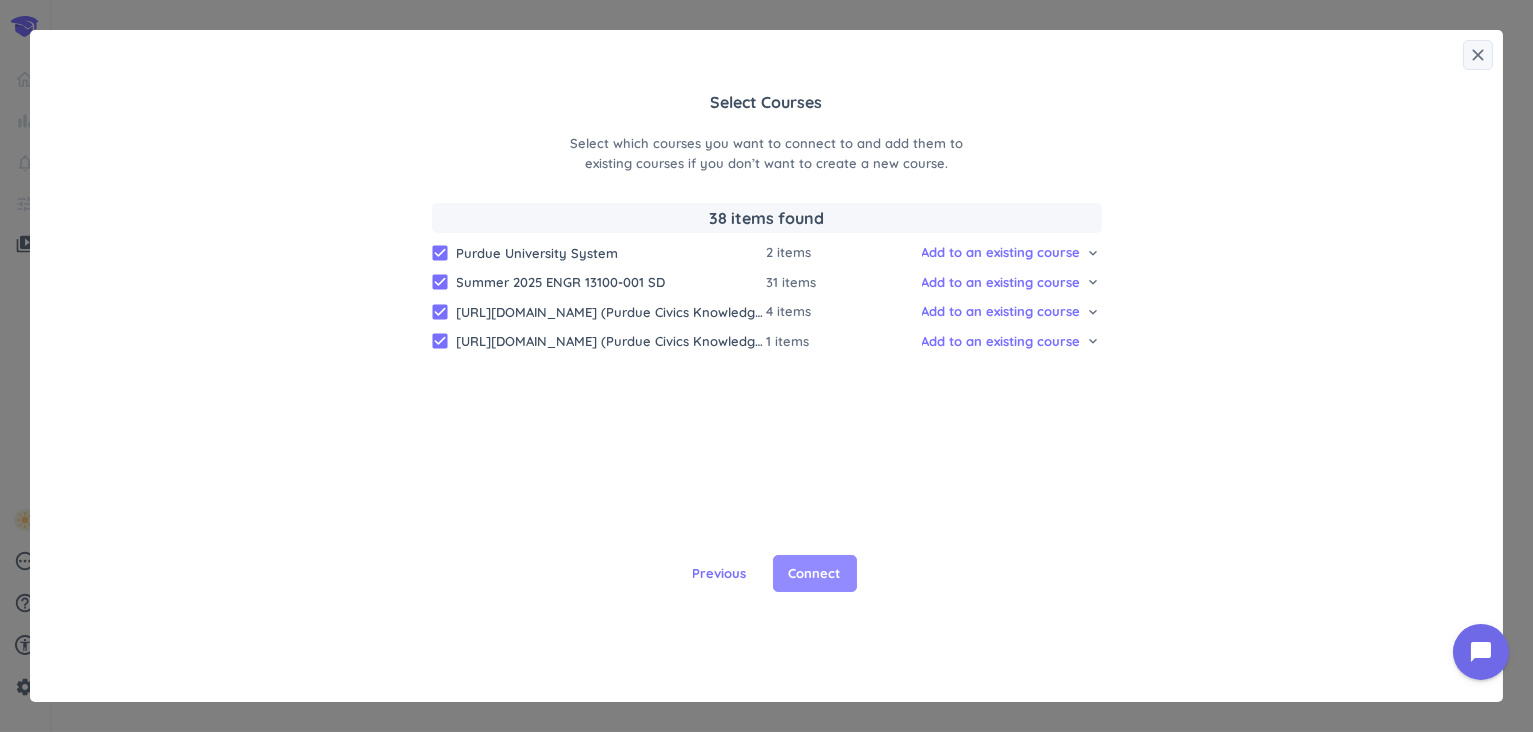 click on "Connect" at bounding box center [815, 574] 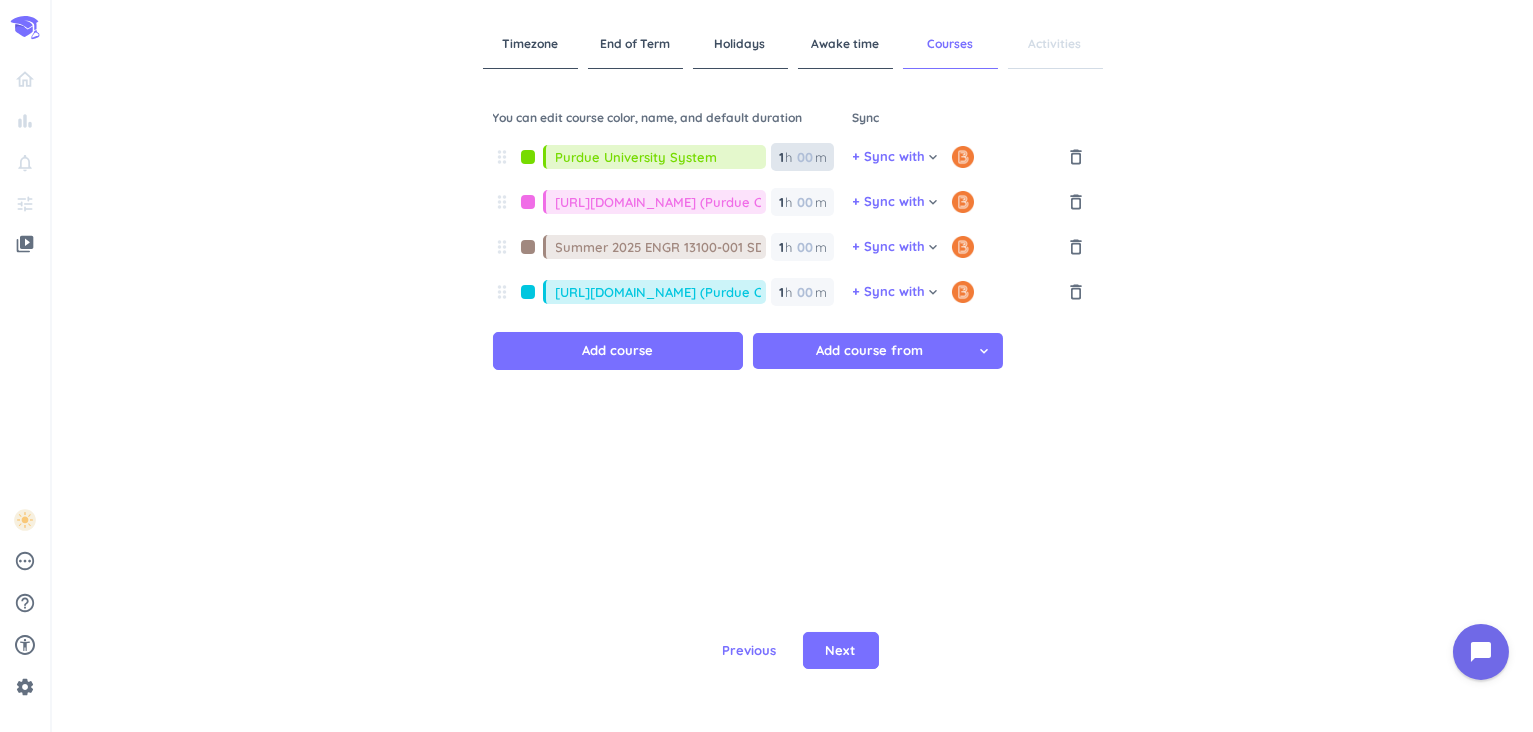 click at bounding box center (805, 157) 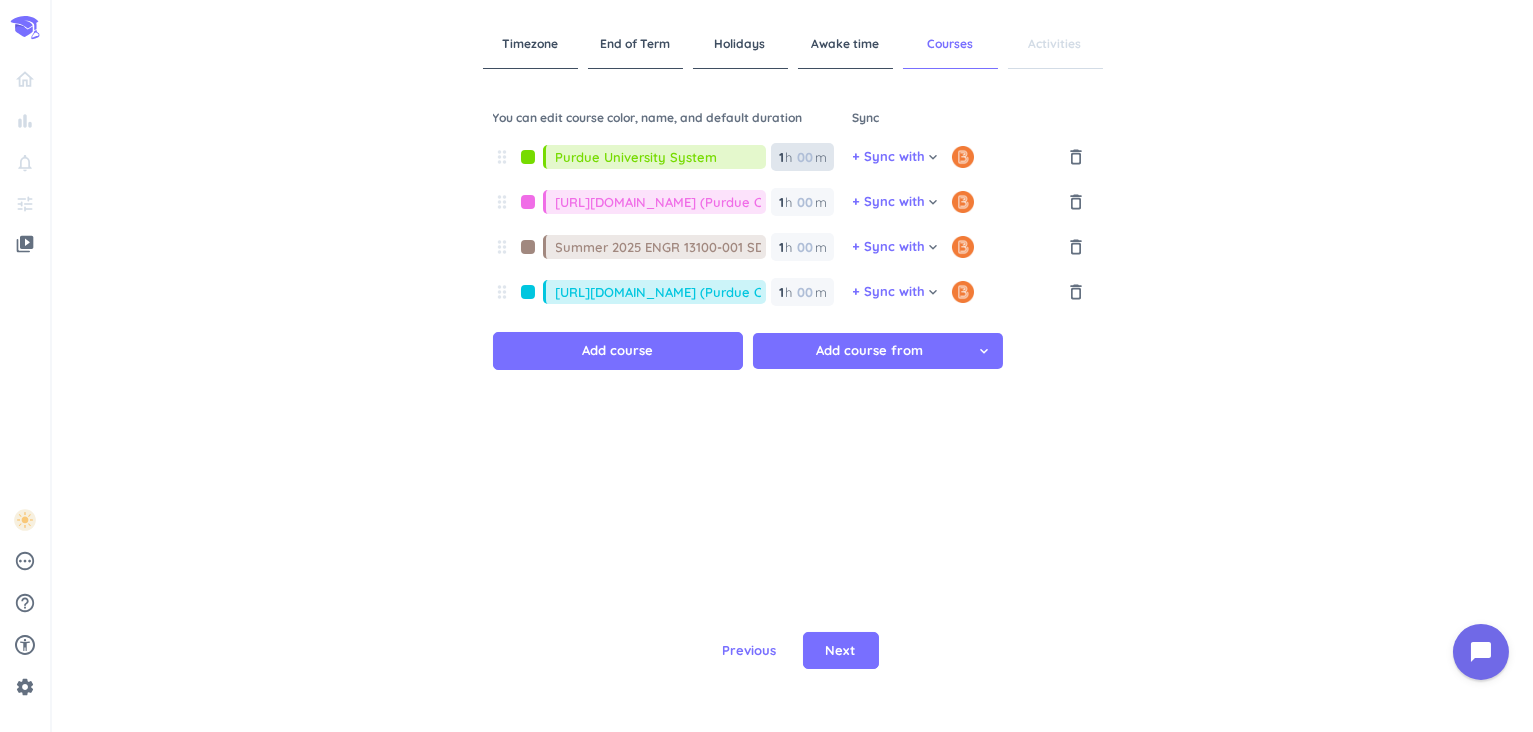 click on "1" at bounding box center [781, 157] 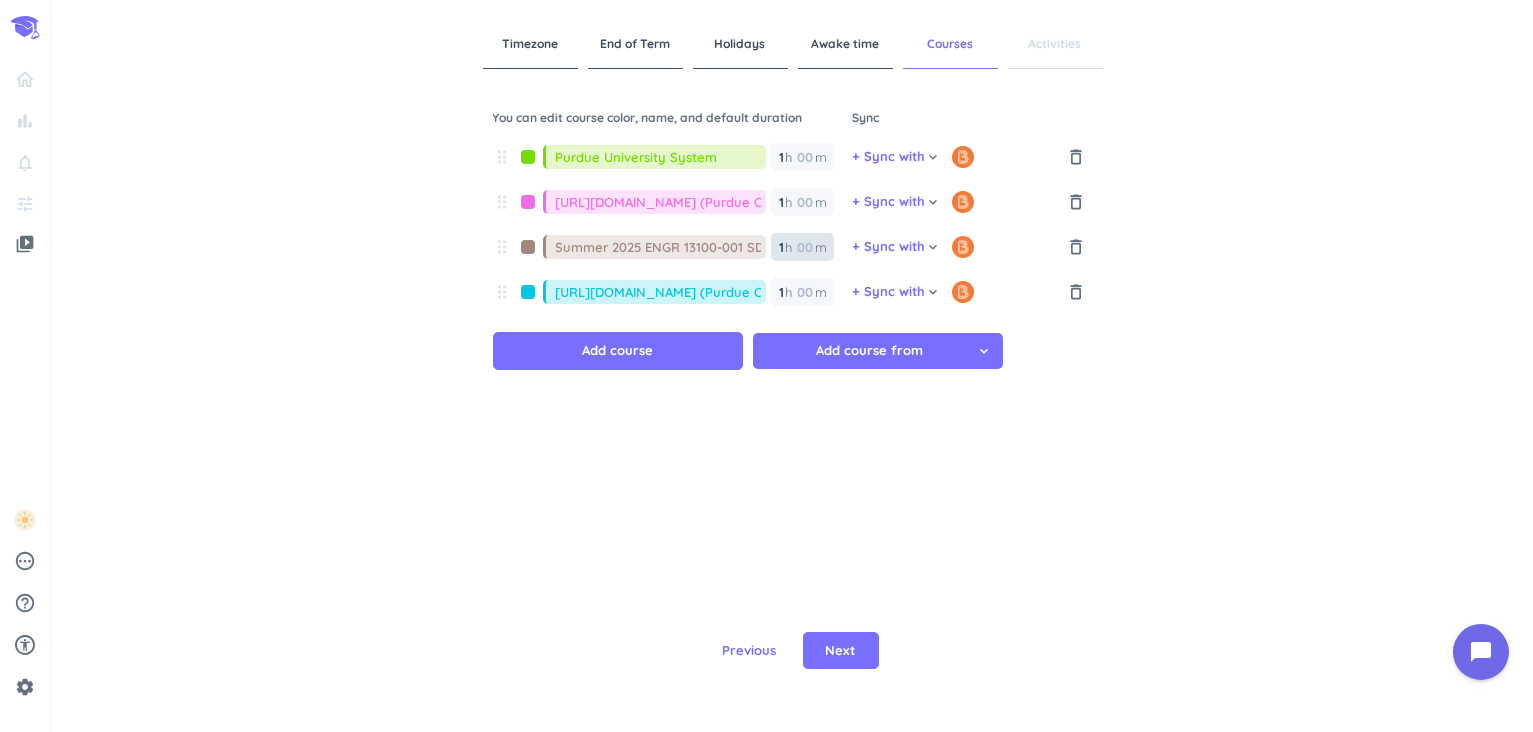 click on "1 1 00" at bounding box center [786, 247] 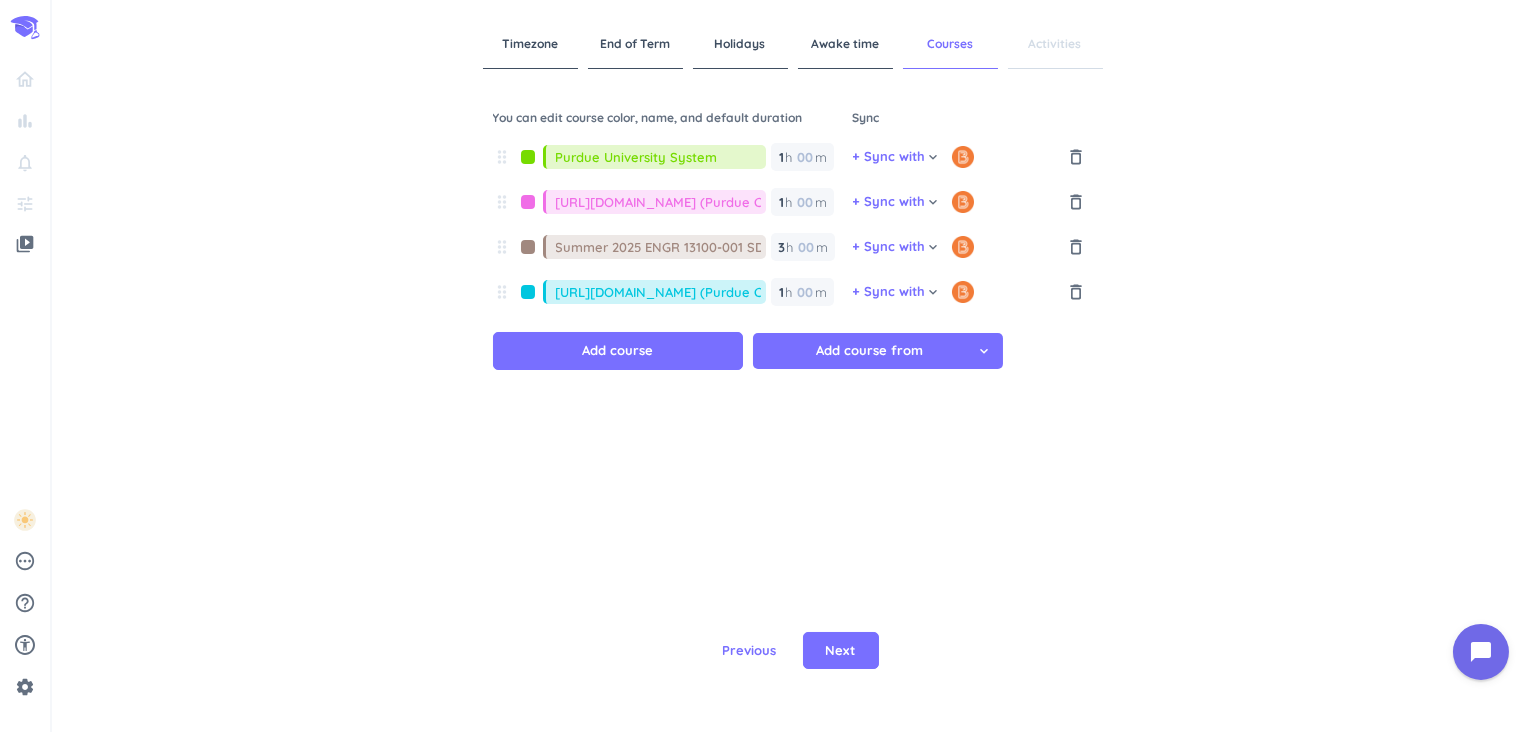 click on "drag_indicator Purdue University System 1 1 00 h 00 m + Sync with cancel keyboard_arrow_down cancel delete_outline drag_indicator [URL][DOMAIN_NAME] (Purdue Civics Knowledge Test) 1 1 00 h 00 m + Sync with cancel keyboard_arrow_down cancel delete_outline drag_indicator Summer 2025 ENGR 13100-001 SD 3 3 00 h 00 m + Sync with cancel keyboard_arrow_down cancel delete_outline drag_indicator [URL][DOMAIN_NAME] (Purdue Civics Knowledge Test) 1 1 00 h 00 m + Sync with cancel keyboard_arrow_down cancel delete_outline Add course Add course from cancel keyboard_arrow_down" at bounding box center [793, 340] 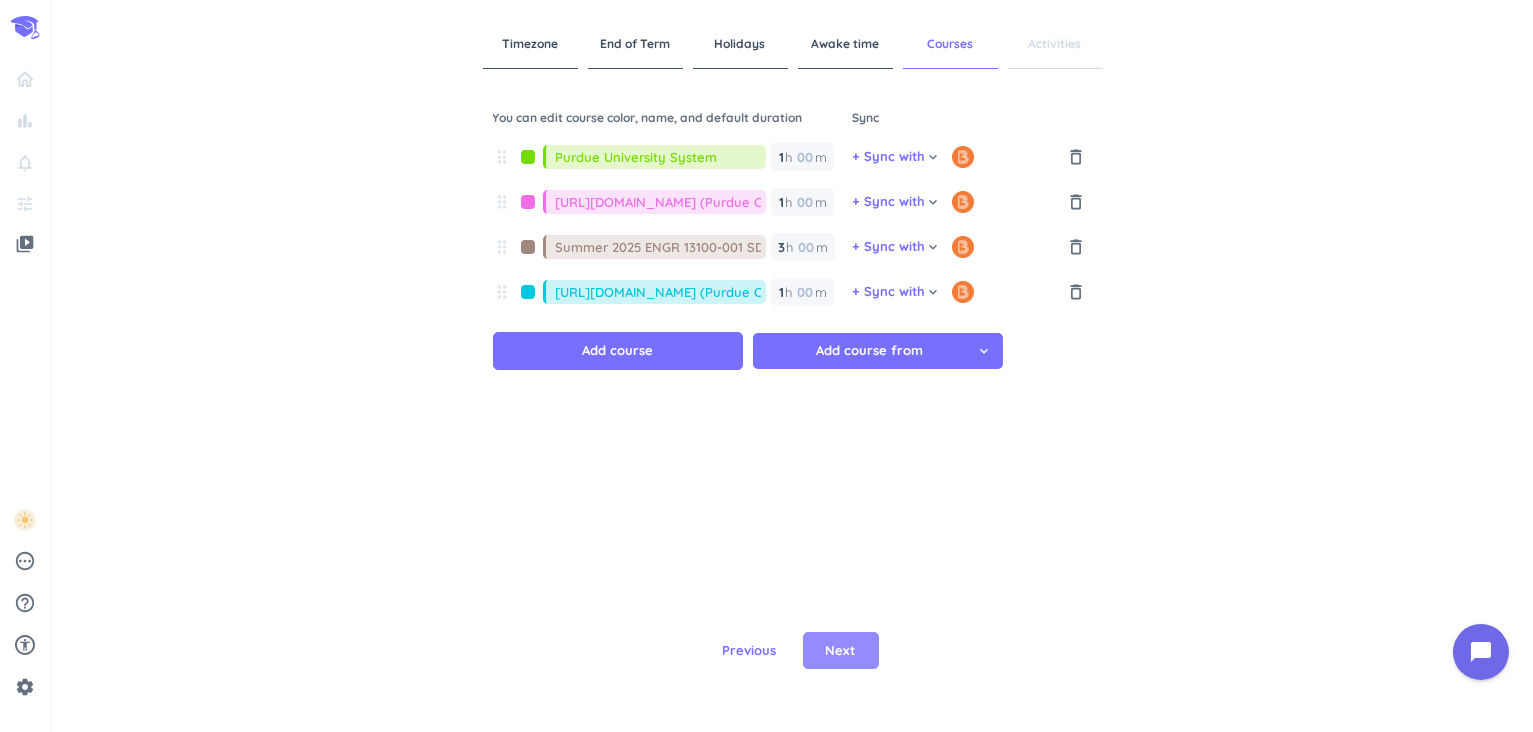 click on "Next" at bounding box center (841, 651) 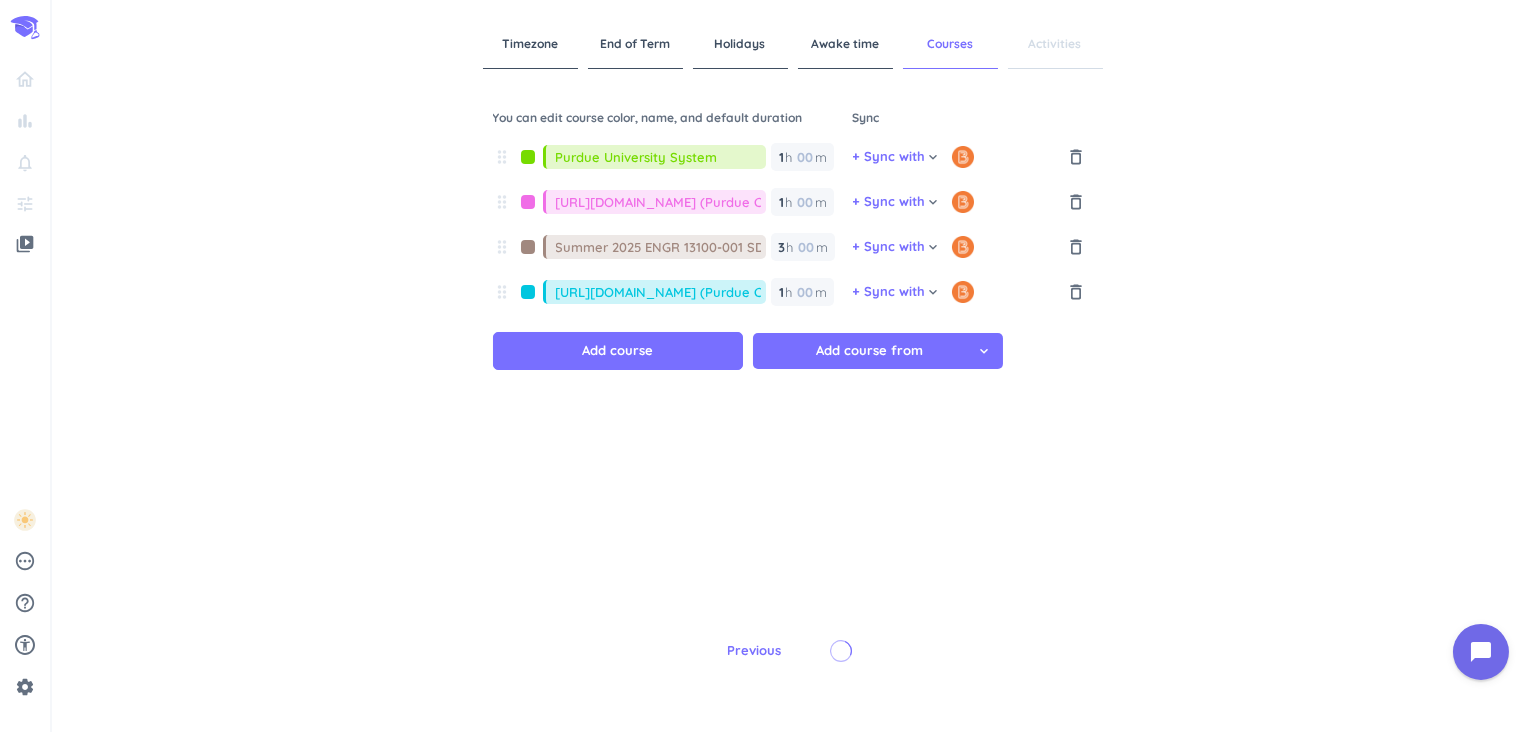 type on "1" 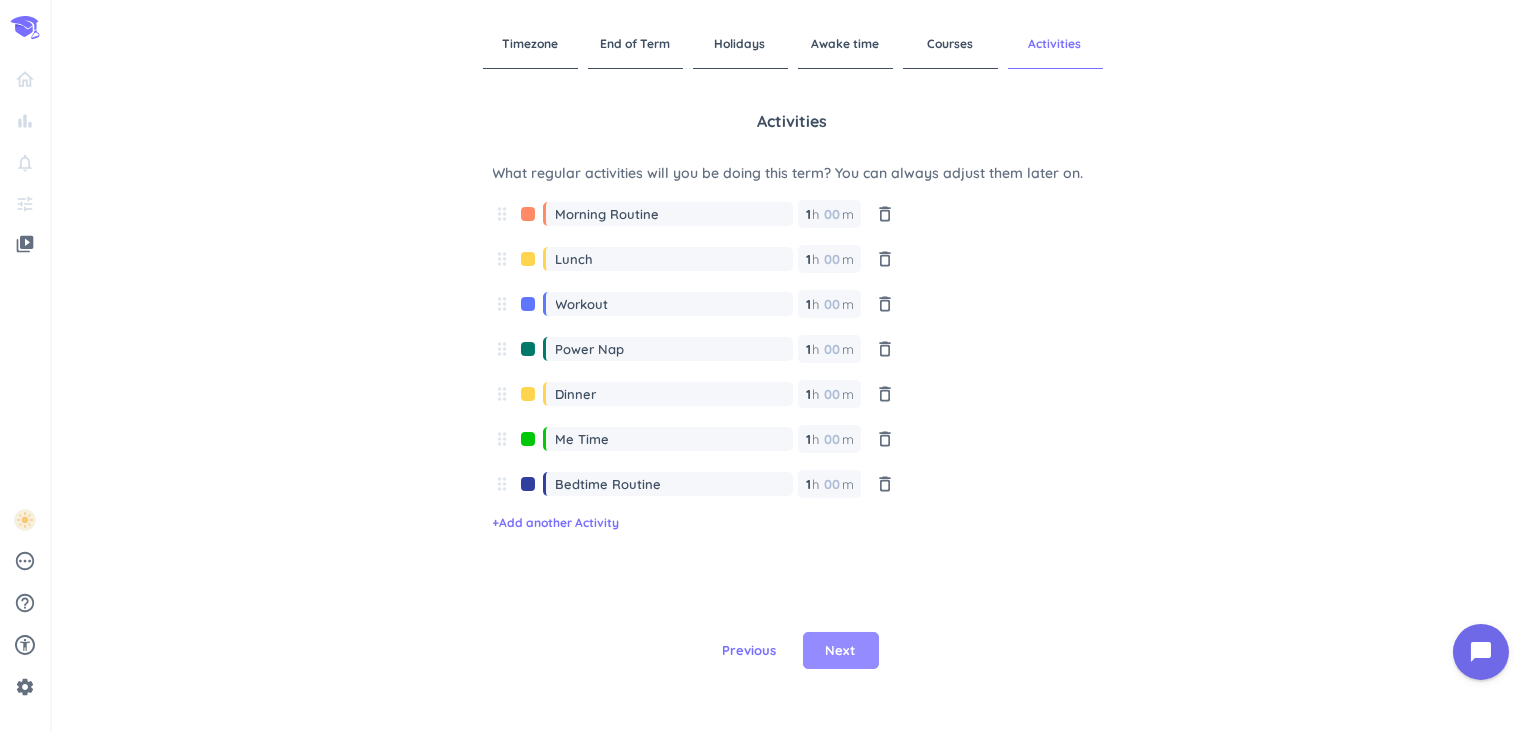 click on "Next" at bounding box center [841, 651] 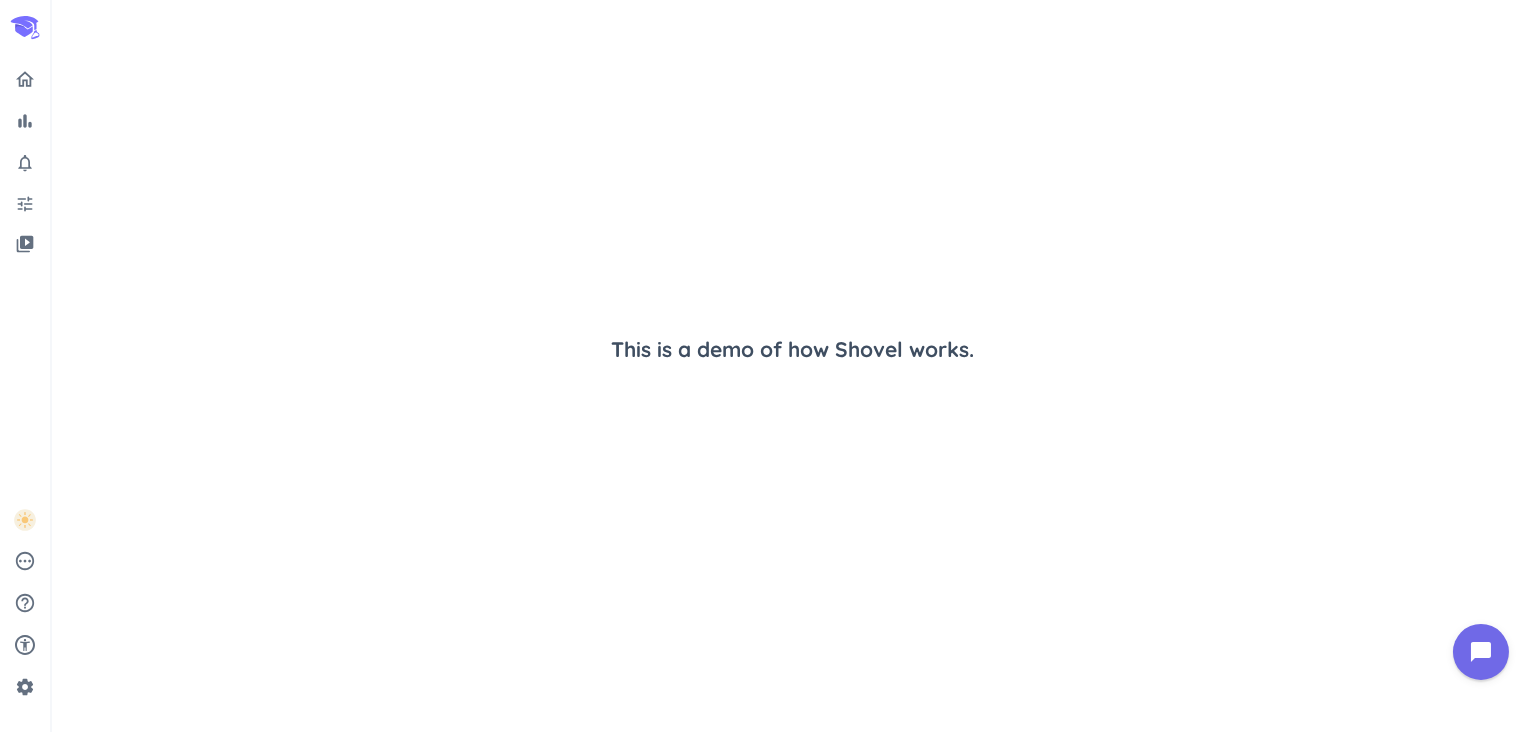 click on "This is a demo of how Shovel works." at bounding box center [792, 366] 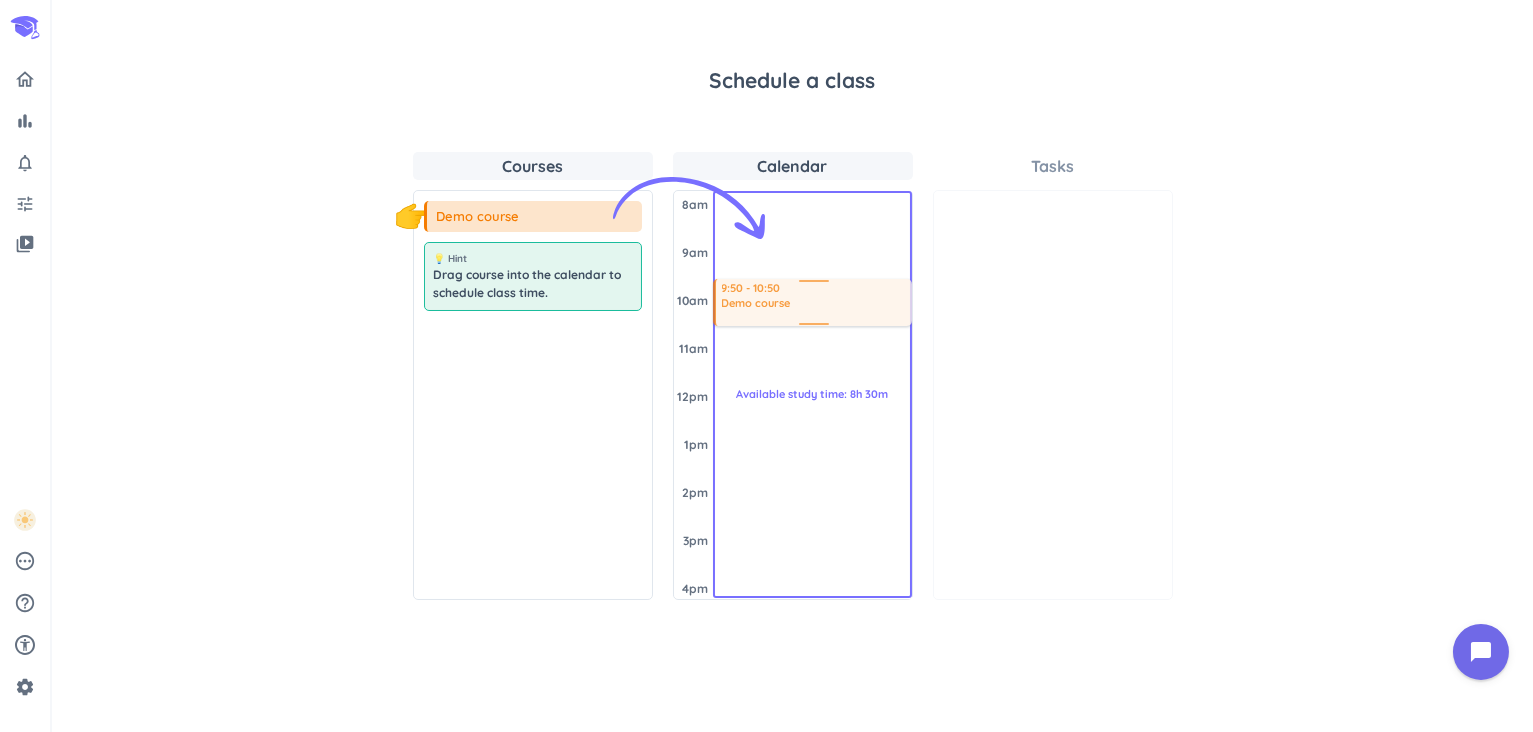 click on "Courses 👇 Demo course 💡 Hint Drag course into the calendar to schedule class time. Calendar [DATE] 8am 9am 10am 11am 12pm 1pm 2pm 3pm 4pm Available study time: 8h 30m 9:50 - 10:50 Demo course Tasks" at bounding box center [792, 376] 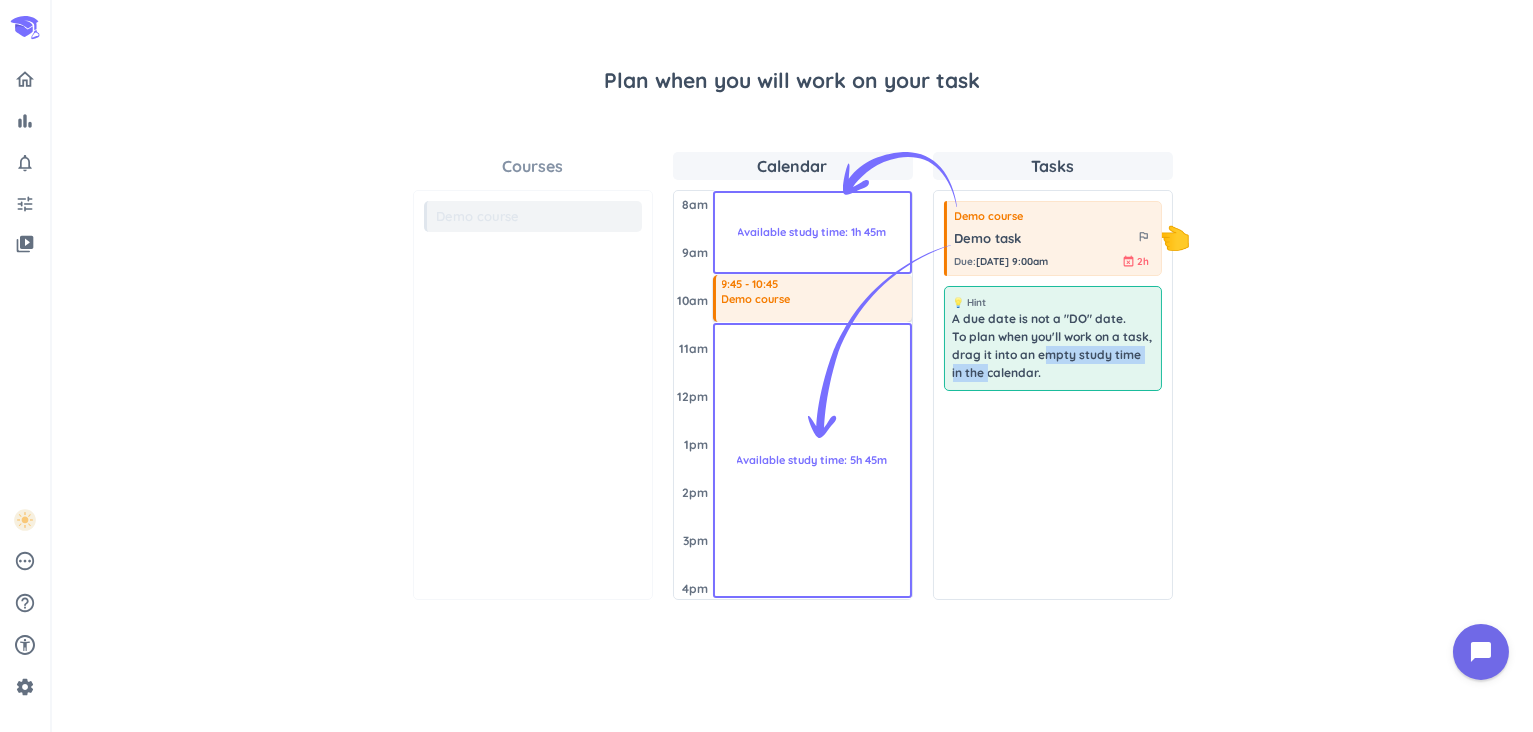 drag, startPoint x: 1070, startPoint y: 353, endPoint x: 1012, endPoint y: 367, distance: 59.665737 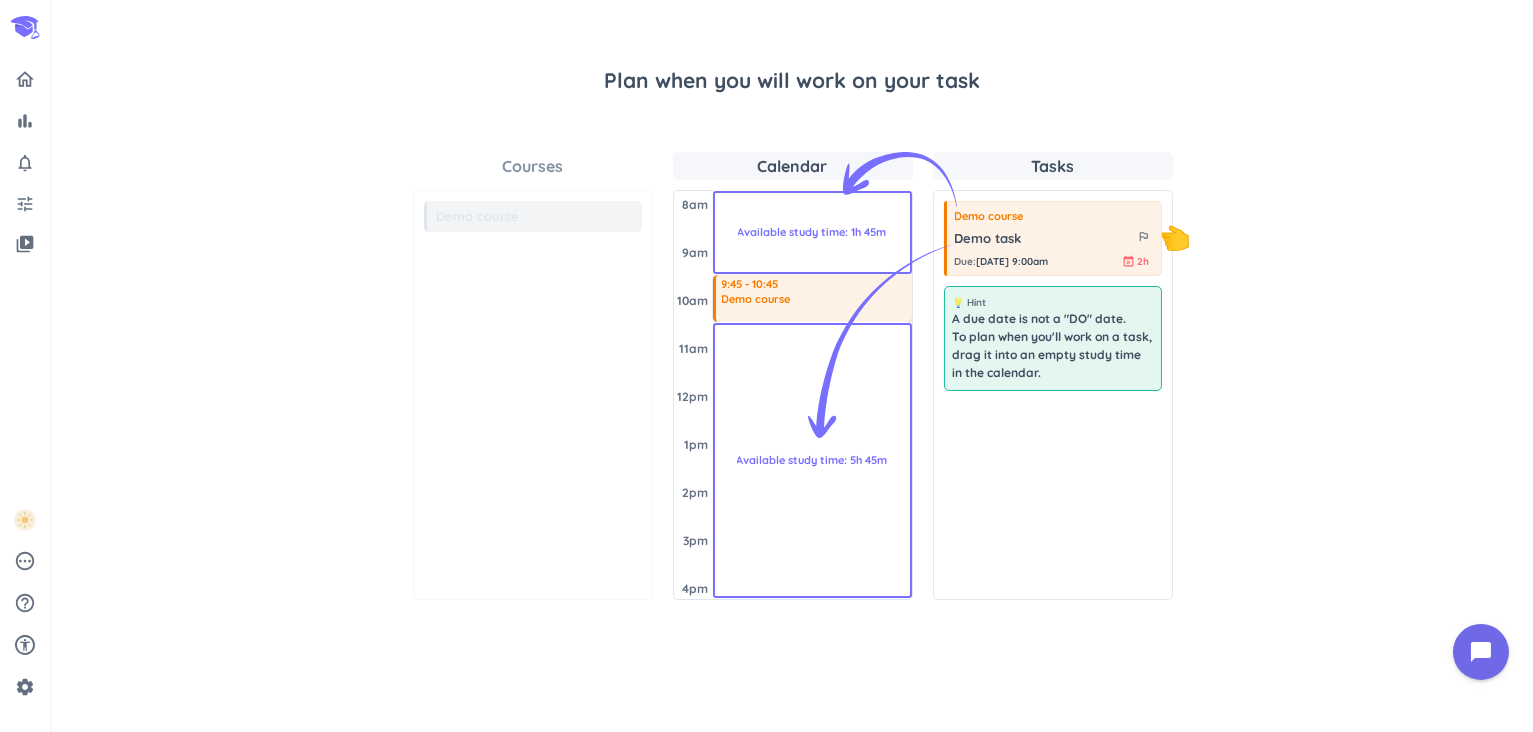 click on "A due date is not a "DO" date.
To plan when you'll work on a task, drag it into an empty study time in the calendar." at bounding box center [1053, 346] 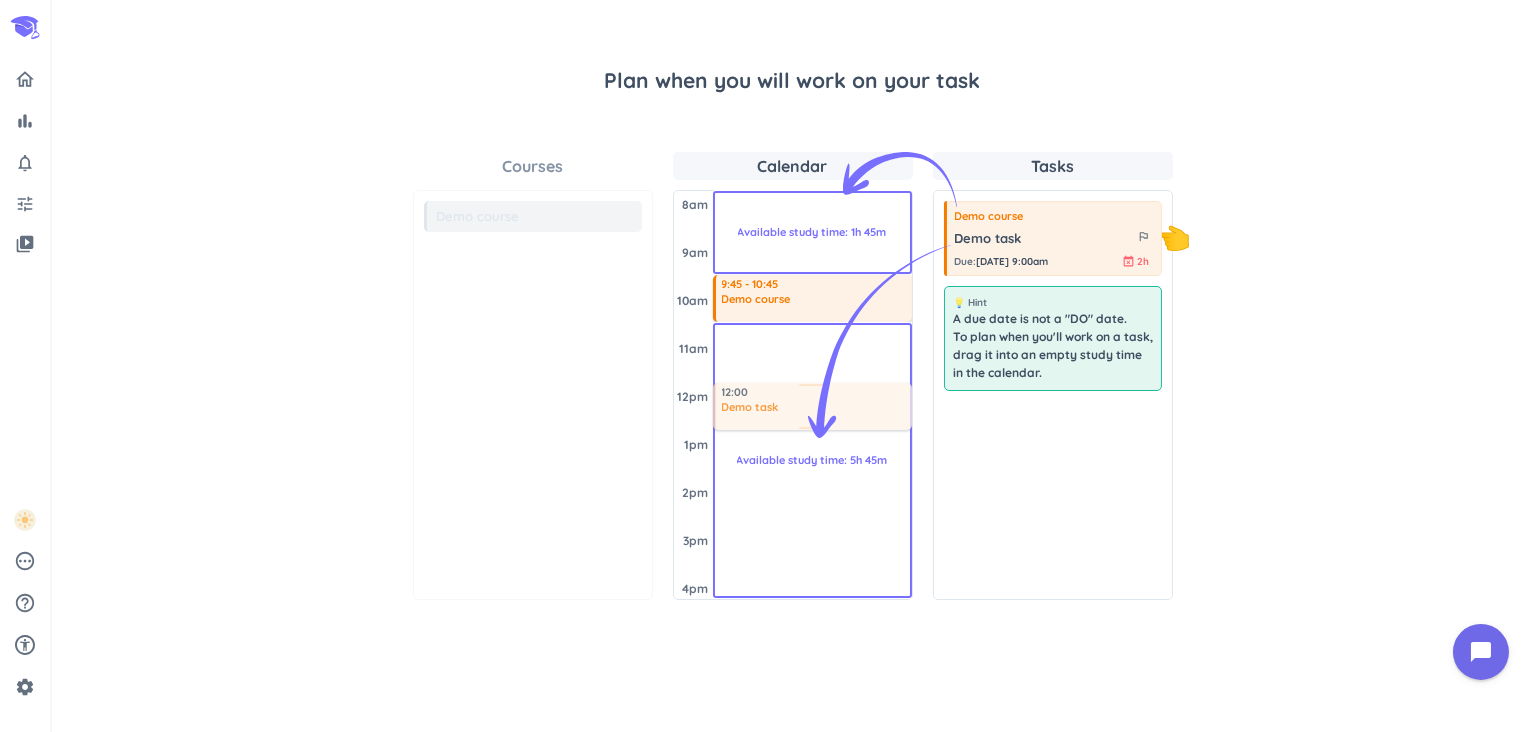 drag, startPoint x: 1024, startPoint y: 264, endPoint x: 765, endPoint y: 384, distance: 285.44876 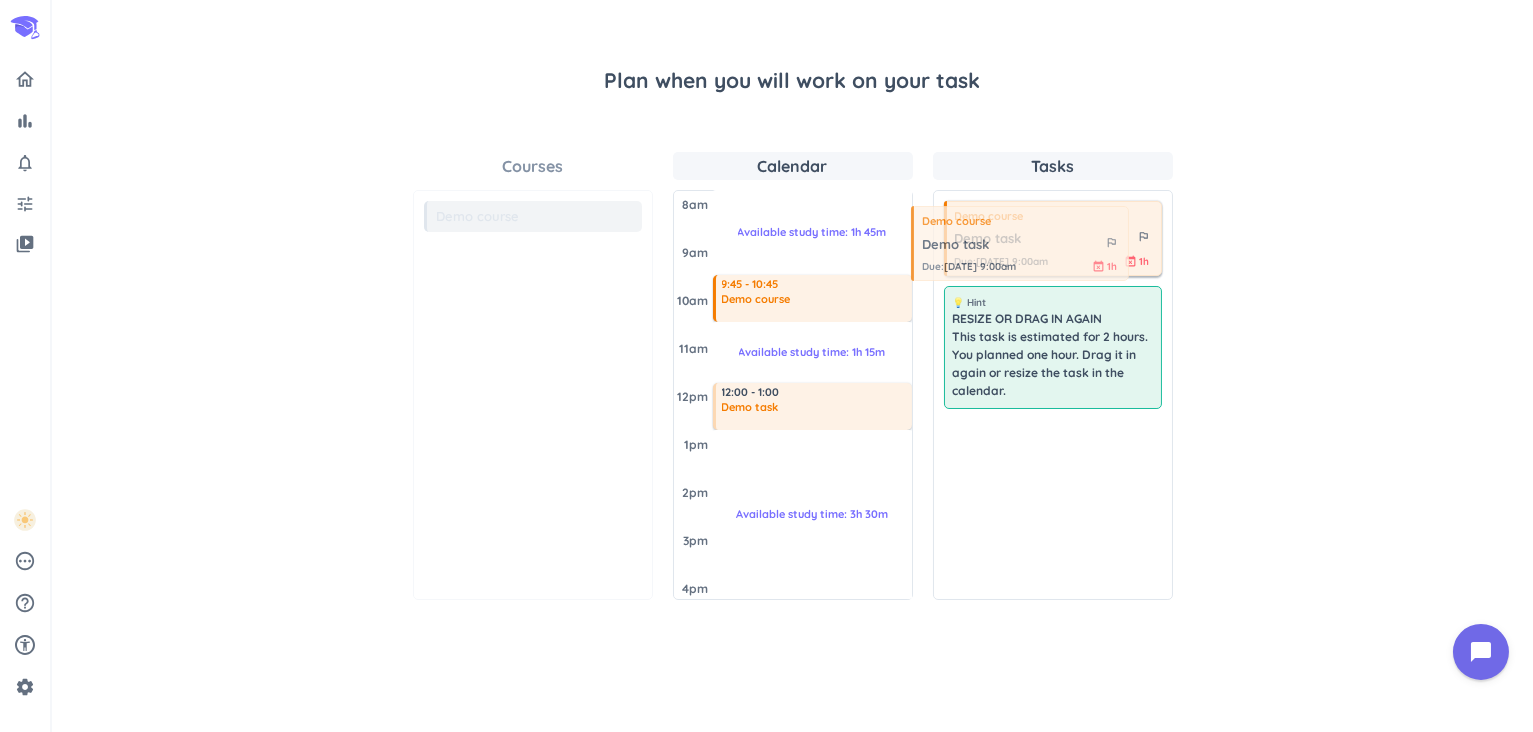 drag, startPoint x: 1029, startPoint y: 253, endPoint x: 1003, endPoint y: 256, distance: 26.172504 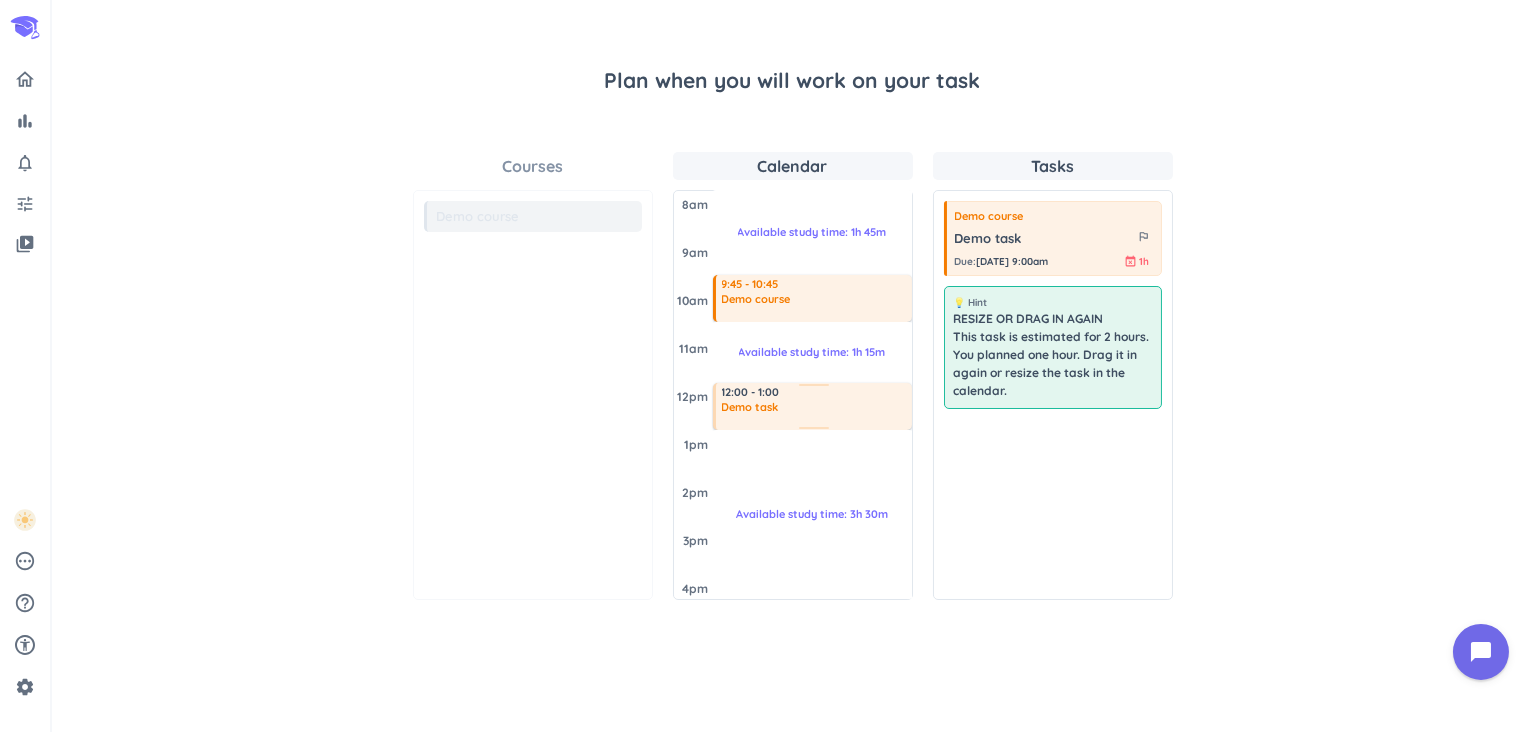 click at bounding box center [814, 431] 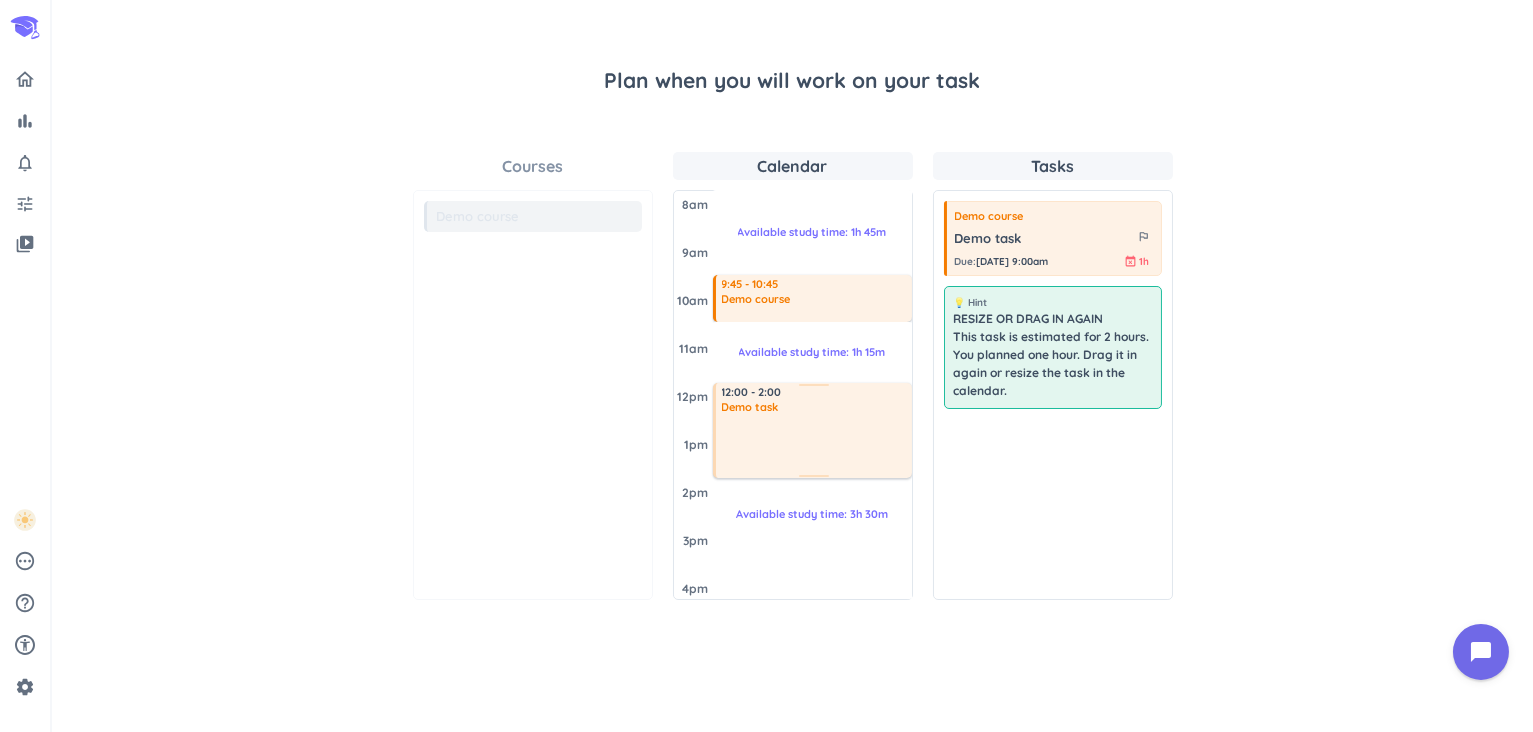 drag, startPoint x: 813, startPoint y: 427, endPoint x: 808, endPoint y: 476, distance: 49.25444 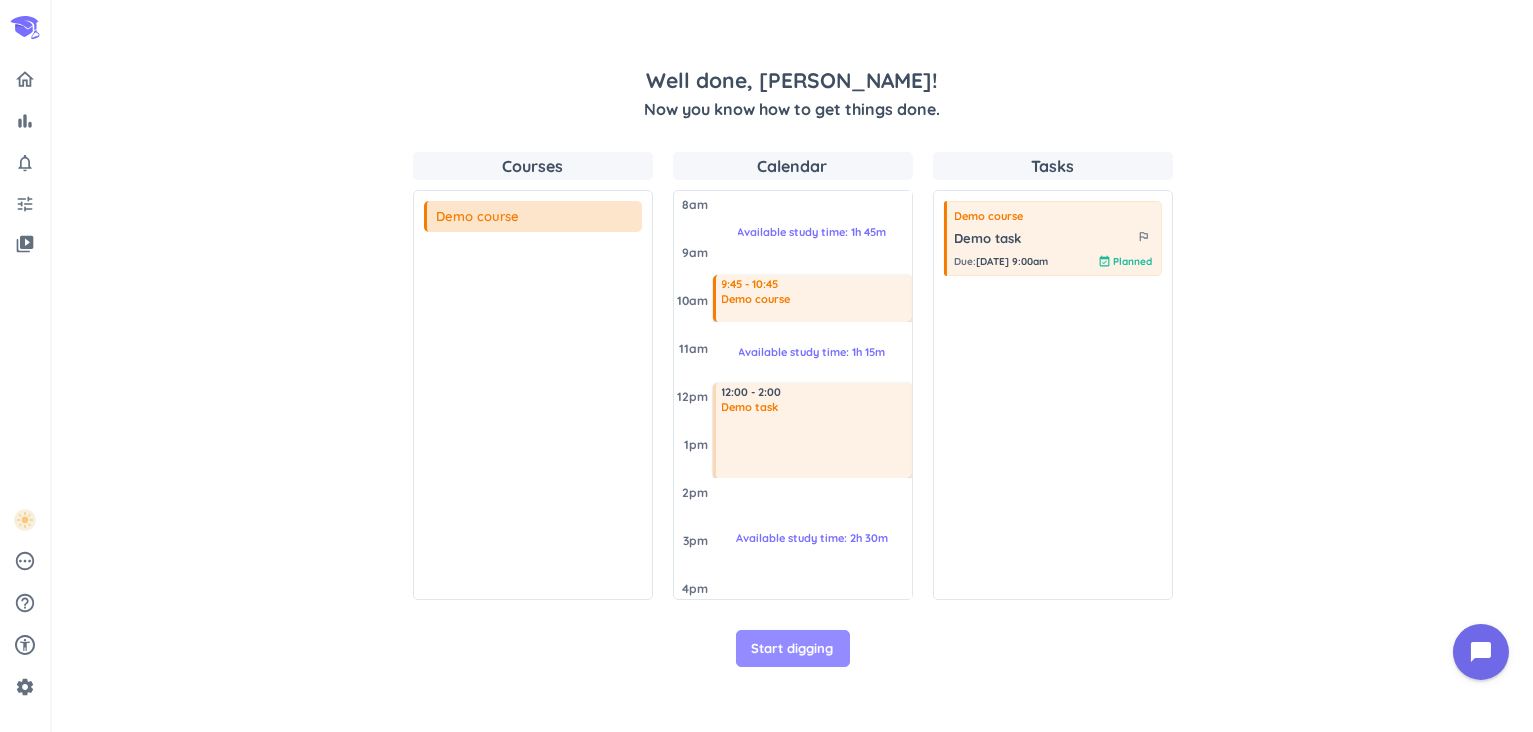 click on "Start digging" at bounding box center (793, 649) 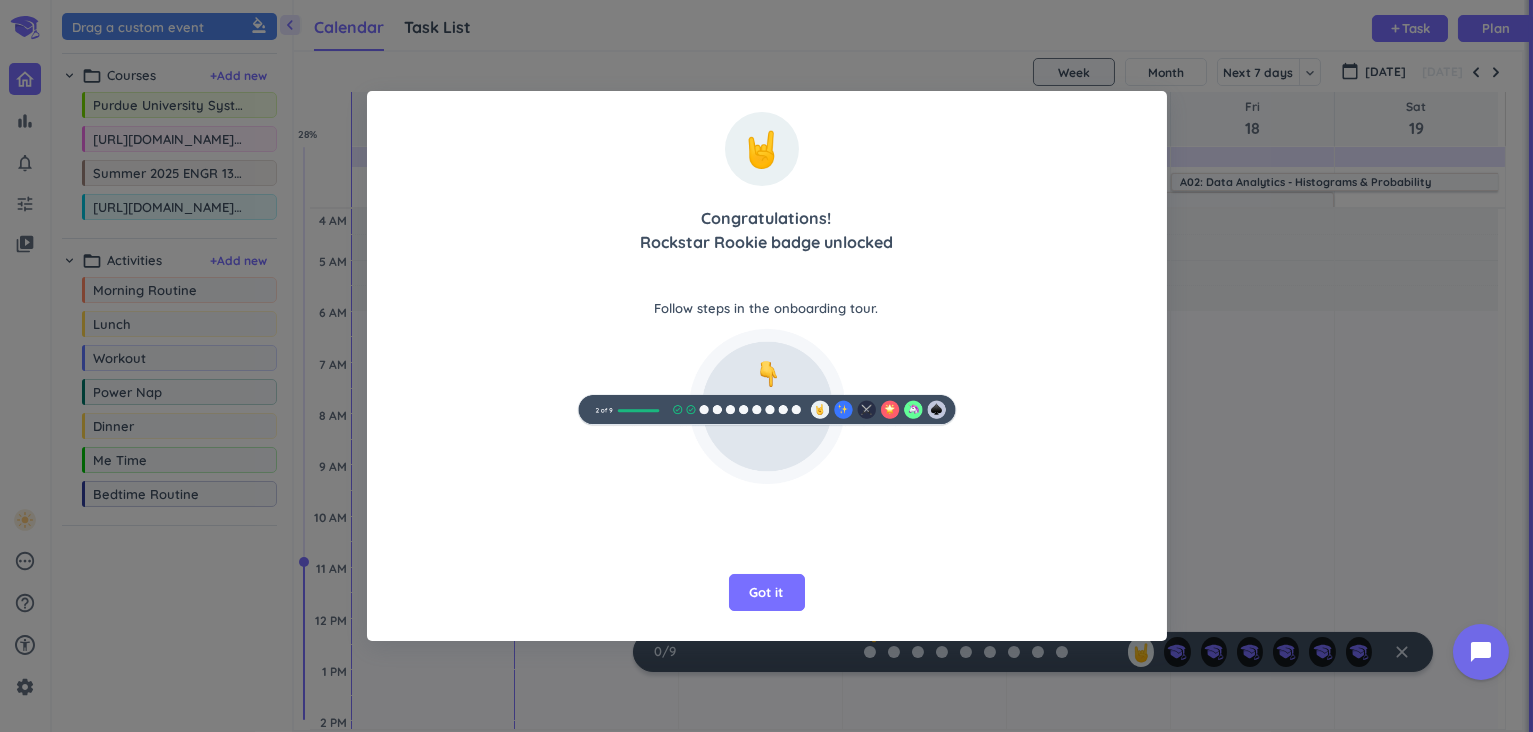 scroll, scrollTop: 42, scrollLeft: 1223, axis: both 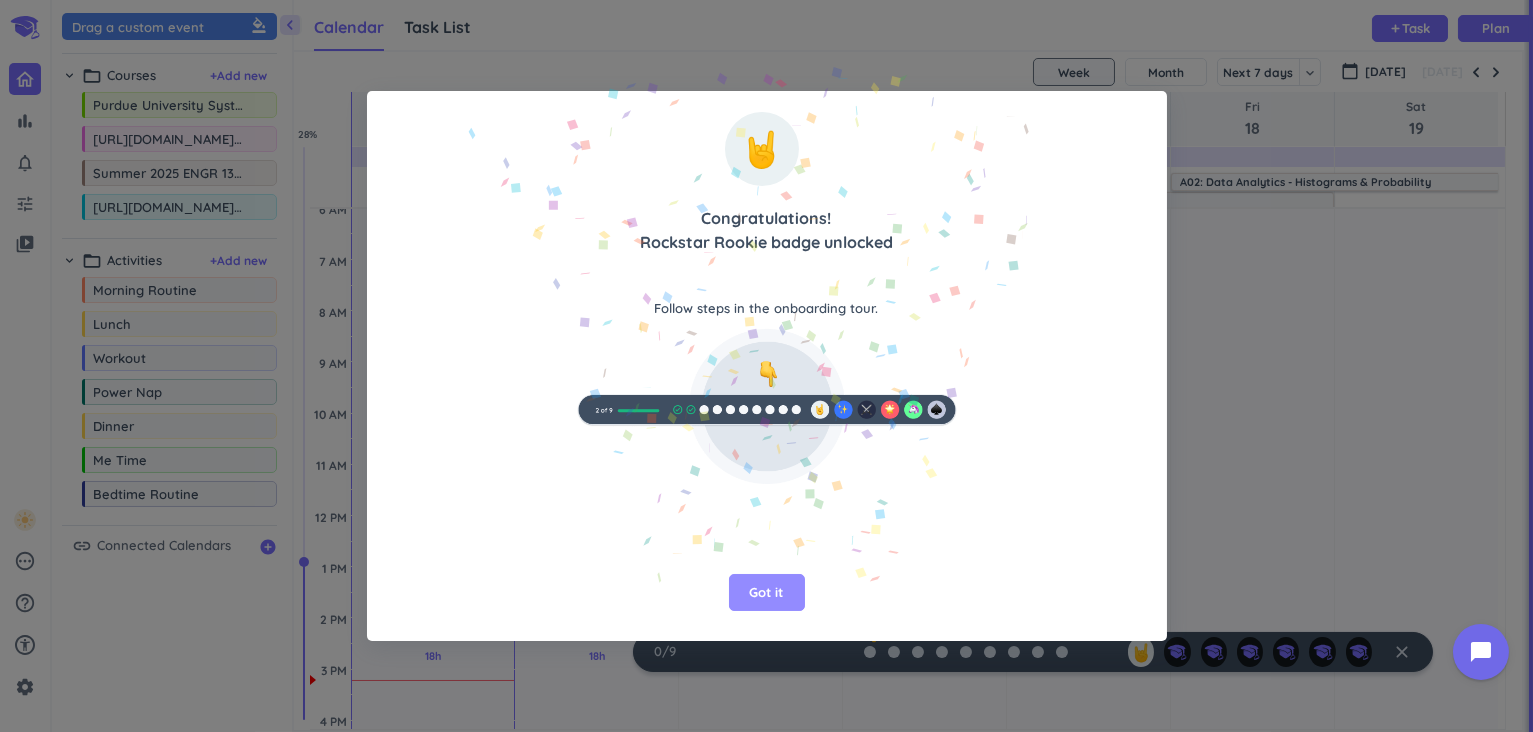 click on "Got it" at bounding box center (767, 593) 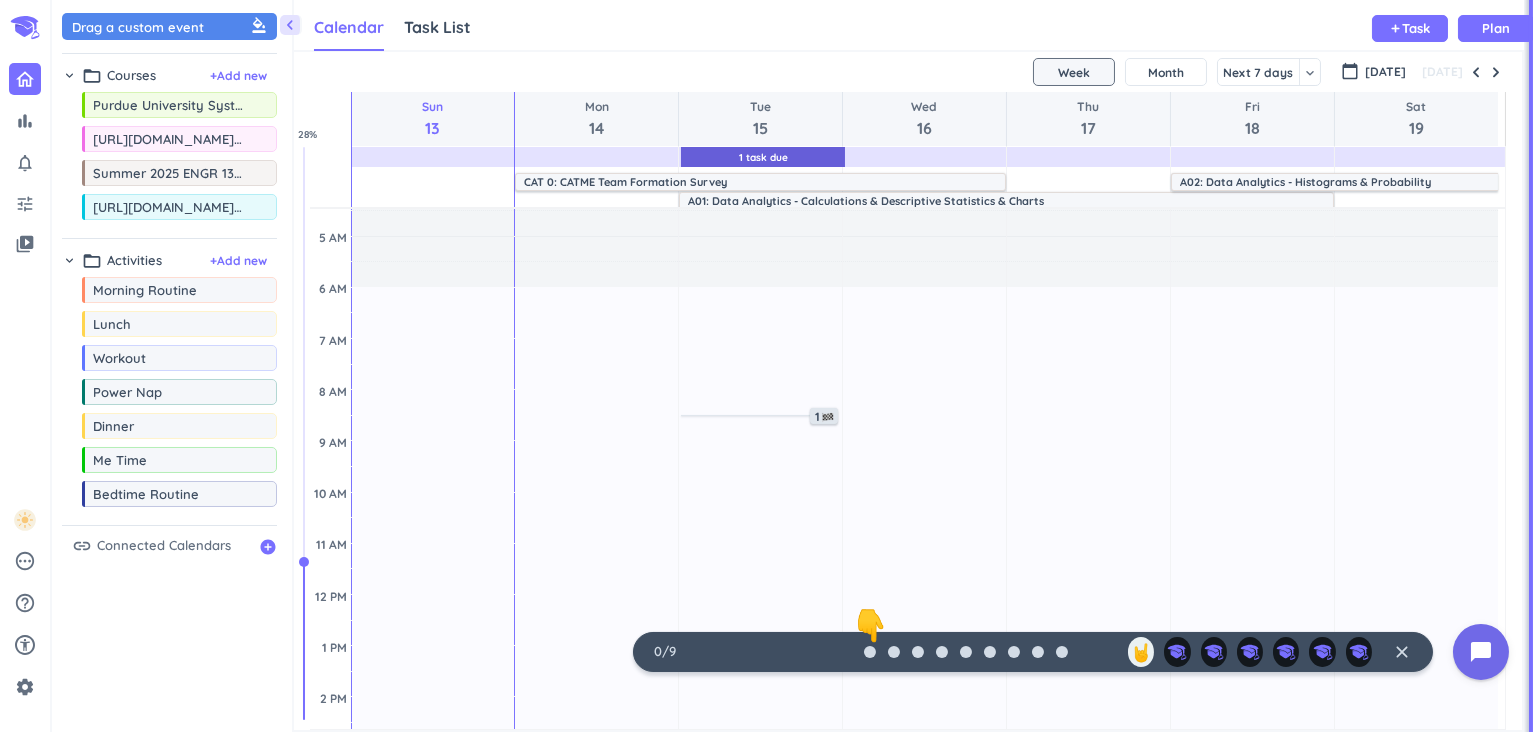 scroll, scrollTop: 1, scrollLeft: 0, axis: vertical 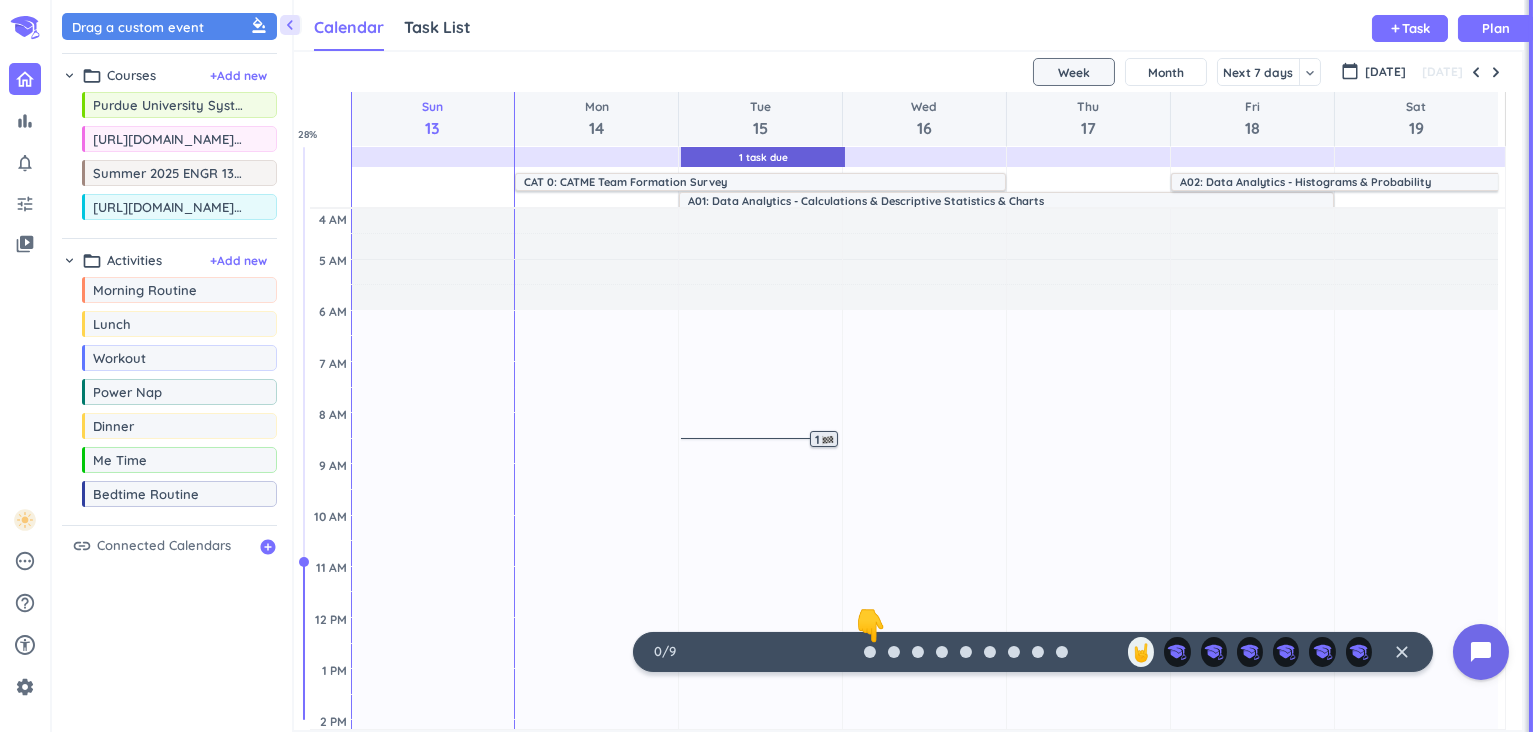 click at bounding box center [828, 440] 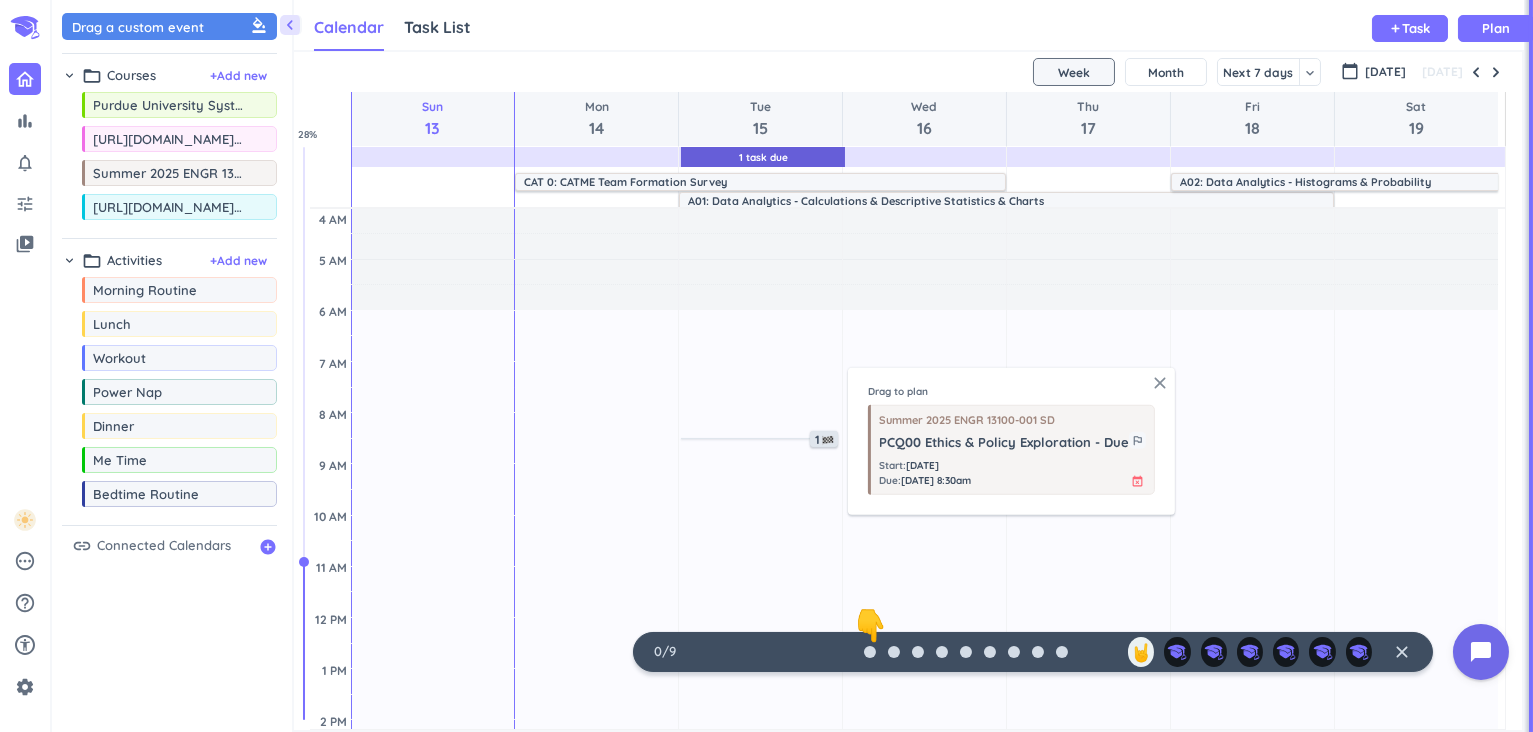 click on "close" at bounding box center [1160, 383] 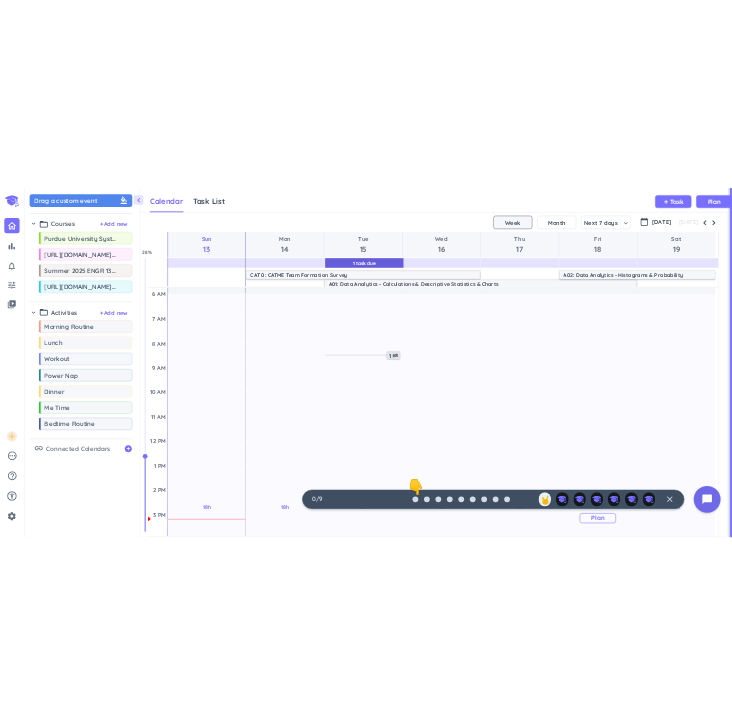 scroll, scrollTop: 91, scrollLeft: 0, axis: vertical 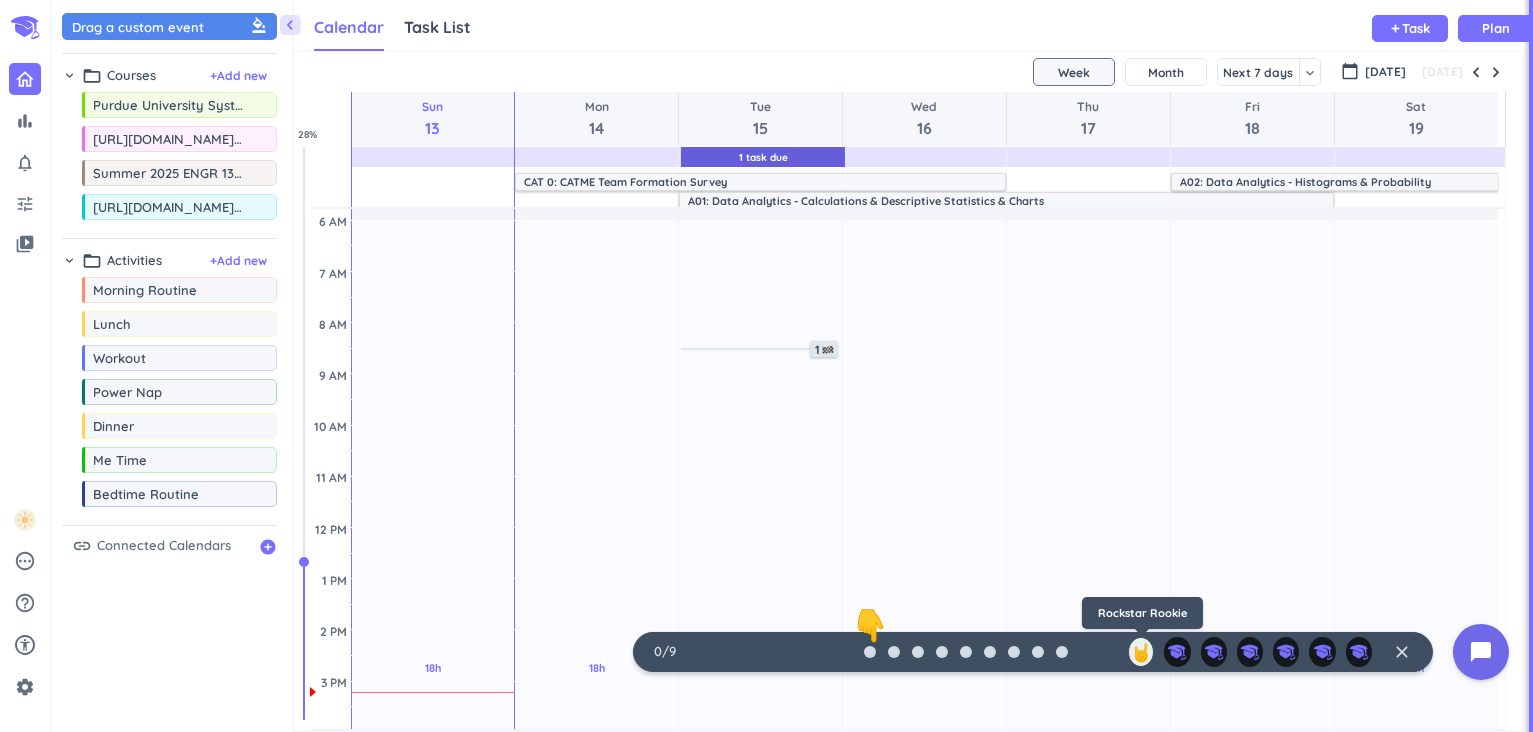 click on "🤘" at bounding box center (1141, 652) 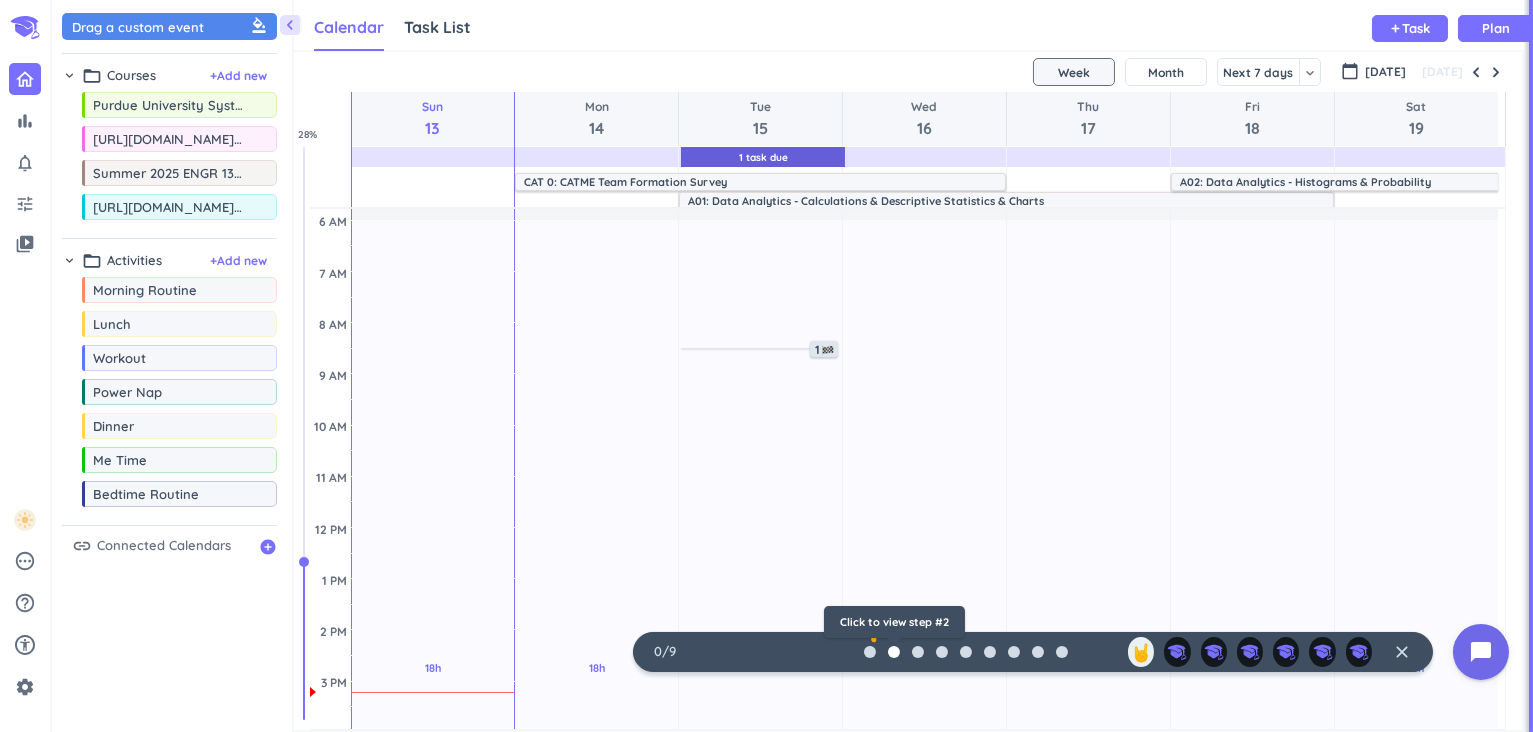 click at bounding box center [894, 652] 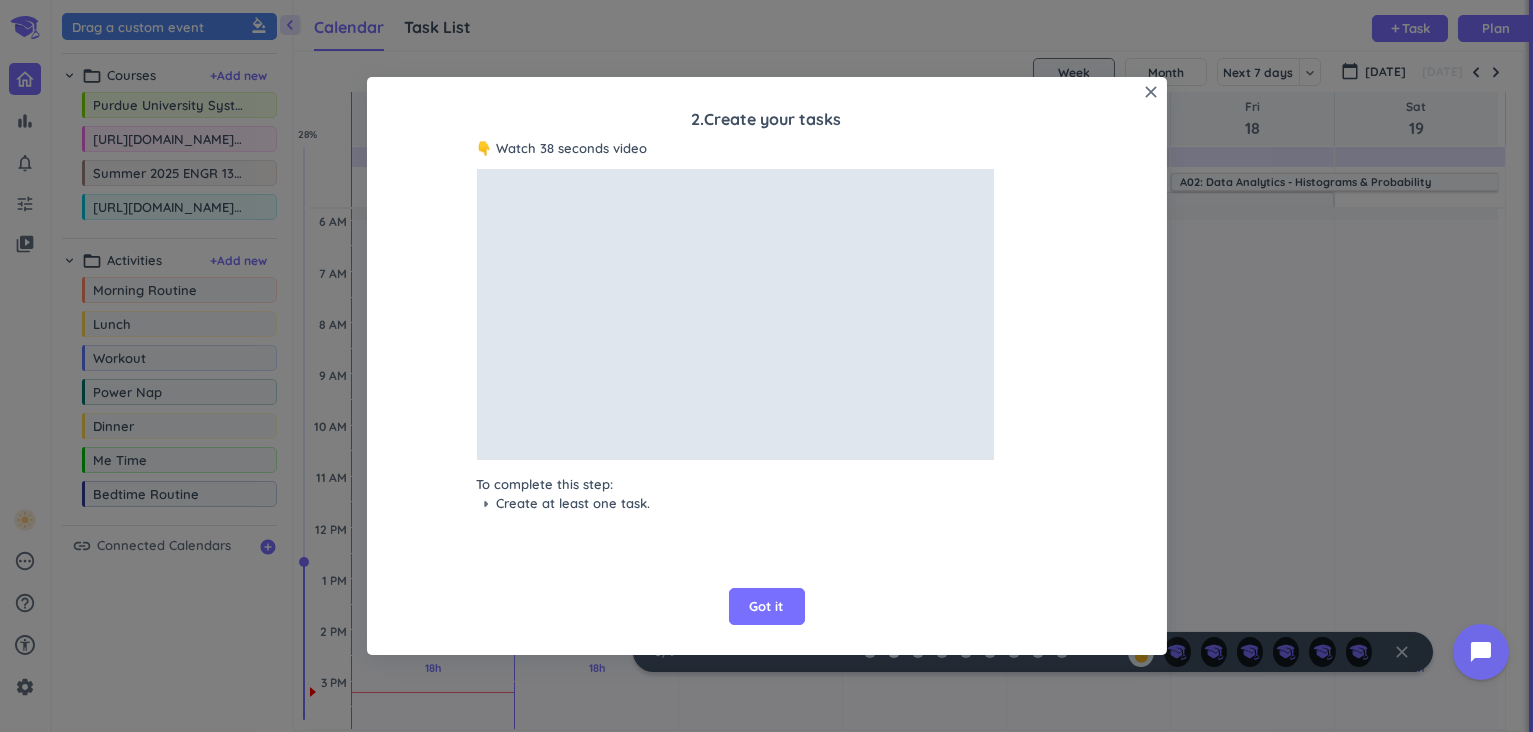 click on "close 2 .  Create your tasks   👇 Watch  38 seconds video To complete this step: arrow_right Create at least one task. Got it" at bounding box center [767, 366] 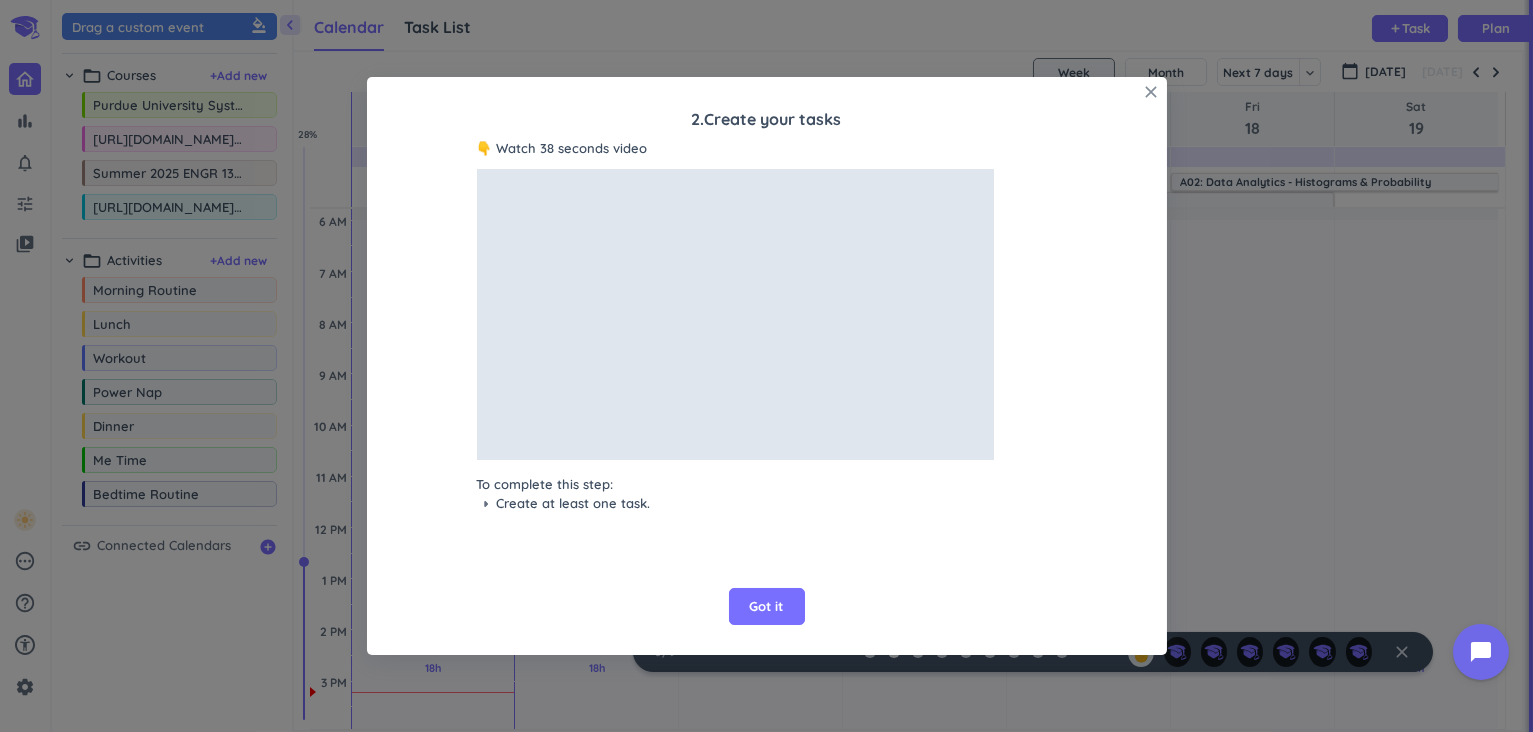 click on "close" at bounding box center (1152, 92) 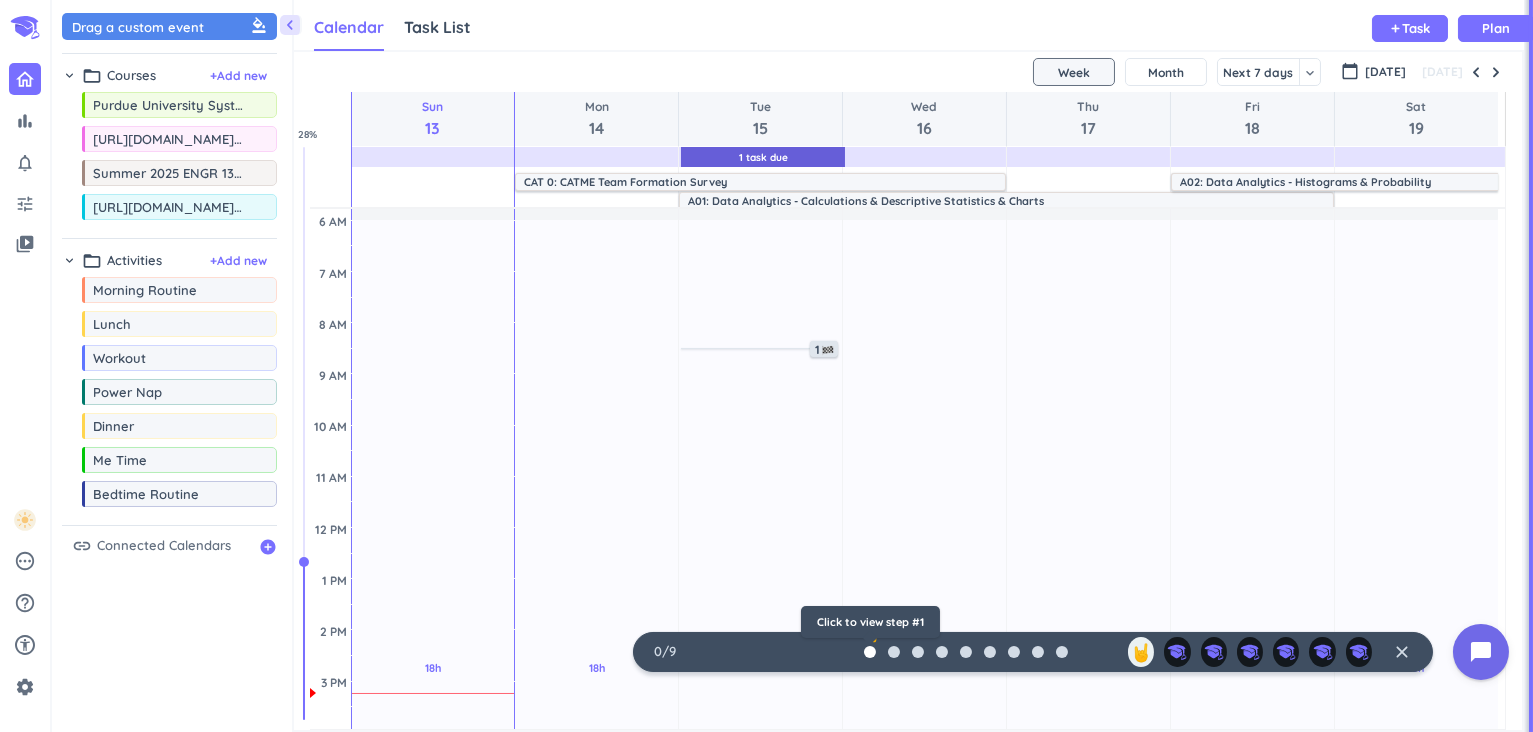 click at bounding box center (870, 652) 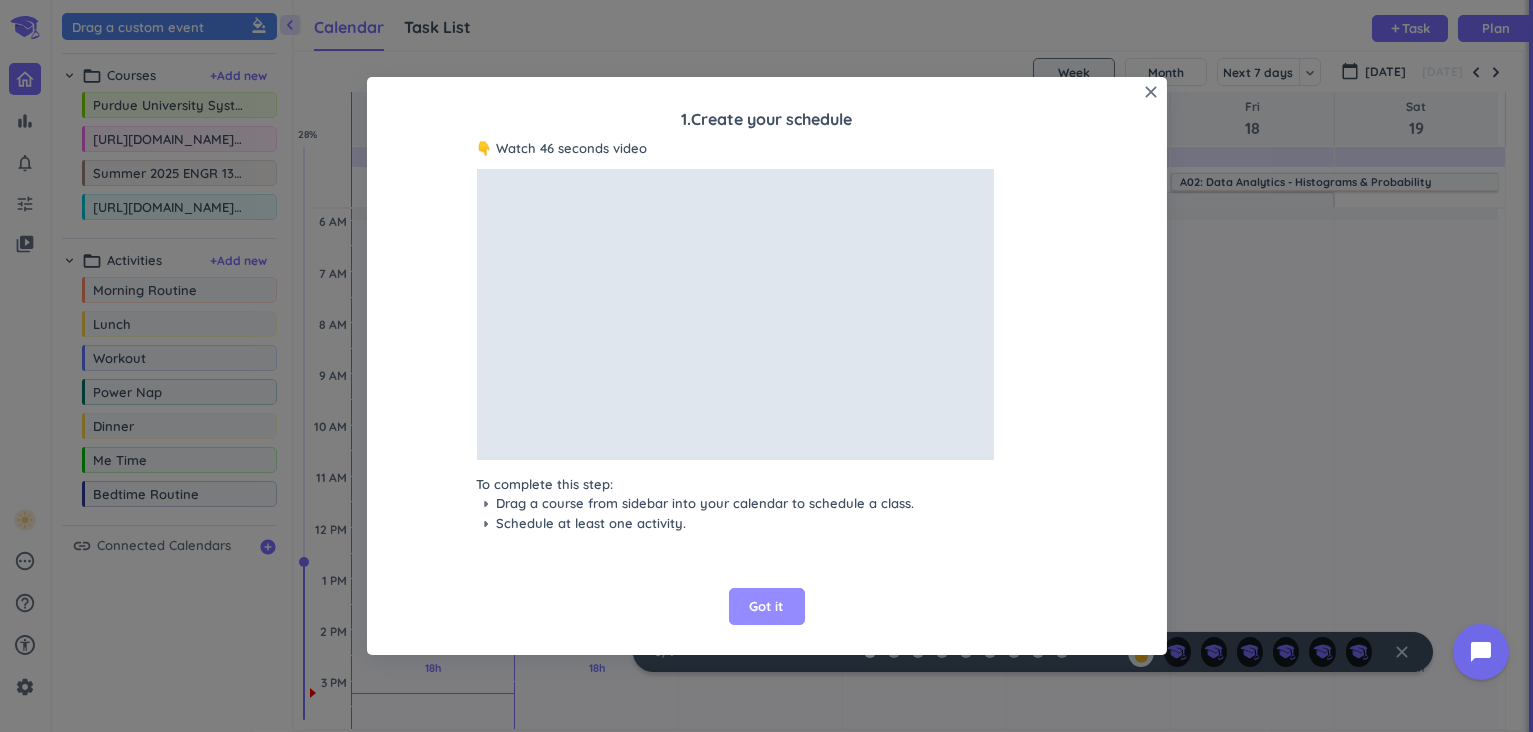 click on "Got it" at bounding box center [767, 607] 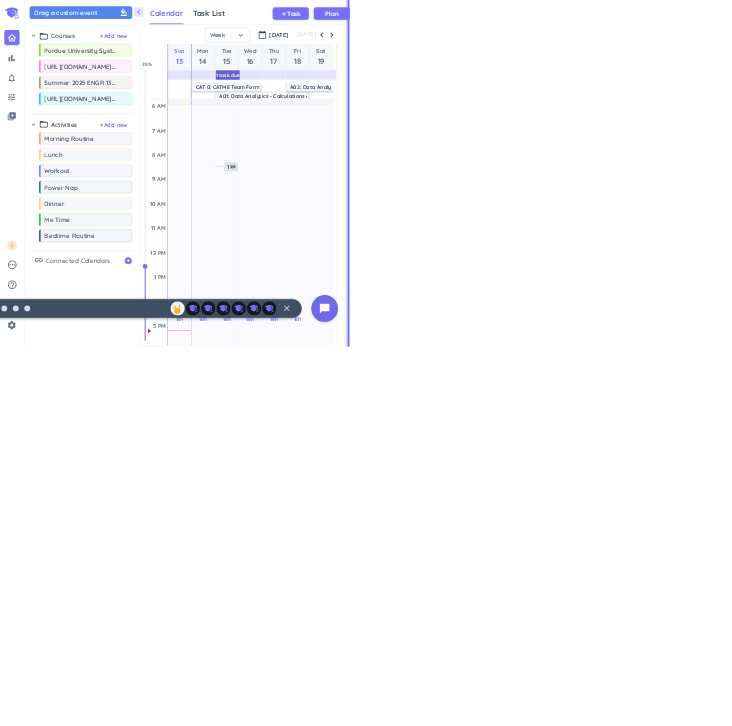 scroll, scrollTop: 42, scrollLeft: 422, axis: both 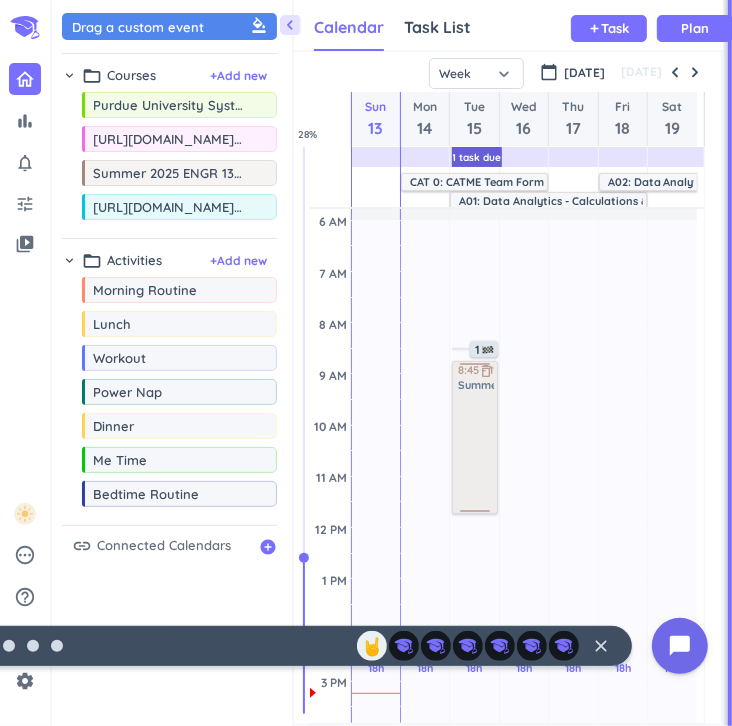 click on "chevron_left Drag a custom event format_color_fill chevron_right folder_open Courses   +  Add new drag_indicator Purdue University System more_horiz drag_indicator [URL][DOMAIN_NAME] (Purdue Civics Knowledge Test) more_horiz drag_indicator Summer 2025 ENGR 13100-001 SD more_horiz drag_indicator [URL][DOMAIN_NAME] (Purdue Civics Knowledge Test) more_horiz chevron_right folder_open Activities   +  Add new drag_indicator Morning Routine more_horiz drag_indicator Lunch more_horiz drag_indicator Workout more_horiz drag_indicator Power Nap more_horiz drag_indicator Dinner more_horiz drag_indicator Me Time more_horiz drag_indicator Bedtime Routine more_horiz link Connected Calendars add_circle Calendar Task List Calendar keyboard_arrow_down add Task Plan 1   Task   Due SHOVEL [DATE] - [DATE] Week Month Next 7 days keyboard_arrow_down Week keyboard_arrow_down calendar_today [DATE] [DATE] Sun 13 Mon 14 Tue 15 Wed 16 Thu 17 Fri 18 Sat 19 delete_outline place place place" at bounding box center (392, 363) 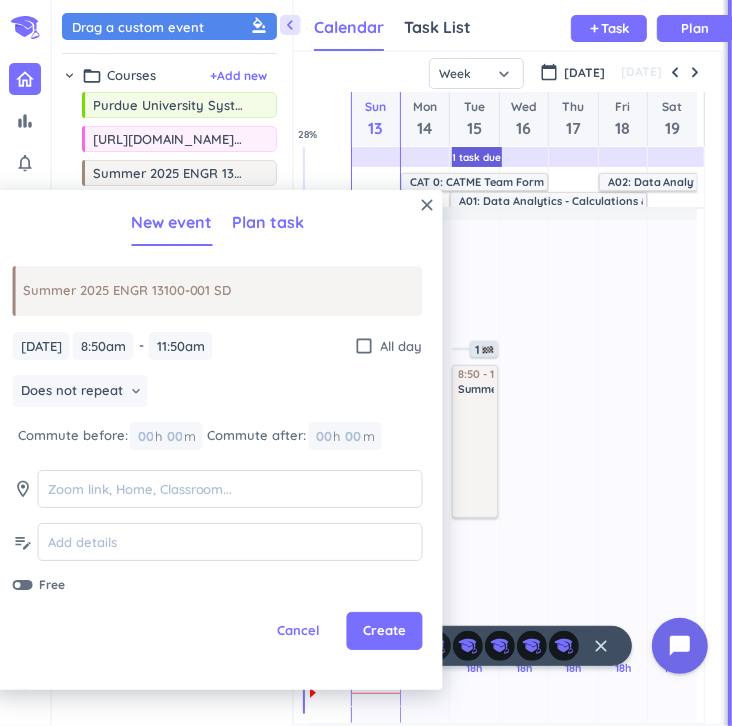 click on "Plan task" at bounding box center [268, 222] 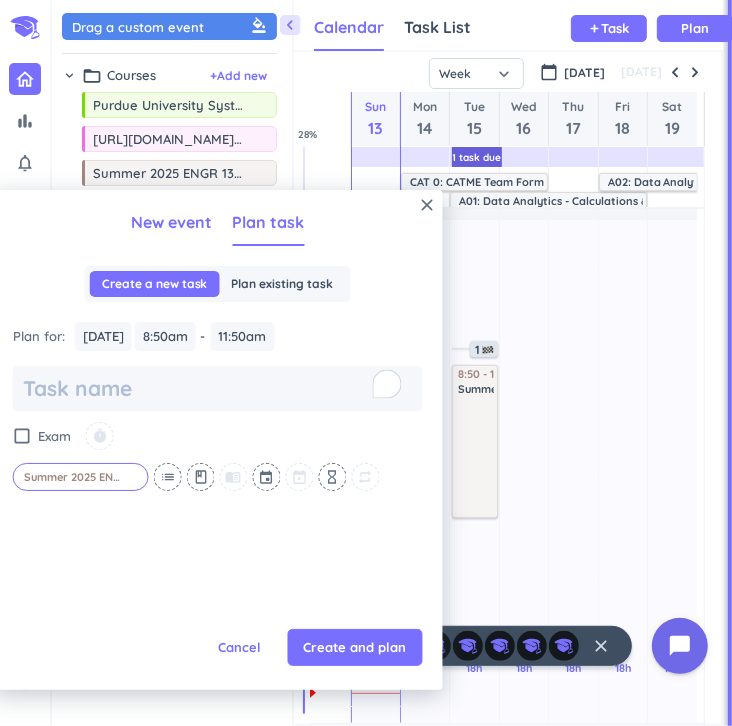 scroll, scrollTop: 0, scrollLeft: 0, axis: both 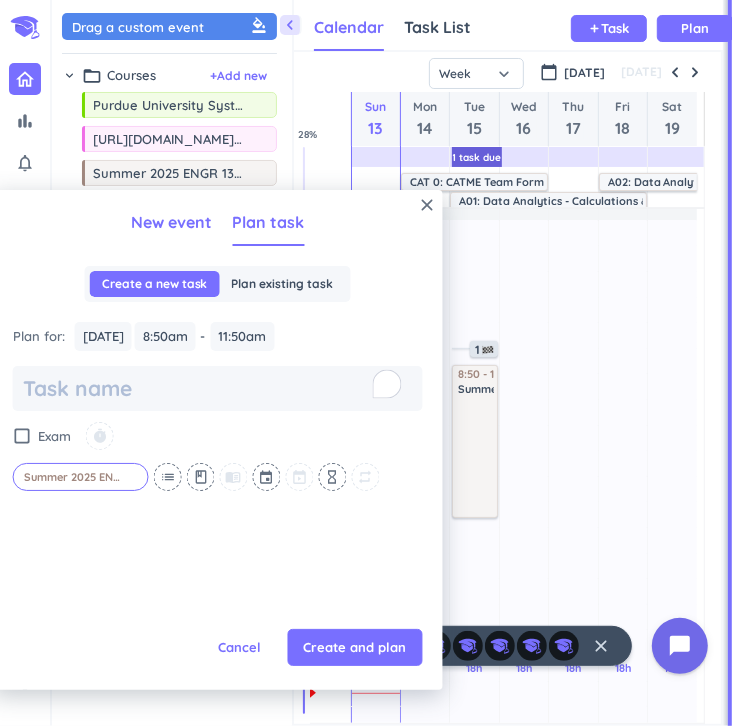 click on "New event" at bounding box center (171, 222) 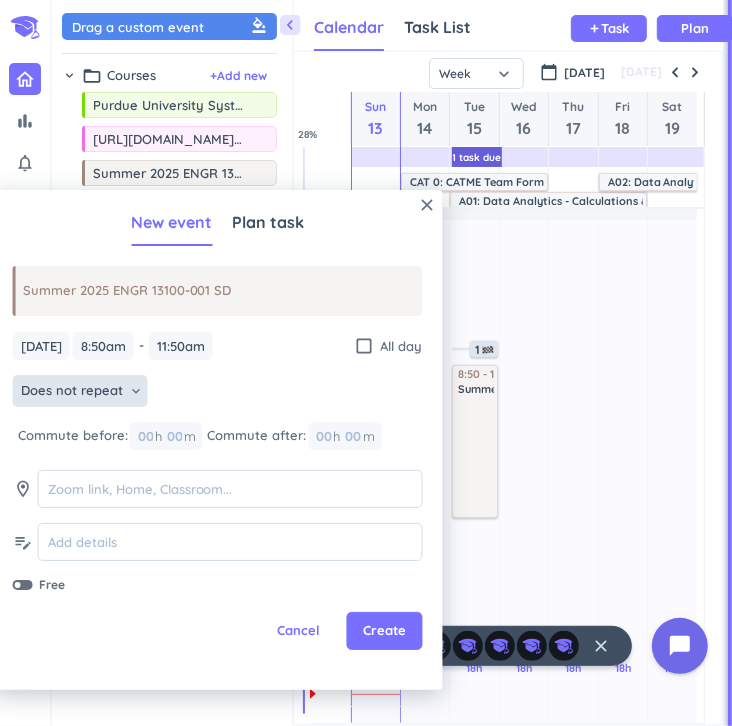 click on "Does not repeat keyboard_arrow_down" at bounding box center [80, 391] 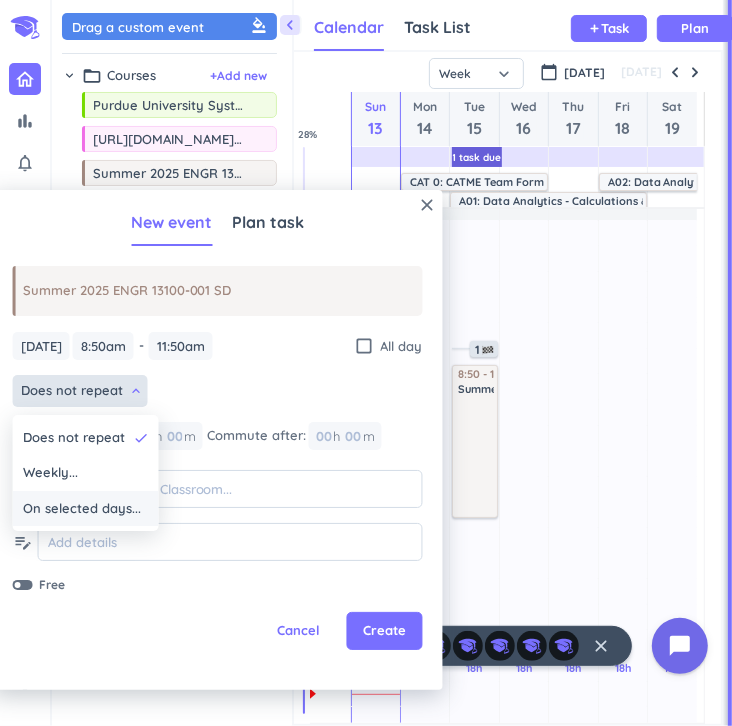 click on "On selected days..." at bounding box center (82, 509) 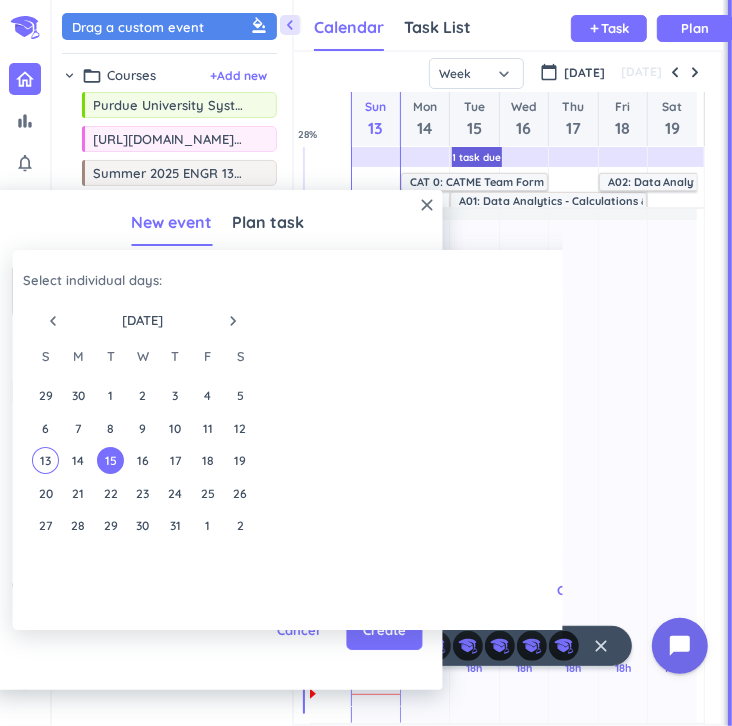click on "Select individual days : navigate_before [DATE] navigate_next S M T W T F S 29 30 1 2 3 4 5 6 7 8 9 10 11 12 13 14 15 16 17 18 19 20 21 22 23 24 25 26 27 28 29 30 31 1 2 1   day selected   Clear all [DATE] [DATE] close Cancel Ok" at bounding box center [363, 440] 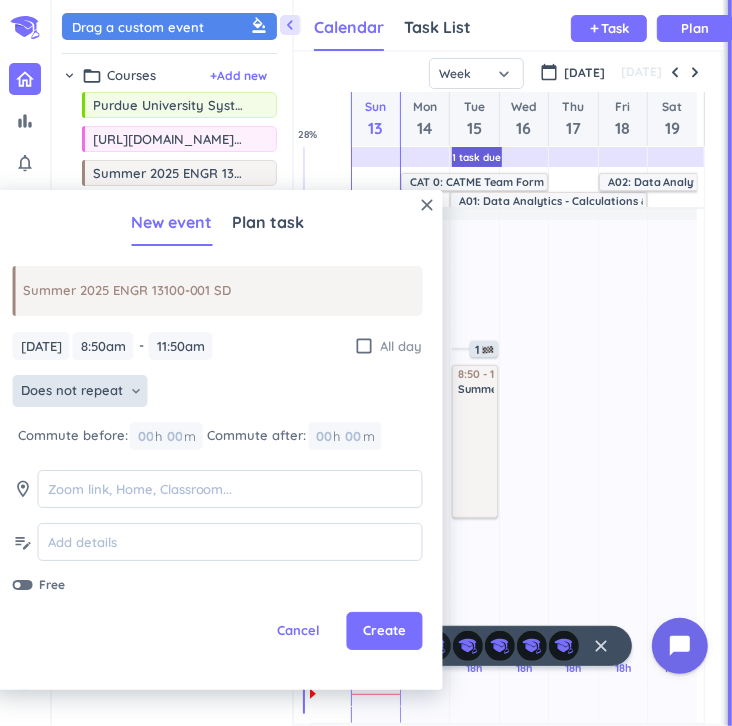 click on "check_box_outline_blank" at bounding box center [365, 346] 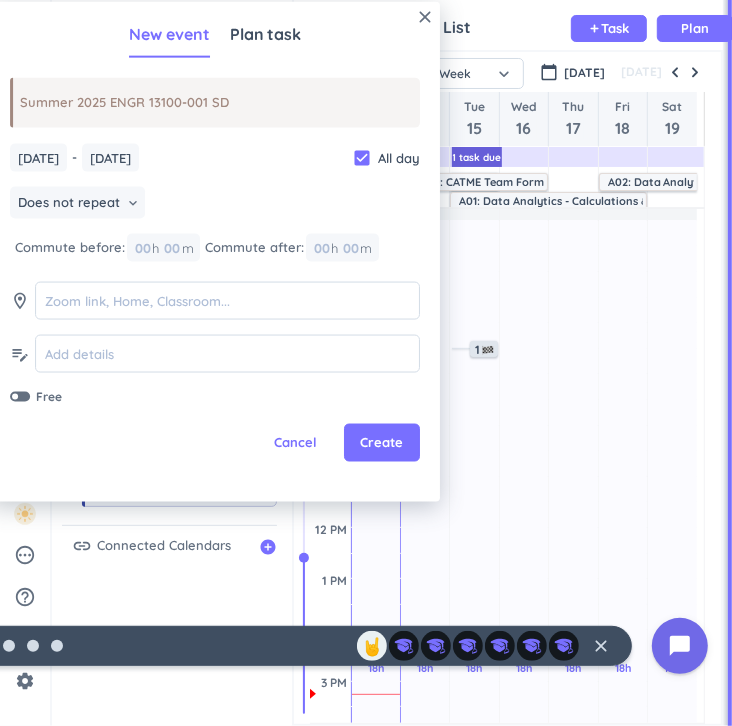 click 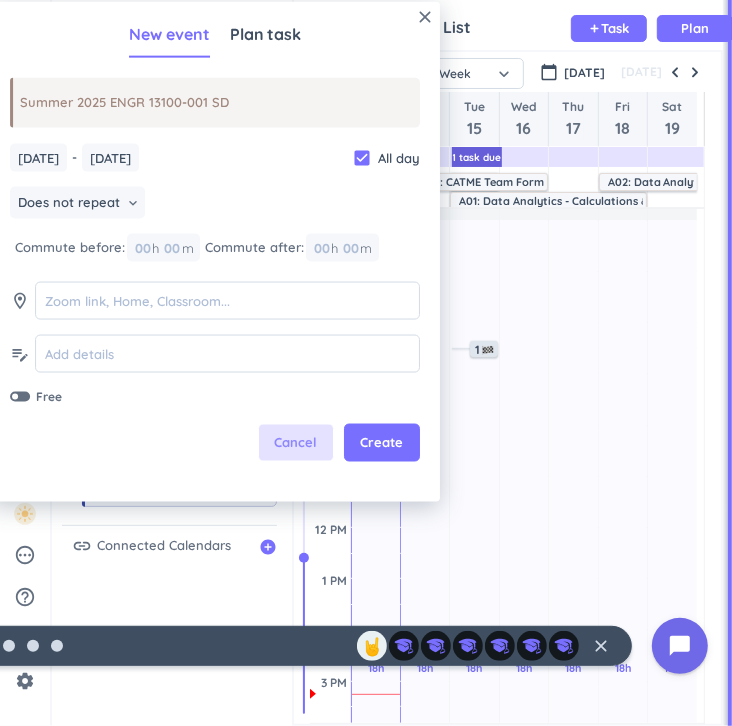 click on "Cancel" at bounding box center (296, 443) 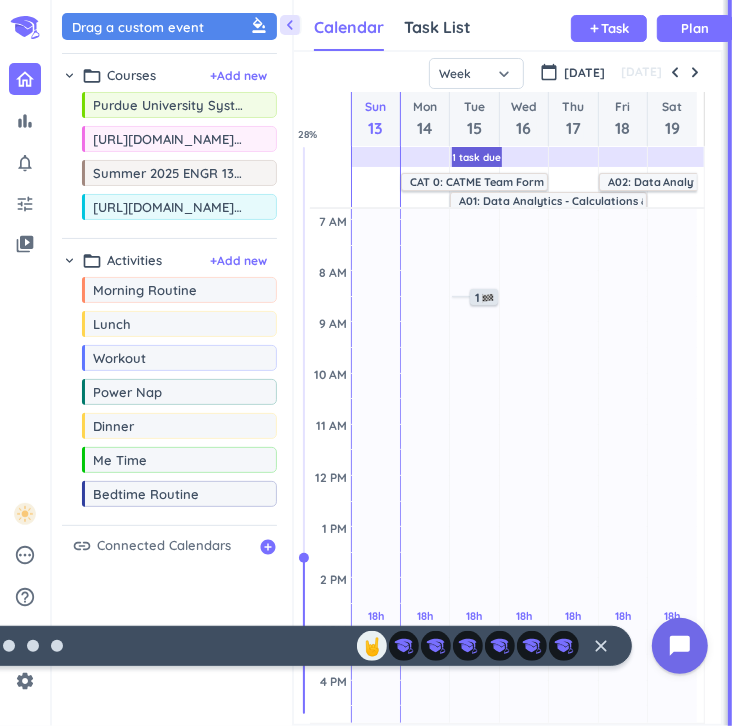 scroll, scrollTop: 144, scrollLeft: 0, axis: vertical 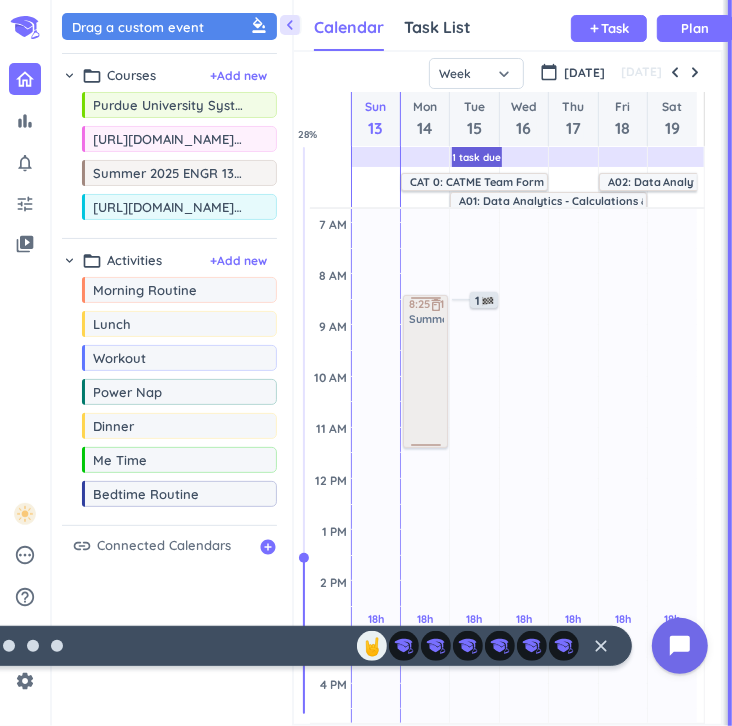 click on "chevron_left Drag a custom event format_color_fill chevron_right folder_open Courses   +  Add new drag_indicator Purdue University System more_horiz drag_indicator [URL][DOMAIN_NAME] (Purdue Civics Knowledge Test) more_horiz drag_indicator Summer 2025 ENGR 13100-001 SD more_horiz drag_indicator [URL][DOMAIN_NAME] (Purdue Civics Knowledge Test) more_horiz chevron_right folder_open Activities   +  Add new drag_indicator Morning Routine more_horiz drag_indicator Lunch more_horiz drag_indicator Workout more_horiz drag_indicator Power Nap more_horiz drag_indicator Dinner more_horiz drag_indicator Me Time more_horiz drag_indicator Bedtime Routine more_horiz link Connected Calendars add_circle Calendar Task List Calendar keyboard_arrow_down add Task Plan 1   Task   Due SHOVEL [DATE] - [DATE] Week Month Next 7 days keyboard_arrow_down Week keyboard_arrow_down calendar_today [DATE] [DATE] Sun 13 Mon 14 Tue 15 Wed 16 Thu 17 Fri 18 Sat 19 delete_outline place place place" at bounding box center (392, 363) 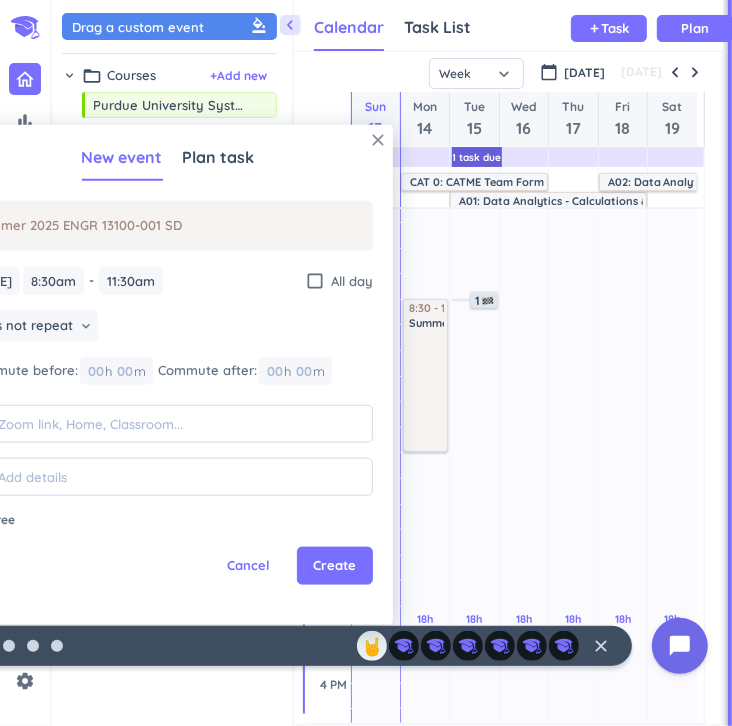 click on "close" at bounding box center (378, 140) 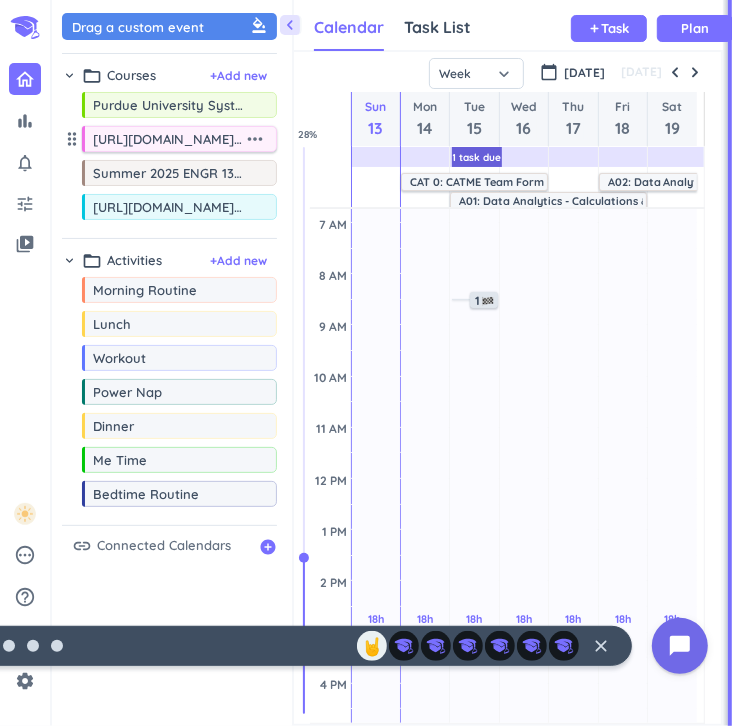 click on "[URL][DOMAIN_NAME] (Purdue Civics Knowledge Test)" at bounding box center [168, 139] 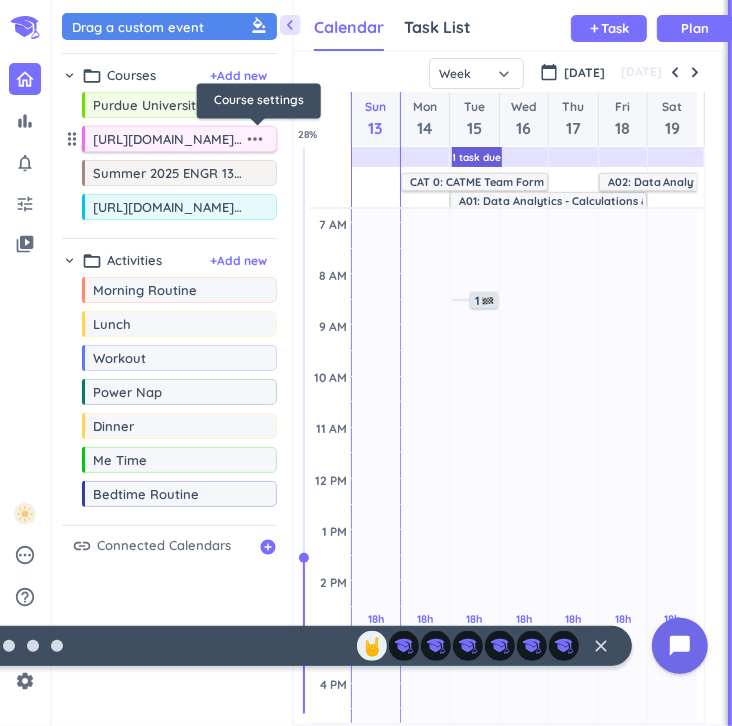 click on "more_horiz" at bounding box center (255, 139) 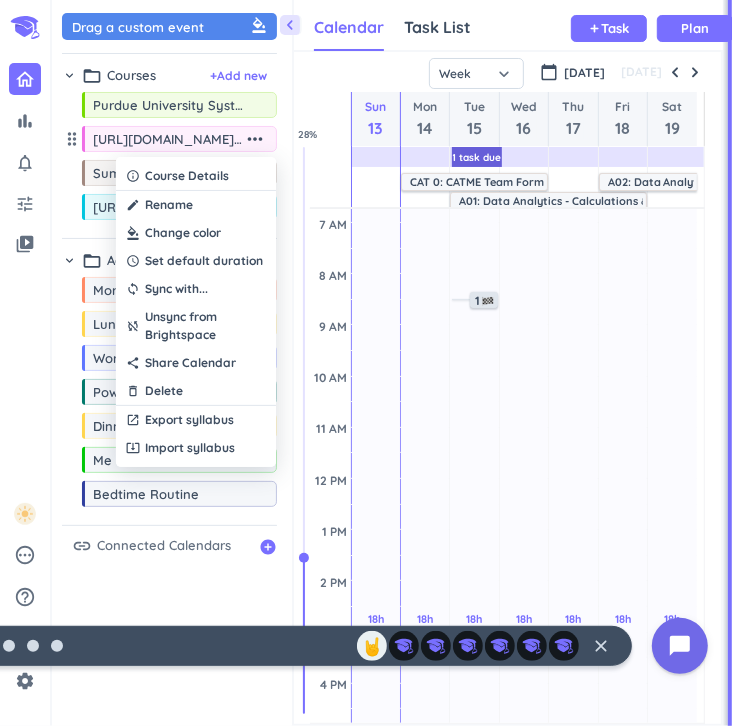 click at bounding box center (366, 363) 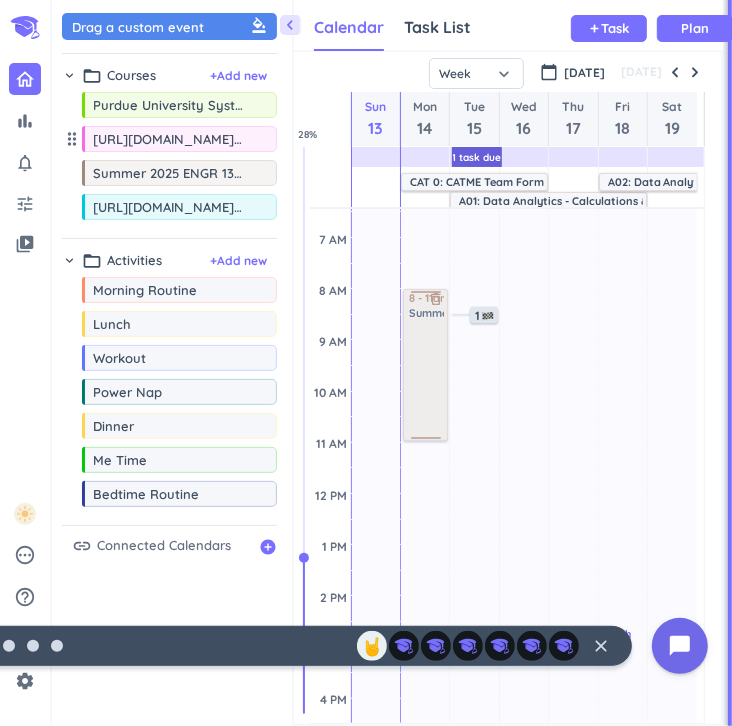 scroll, scrollTop: 124, scrollLeft: 0, axis: vertical 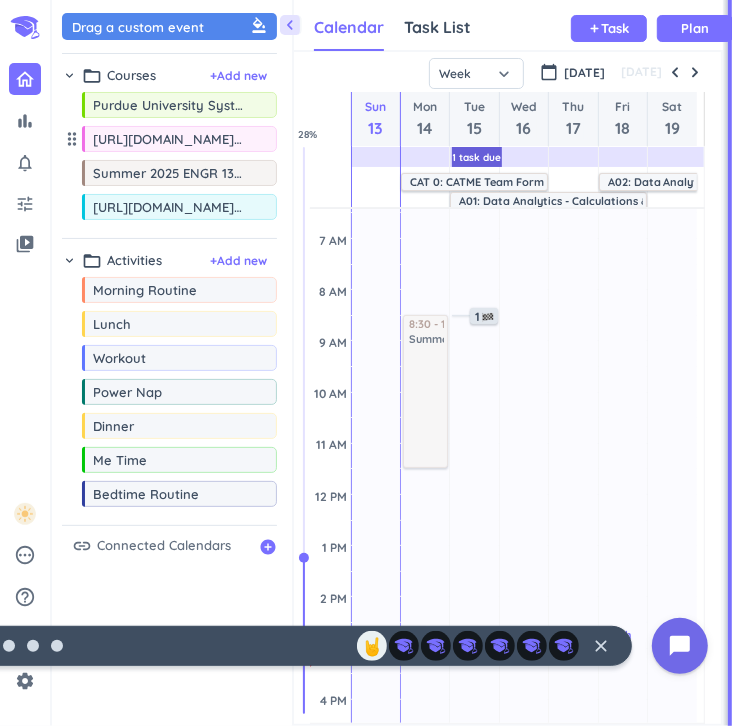 drag, startPoint x: 136, startPoint y: 176, endPoint x: 429, endPoint y: 315, distance: 324.29926 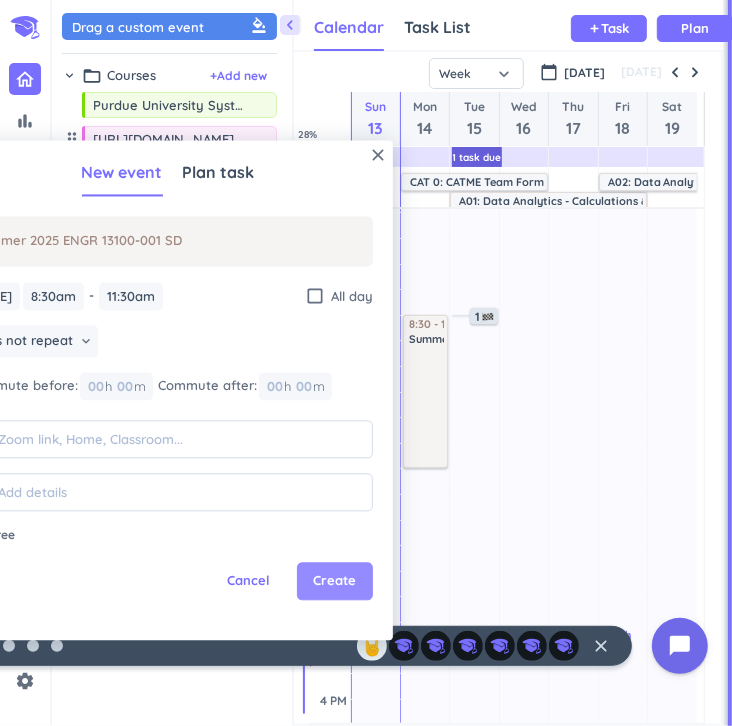 click on "Create" at bounding box center [334, 582] 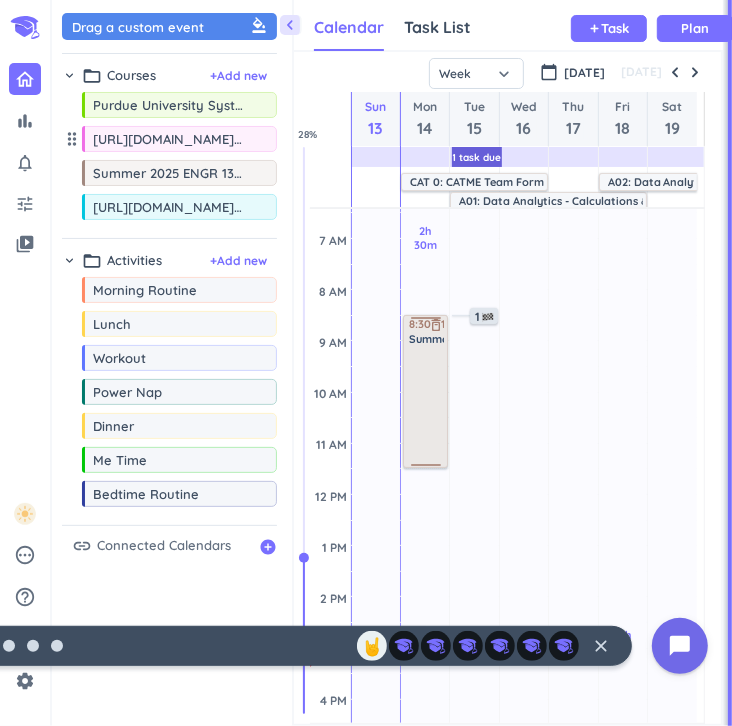 click at bounding box center [426, 406] 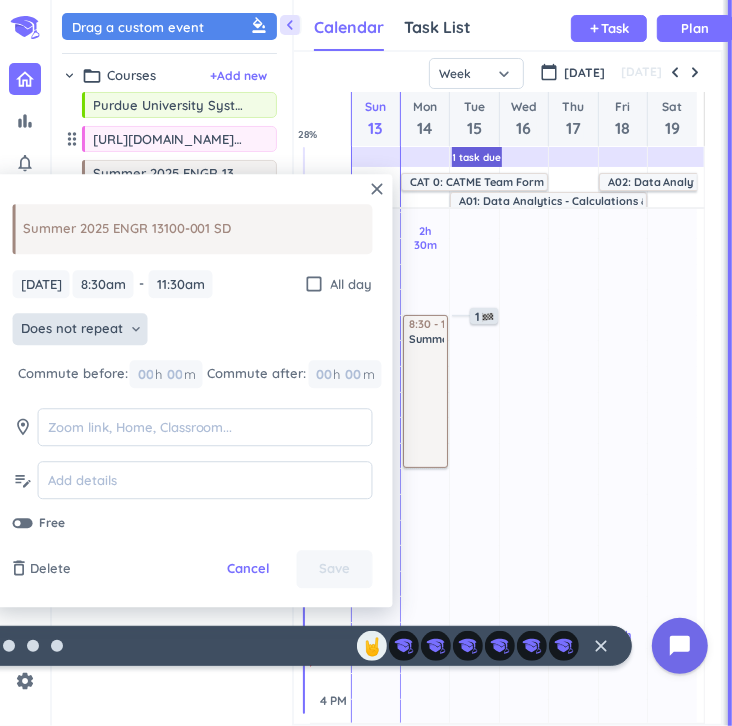 click on "Does not repeat" at bounding box center (72, 330) 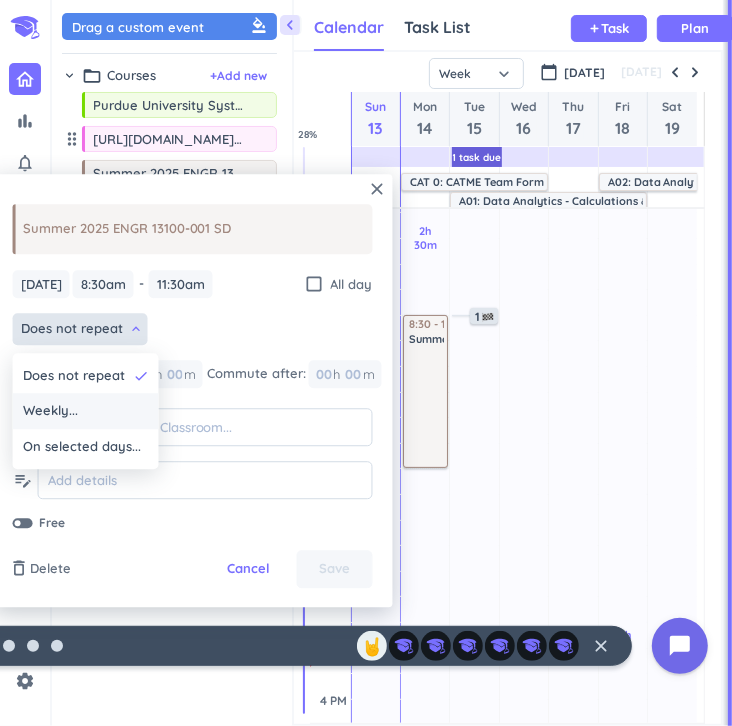 click on "Weekly..." at bounding box center [86, 412] 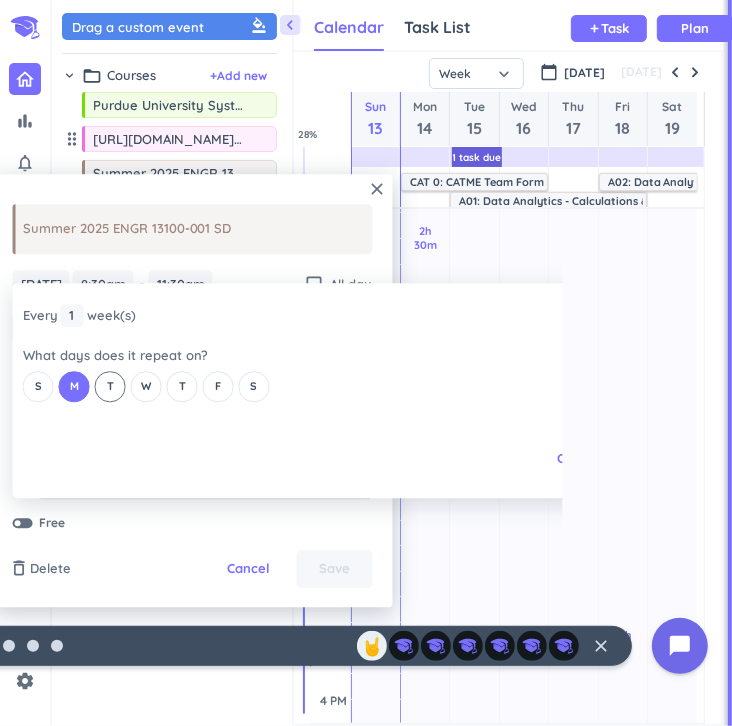 click on "T" at bounding box center (110, 386) 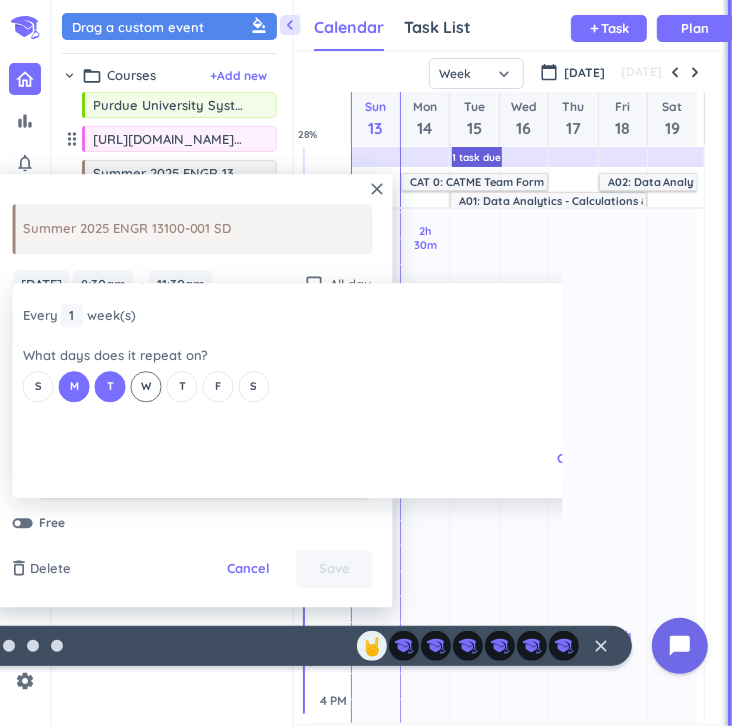click on "W" at bounding box center (146, 386) 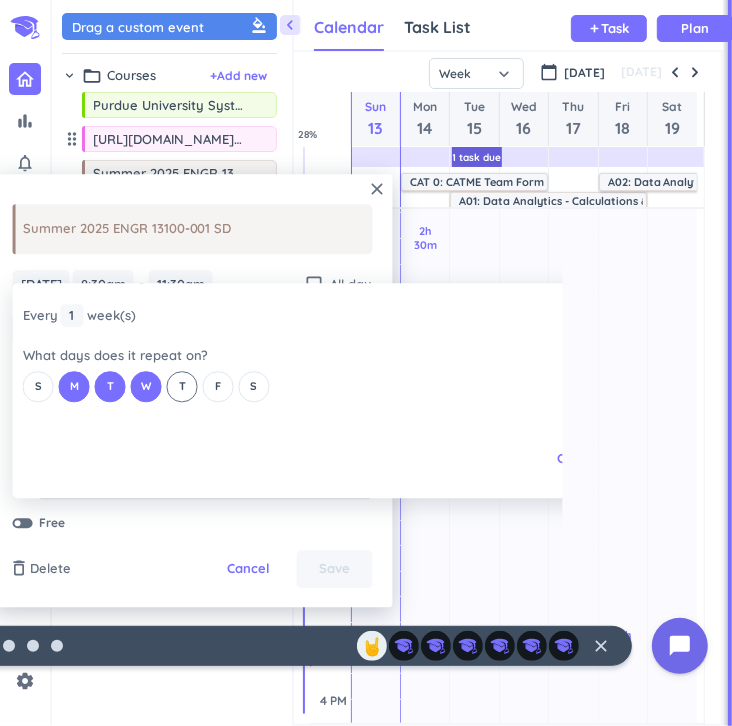 click on "T" at bounding box center [182, 386] 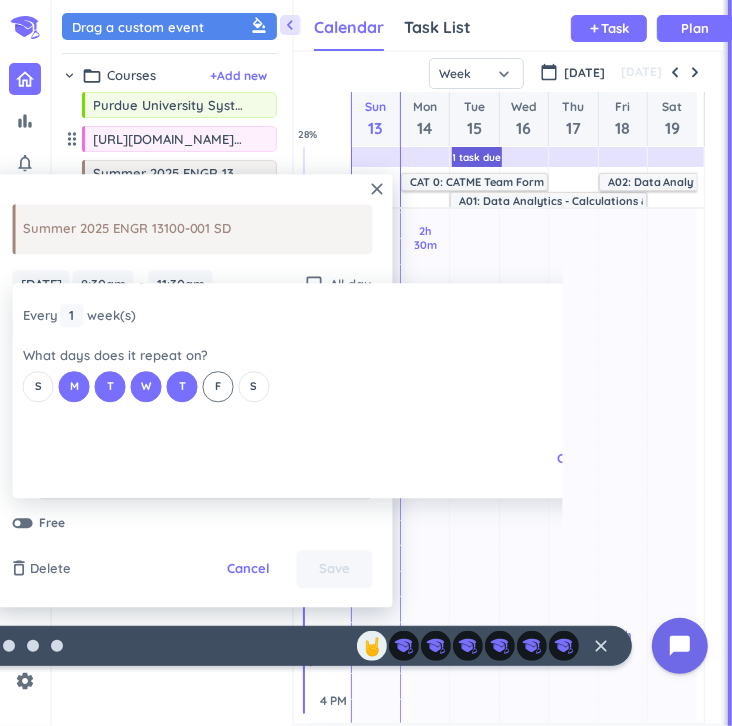 click on "F" at bounding box center [218, 386] 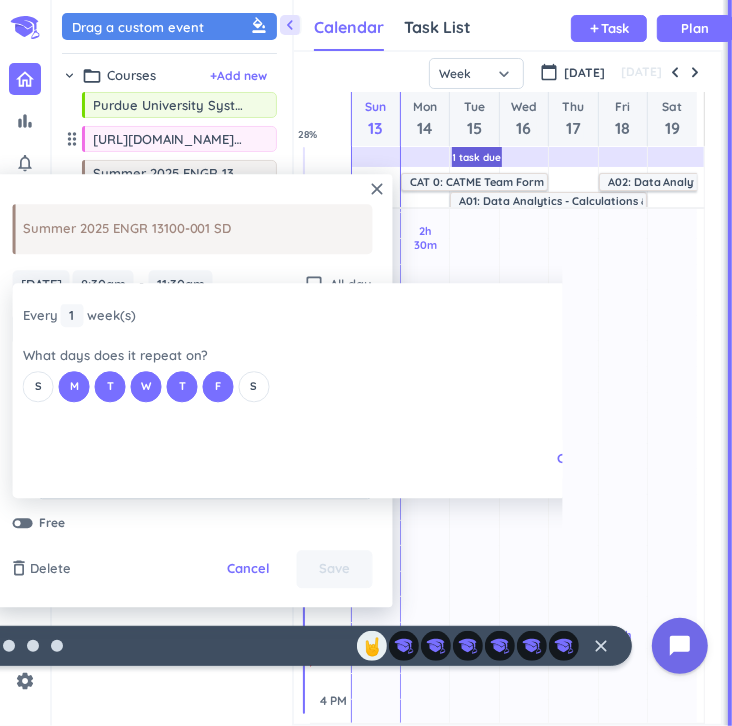 click on "close Every 1 1 1 week (s) What days does it repeat on? S M T W T F S Cancel Ok" at bounding box center [278, 390] 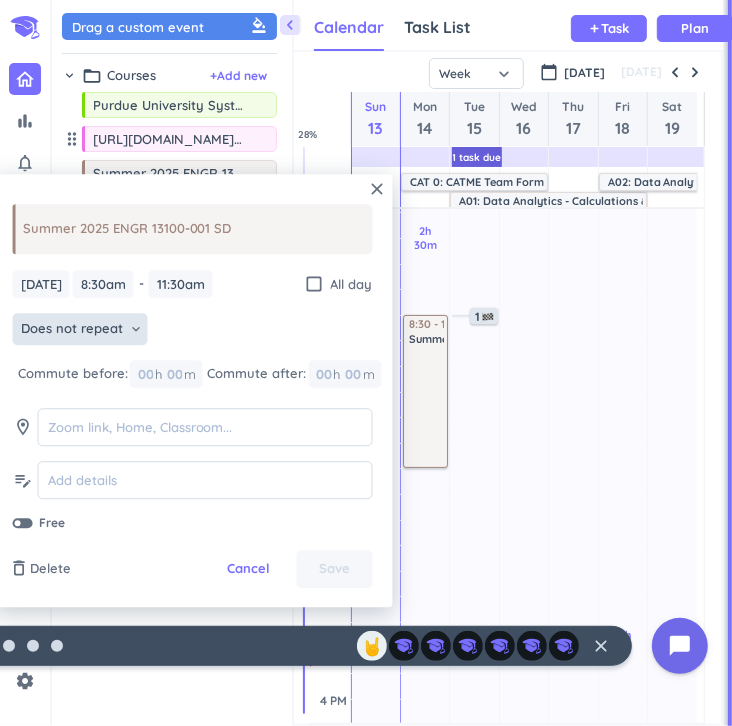 click on "Does not repeat" at bounding box center (72, 330) 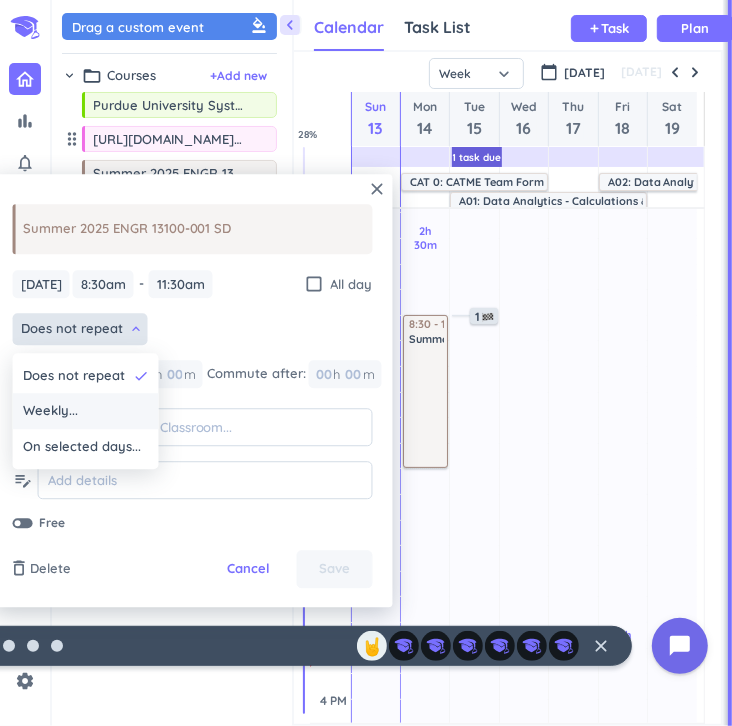 click on "Weekly..." at bounding box center (50, 412) 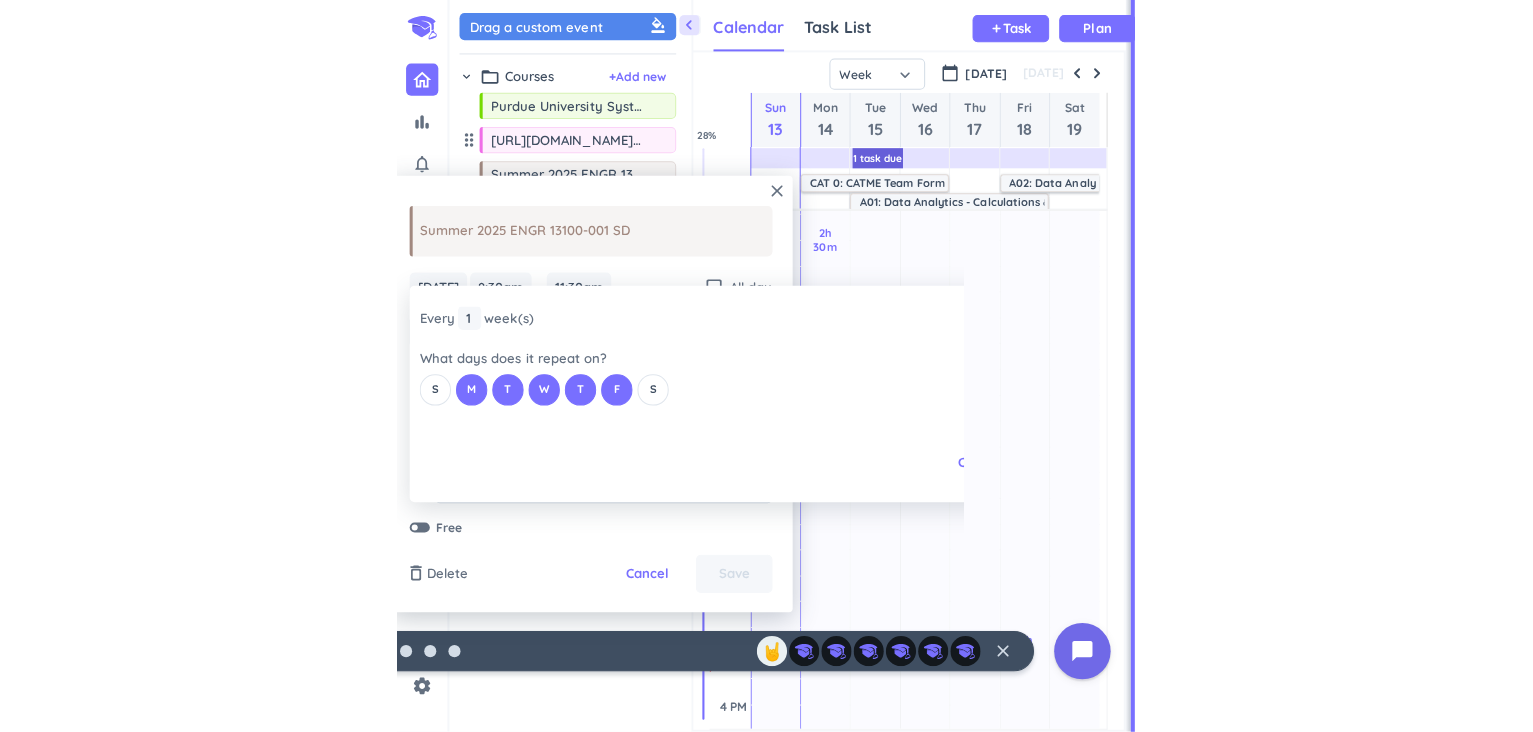 scroll, scrollTop: 0, scrollLeft: 157, axis: horizontal 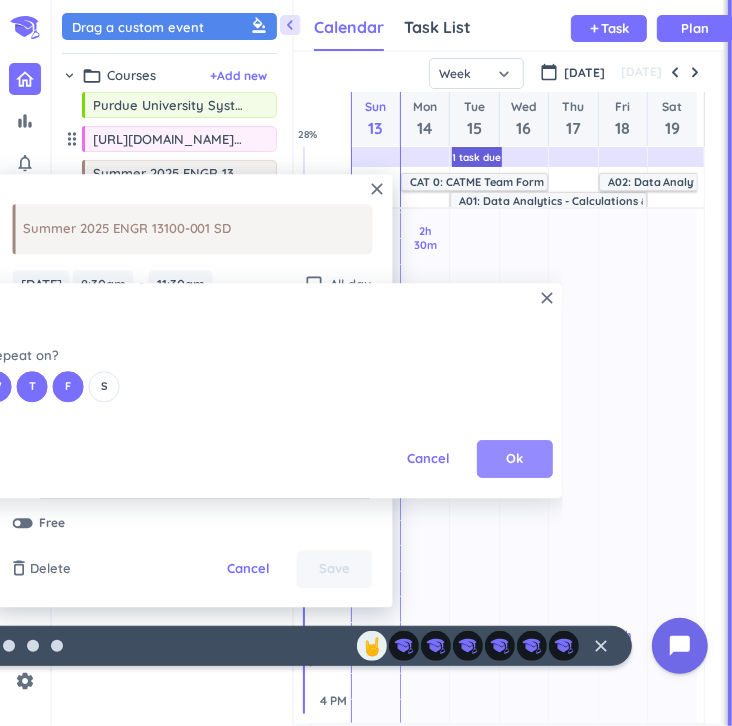 click on "Ok" at bounding box center [515, 460] 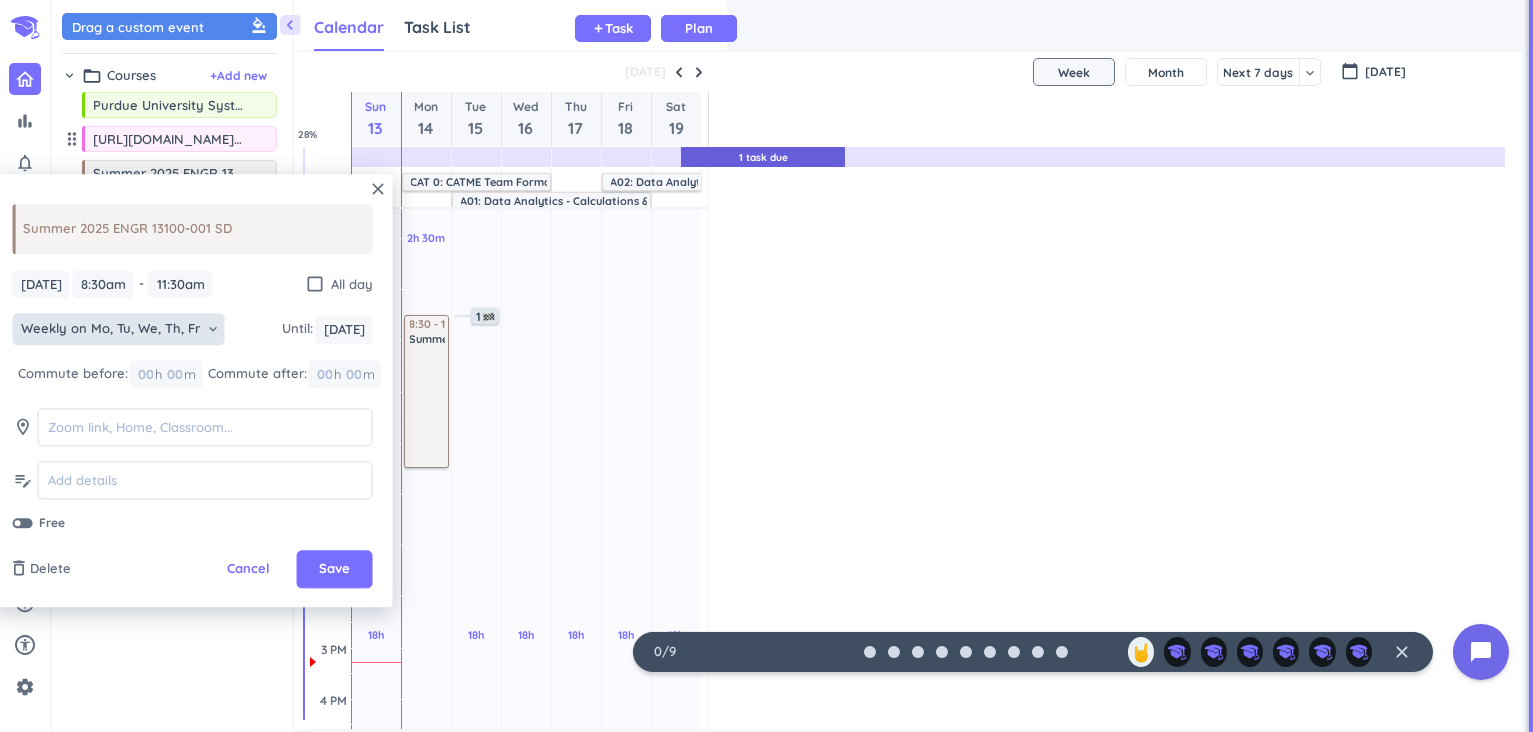 scroll, scrollTop: 8, scrollLeft: 9, axis: both 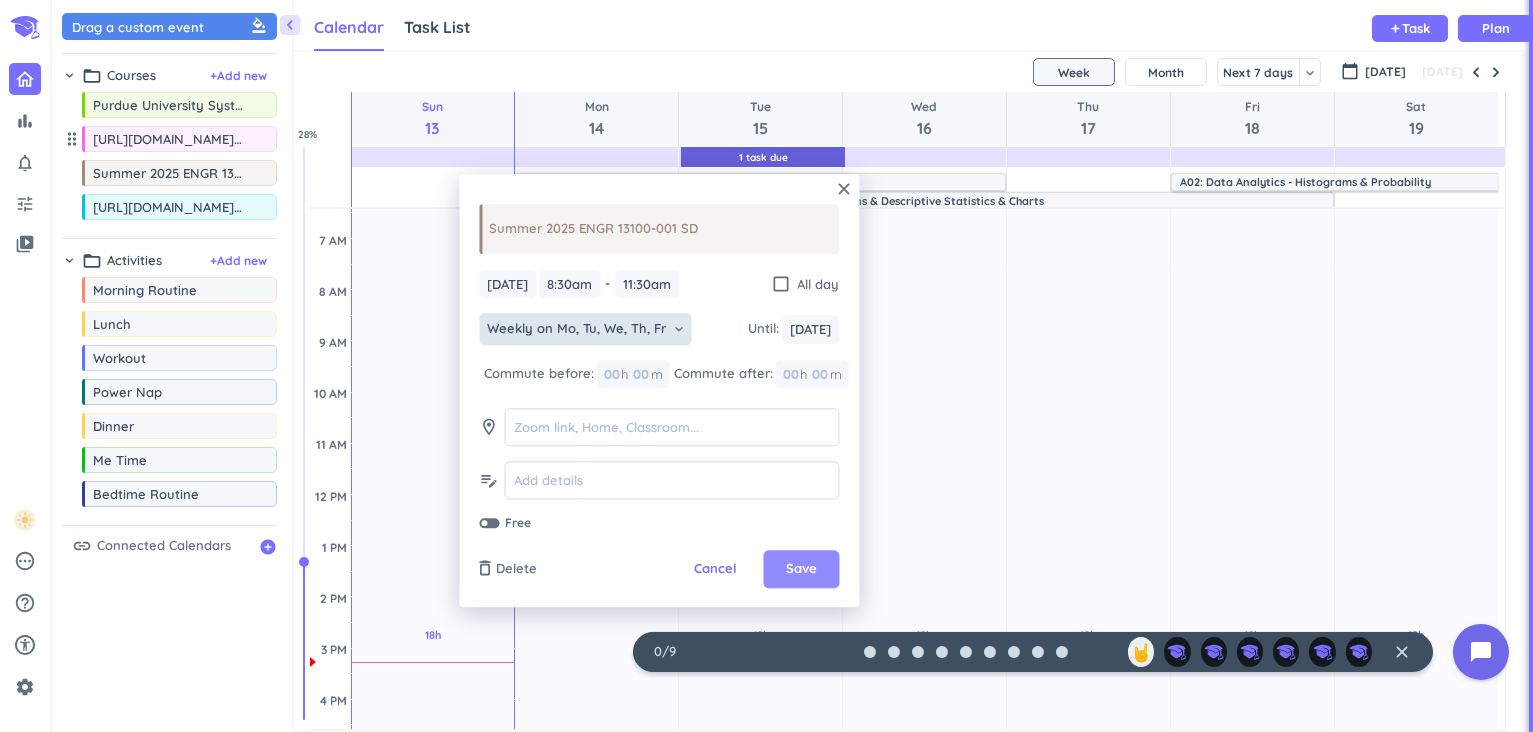 click on "Save" at bounding box center (801, 570) 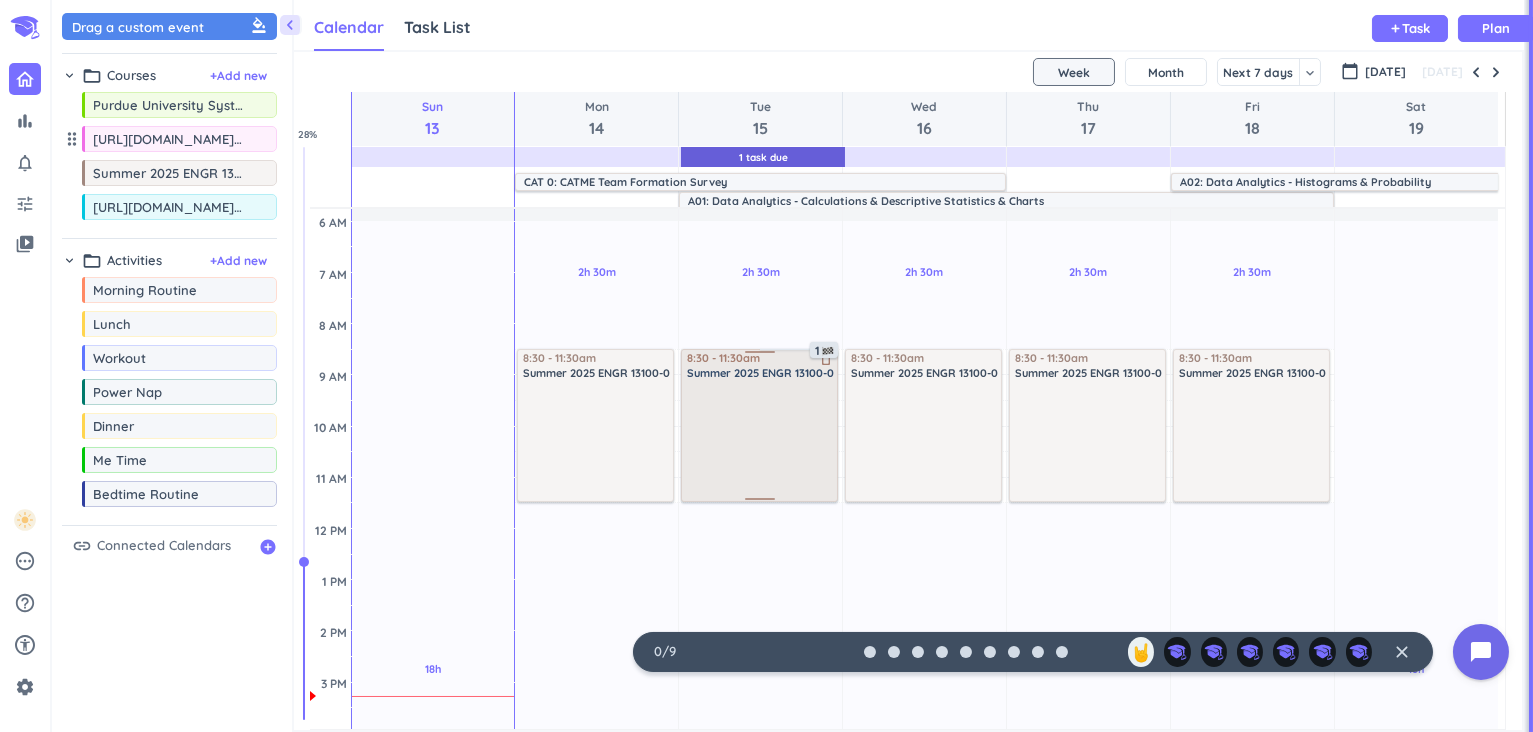 scroll, scrollTop: 0, scrollLeft: 0, axis: both 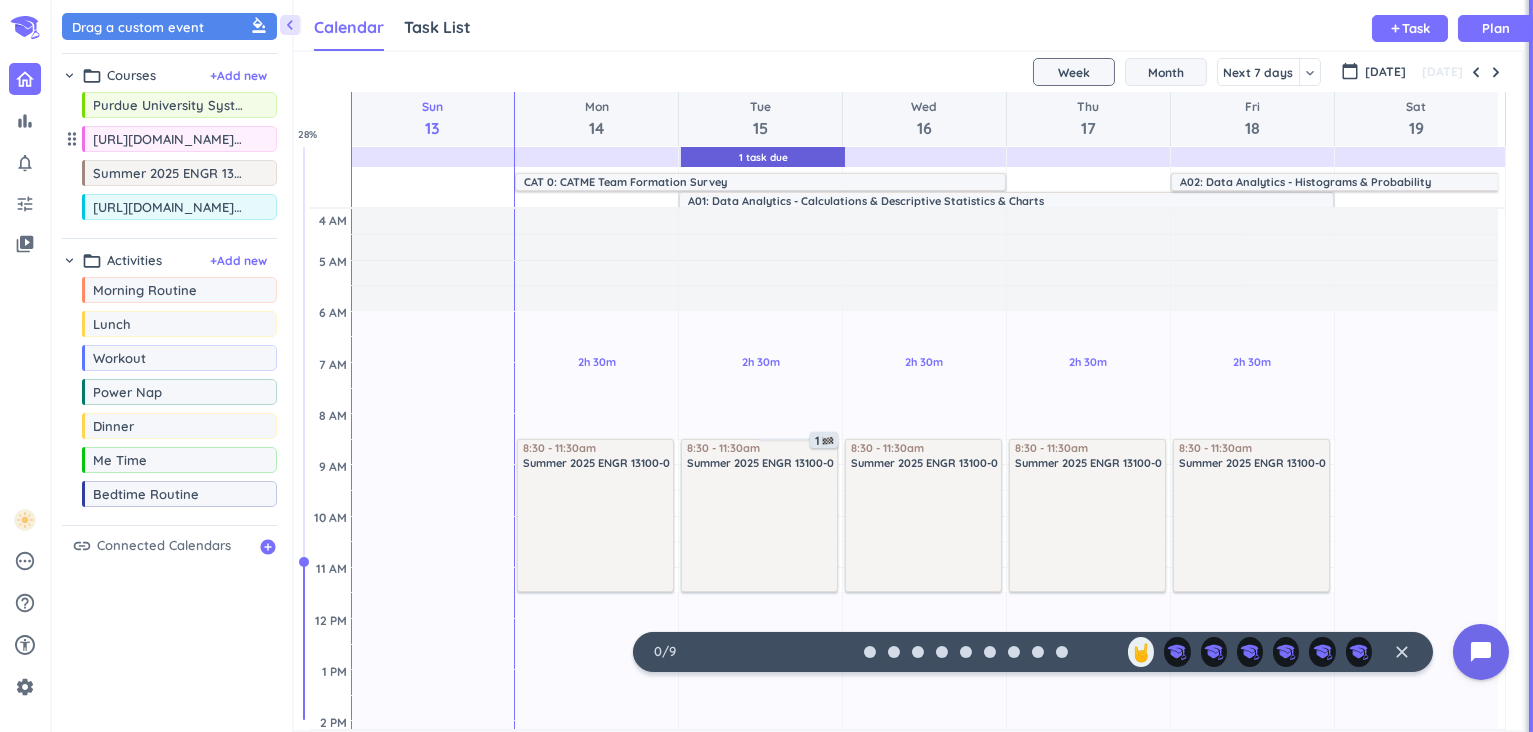 click on "Month" at bounding box center (1166, 72) 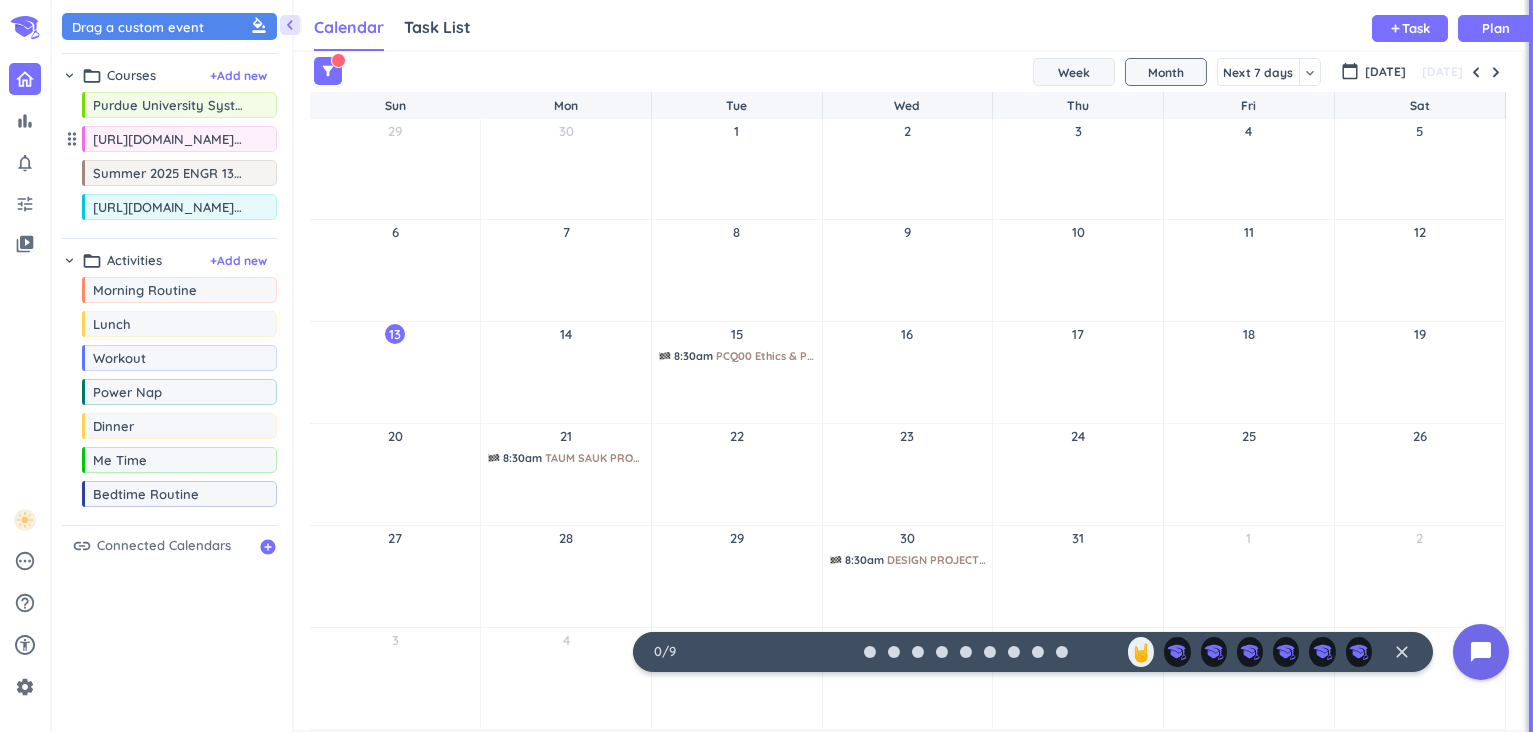 click on "Week" at bounding box center [1074, 72] 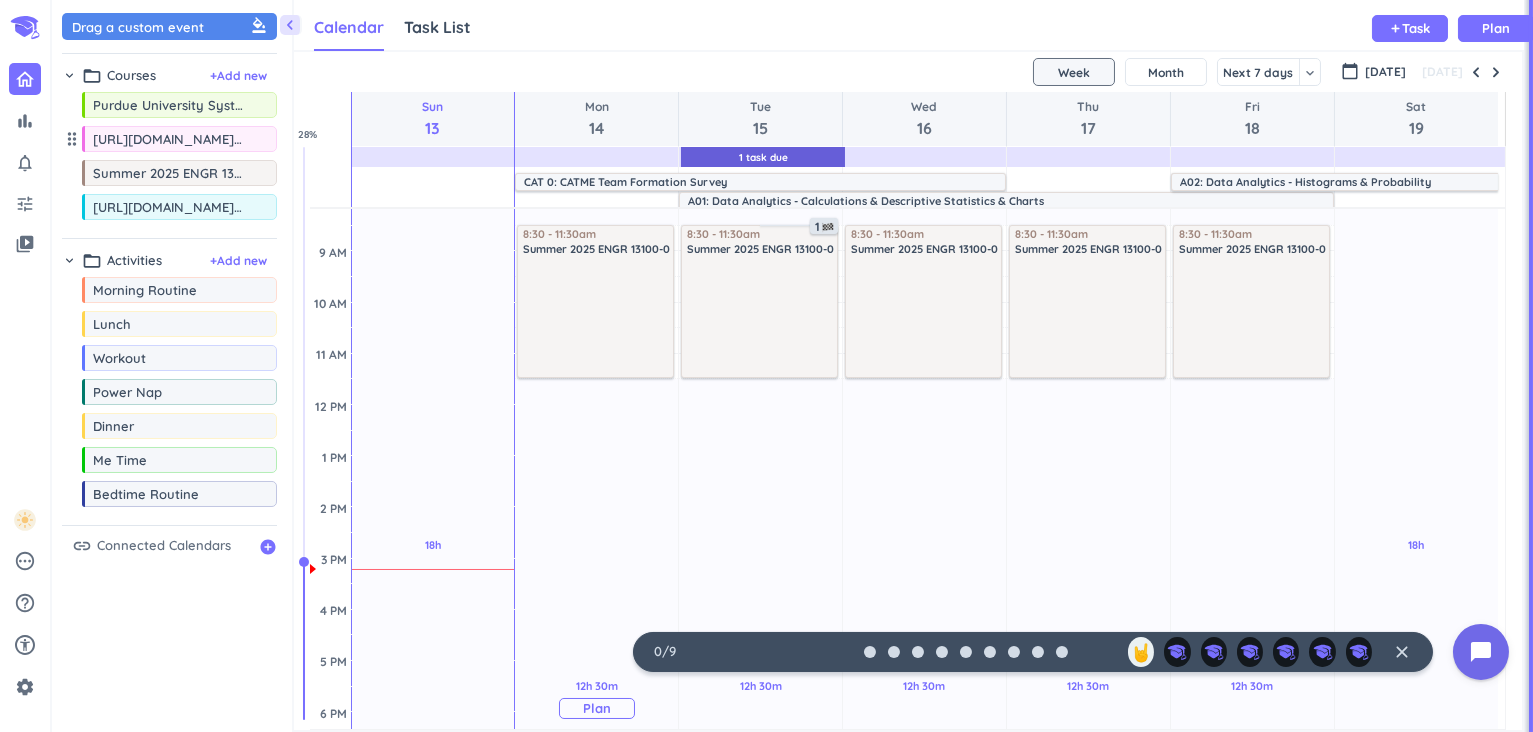 scroll, scrollTop: 0, scrollLeft: 0, axis: both 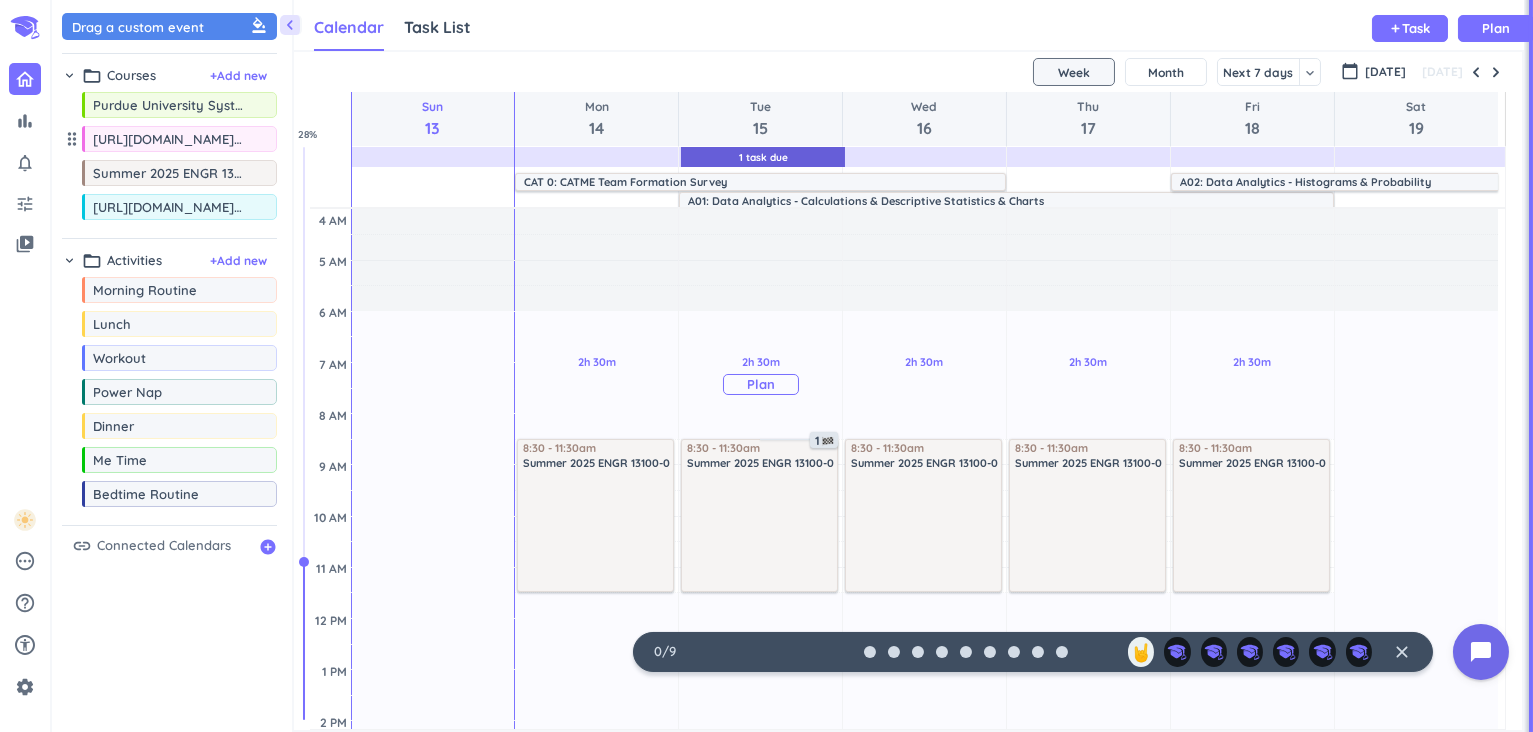 click on "Plan" at bounding box center (761, 384) 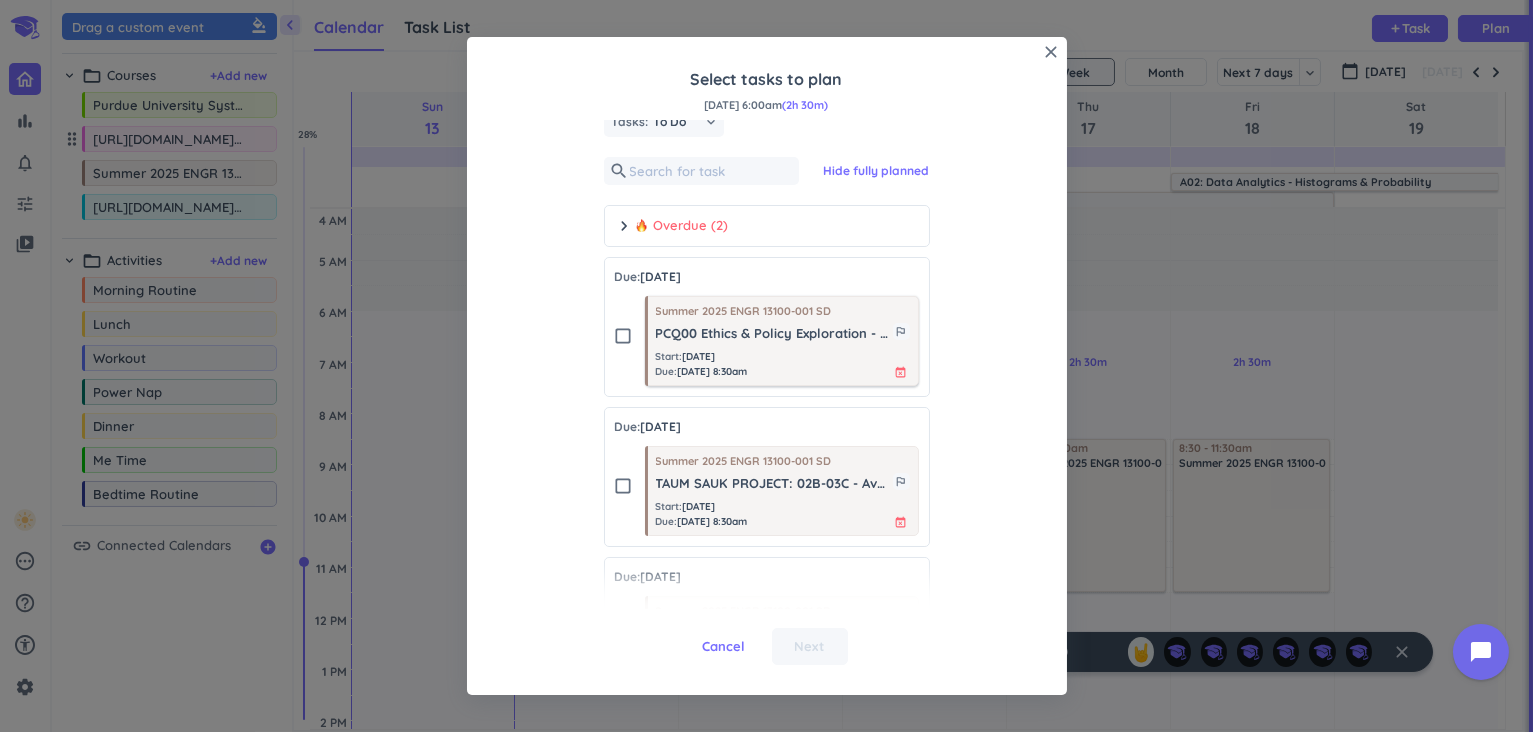 scroll, scrollTop: 0, scrollLeft: 0, axis: both 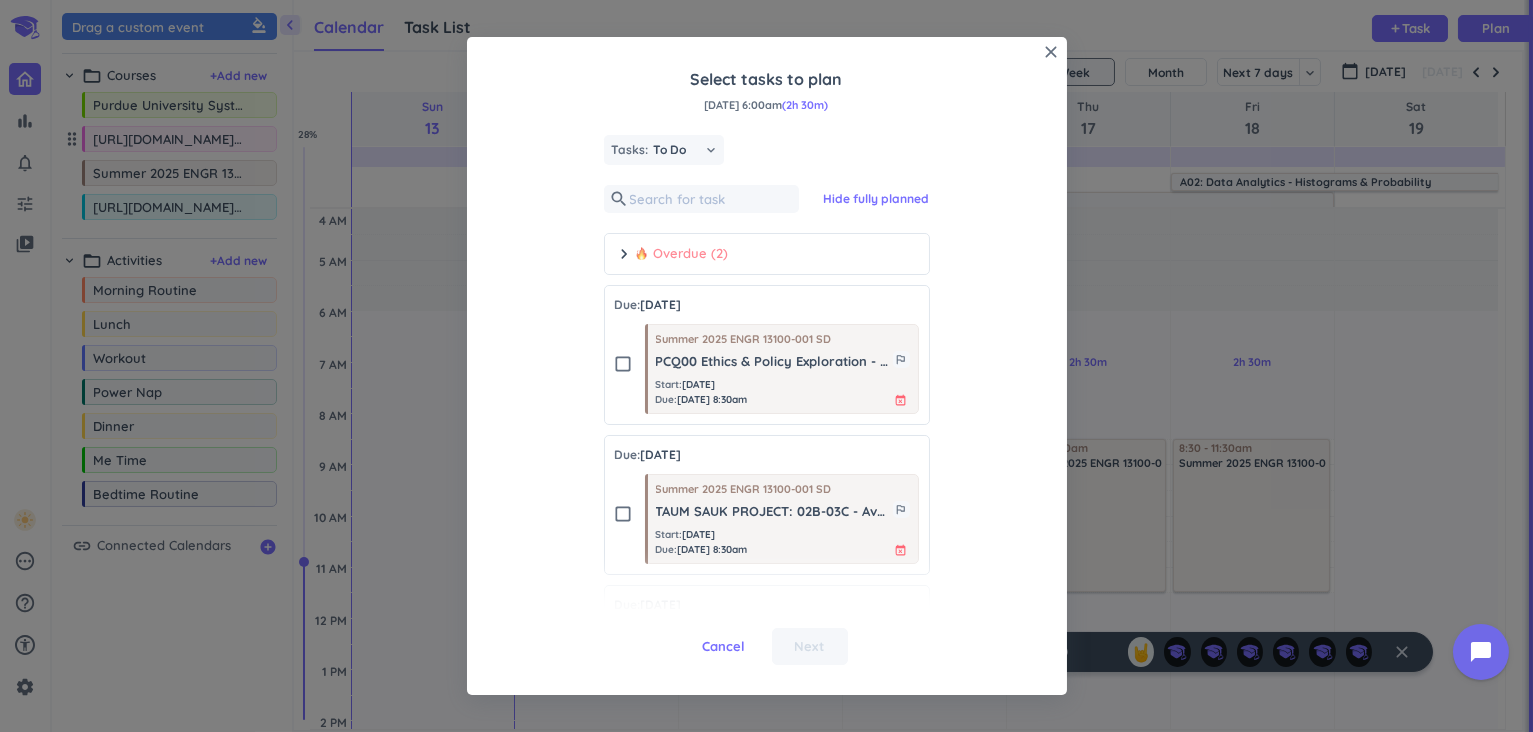 click on "chevron_right" at bounding box center [625, 254] 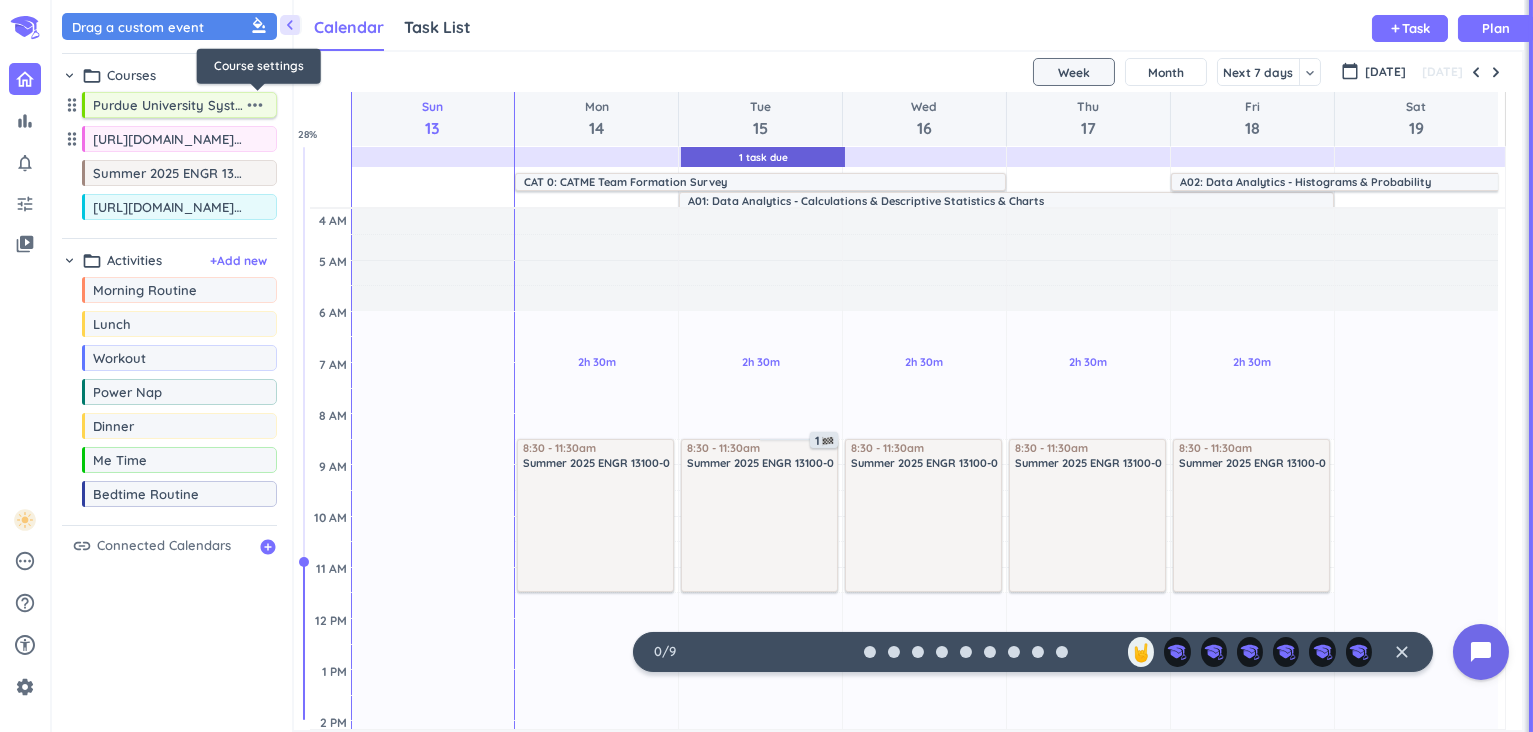 click on "more_horiz" at bounding box center [255, 105] 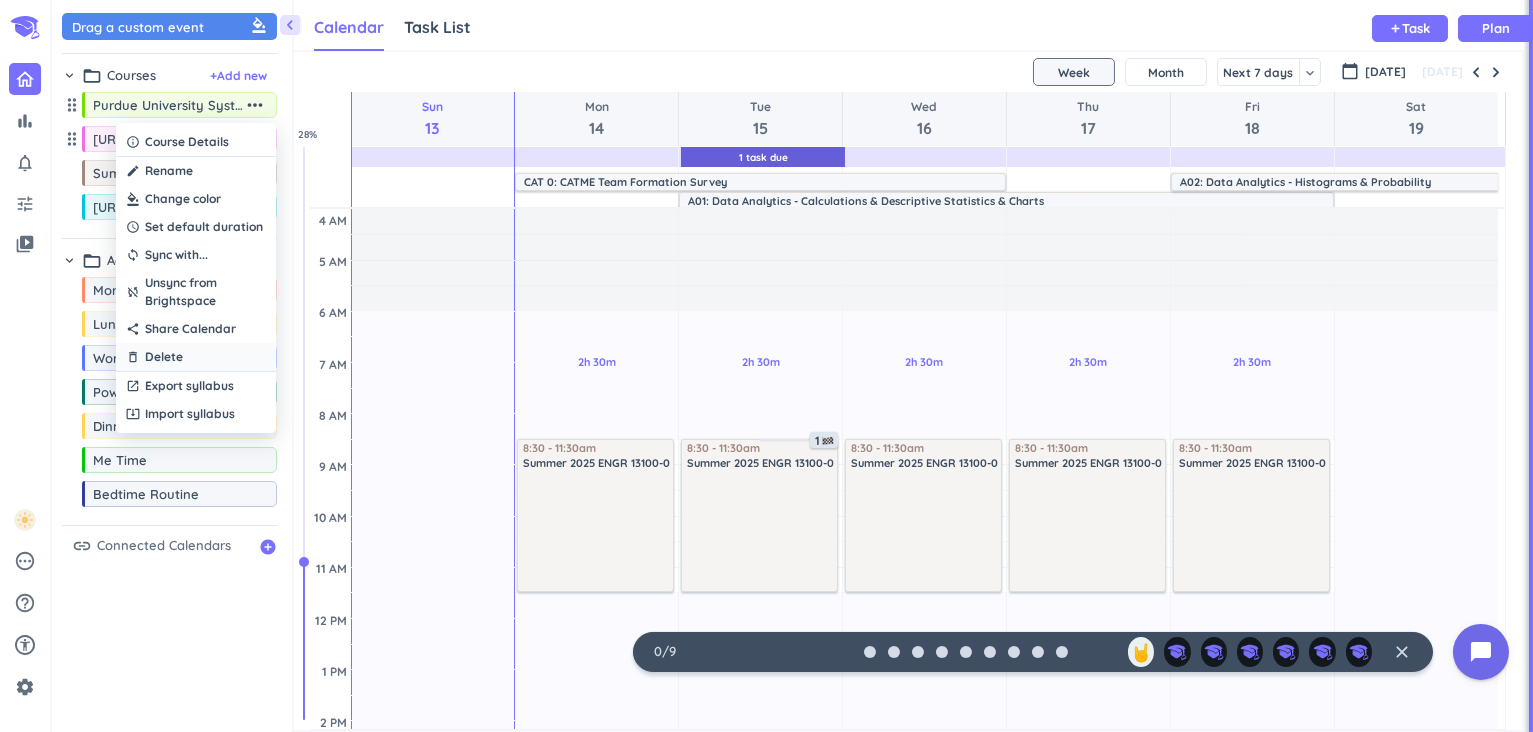 click on "Delete" at bounding box center [164, 357] 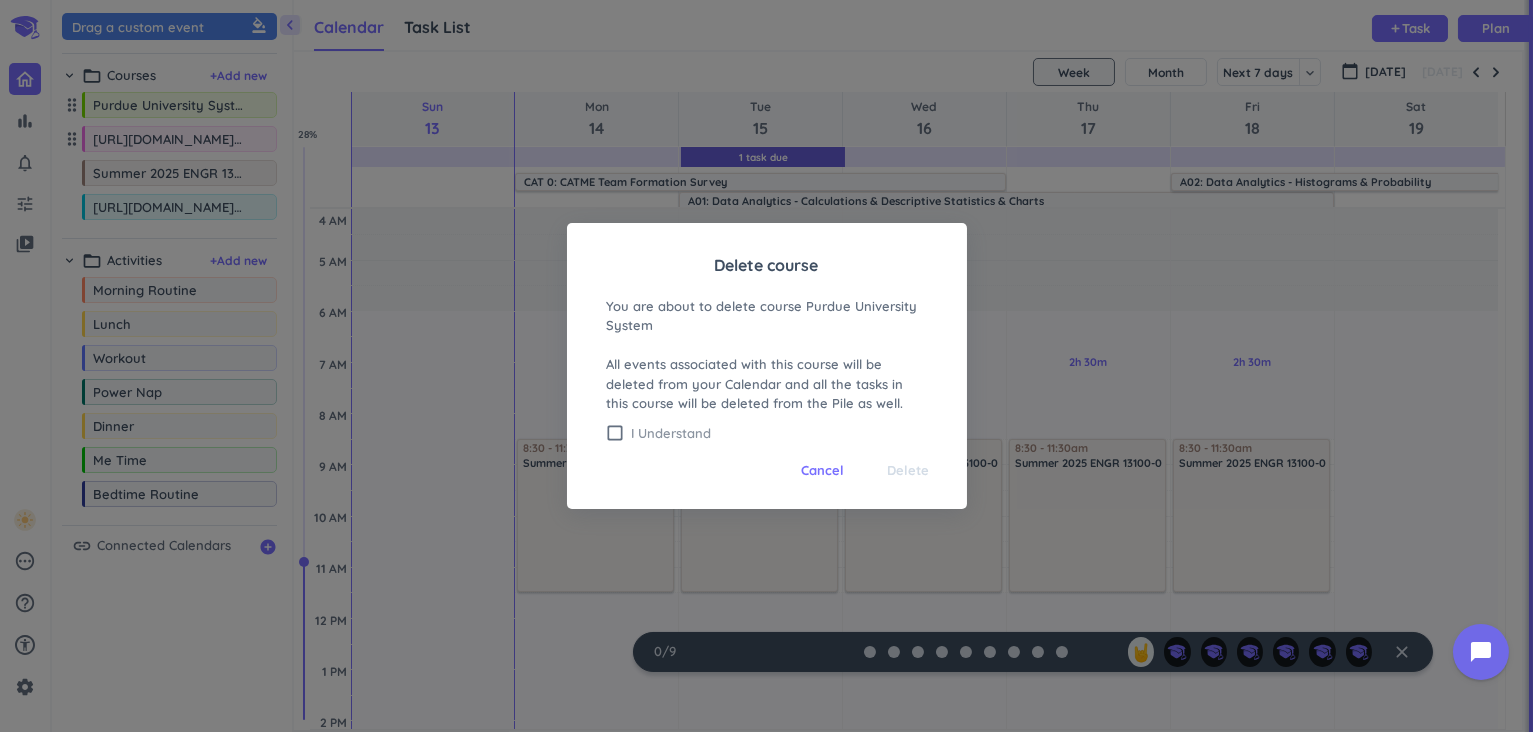 click on "I Understand" at bounding box center (779, 433) 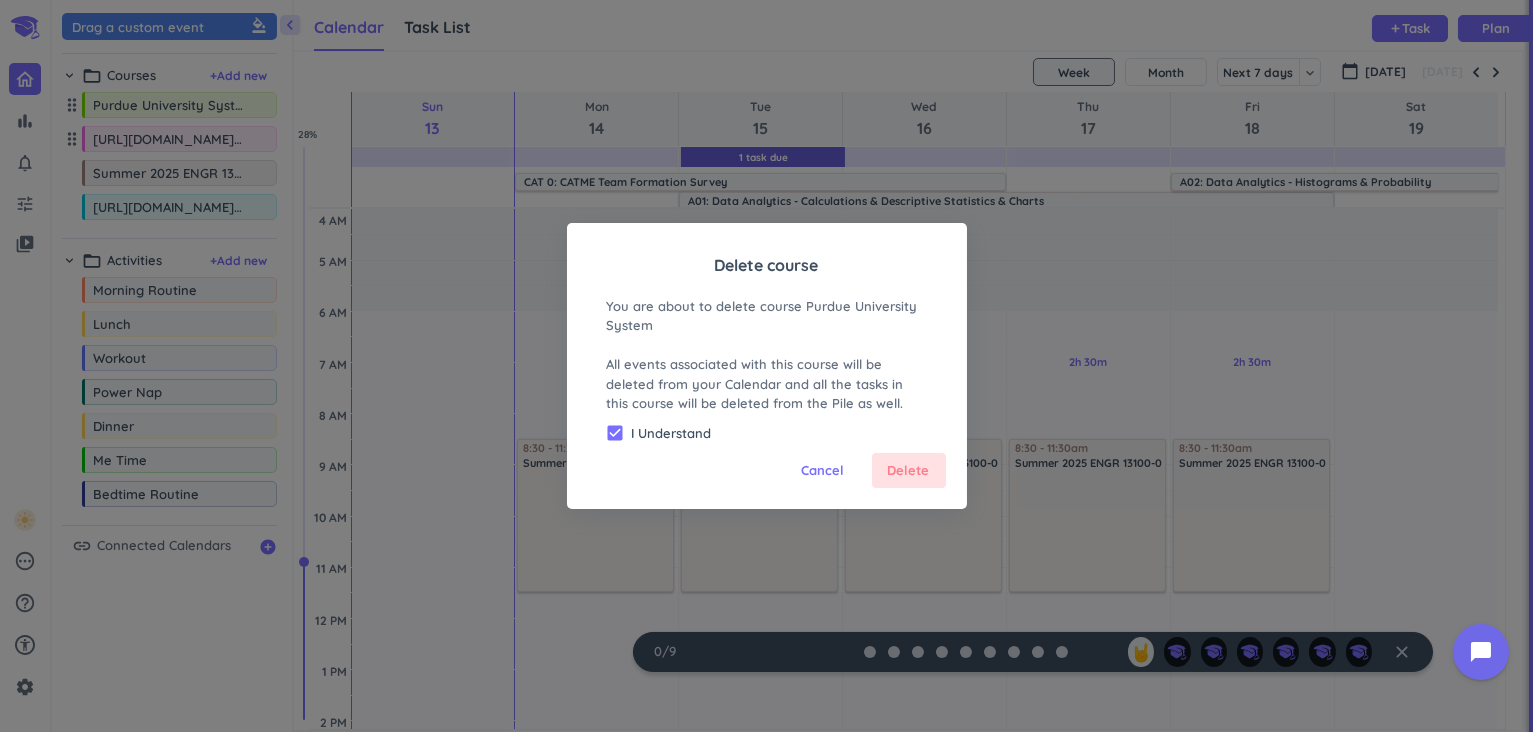 click on "Delete" at bounding box center (909, 471) 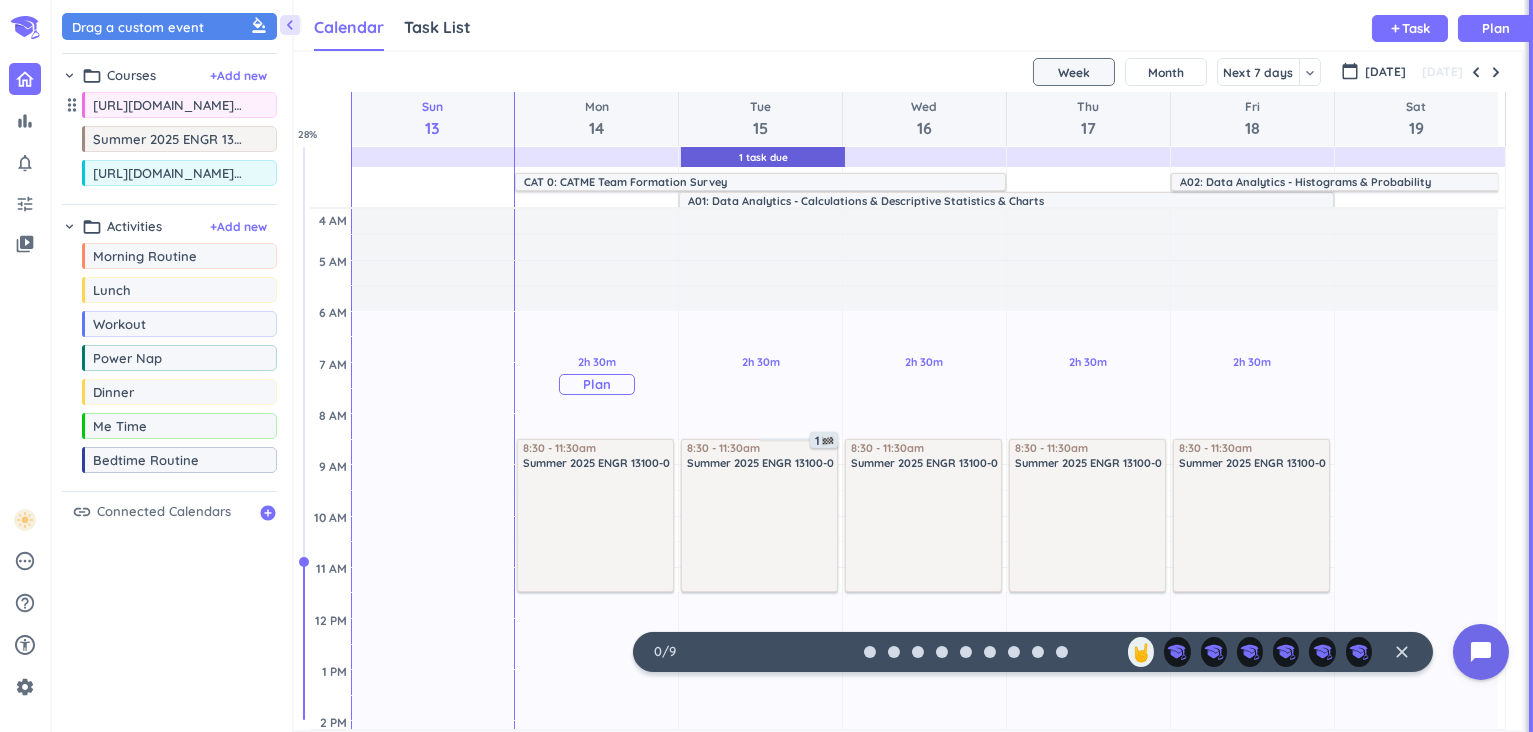 click on "Plan" at bounding box center [597, 384] 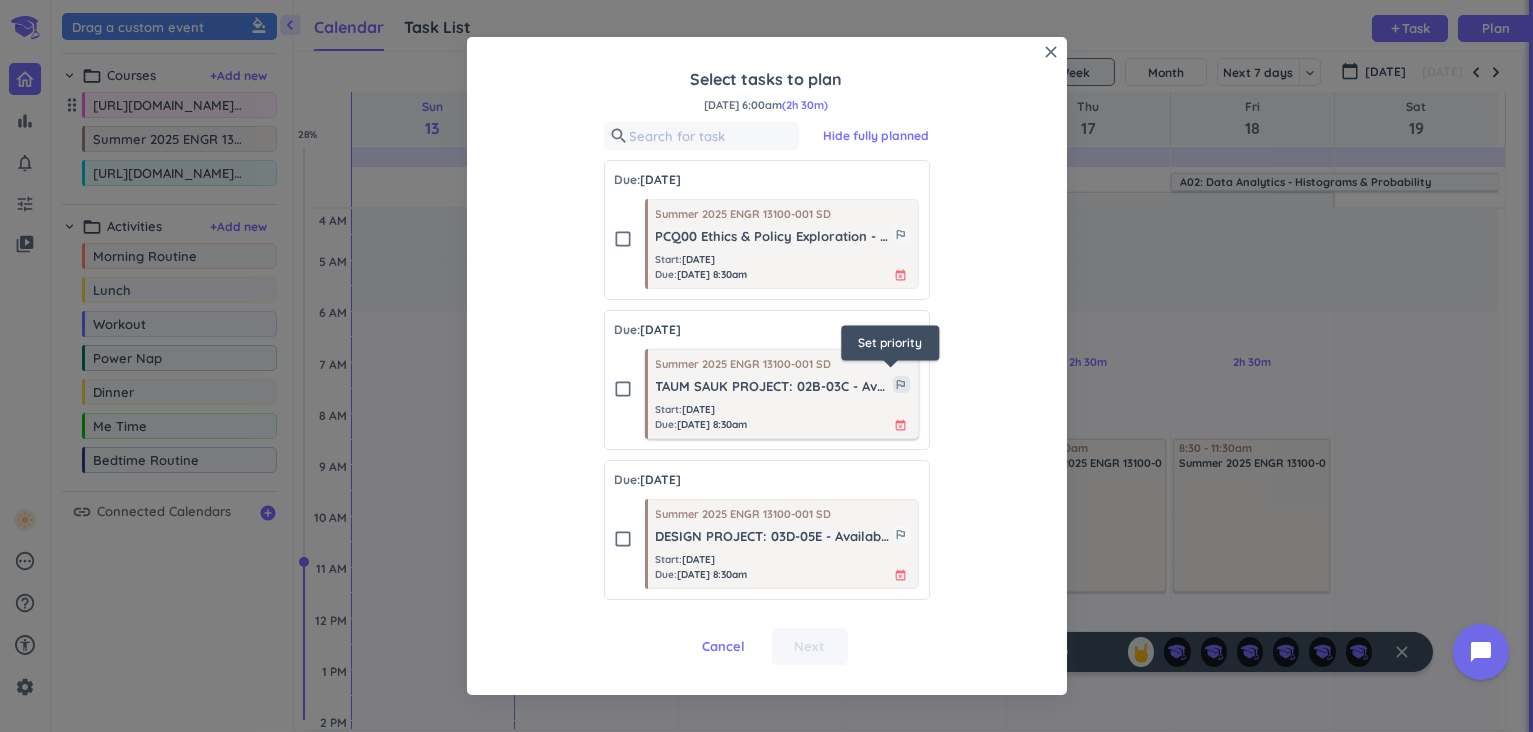 scroll, scrollTop: 0, scrollLeft: 0, axis: both 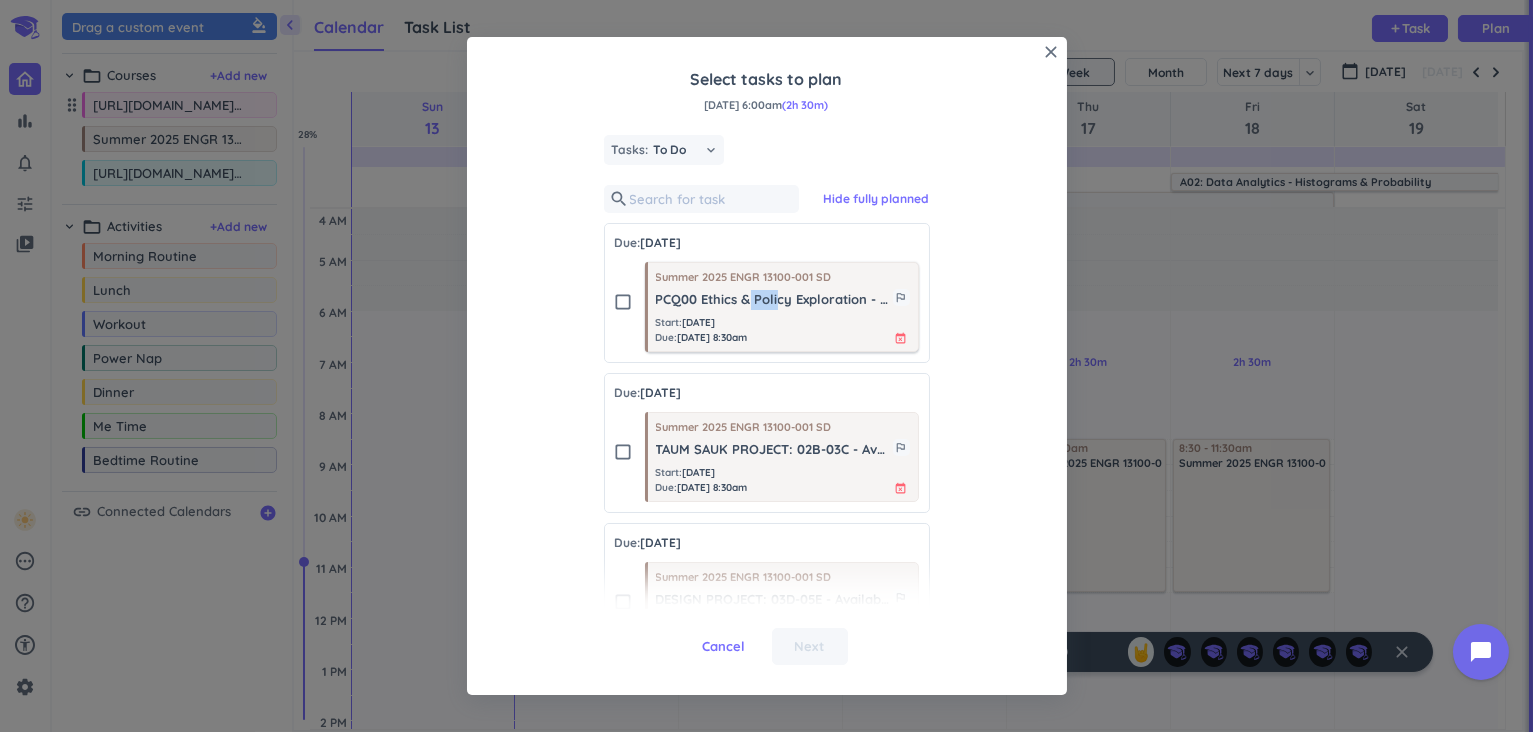 drag, startPoint x: 746, startPoint y: 293, endPoint x: 775, endPoint y: 308, distance: 32.649654 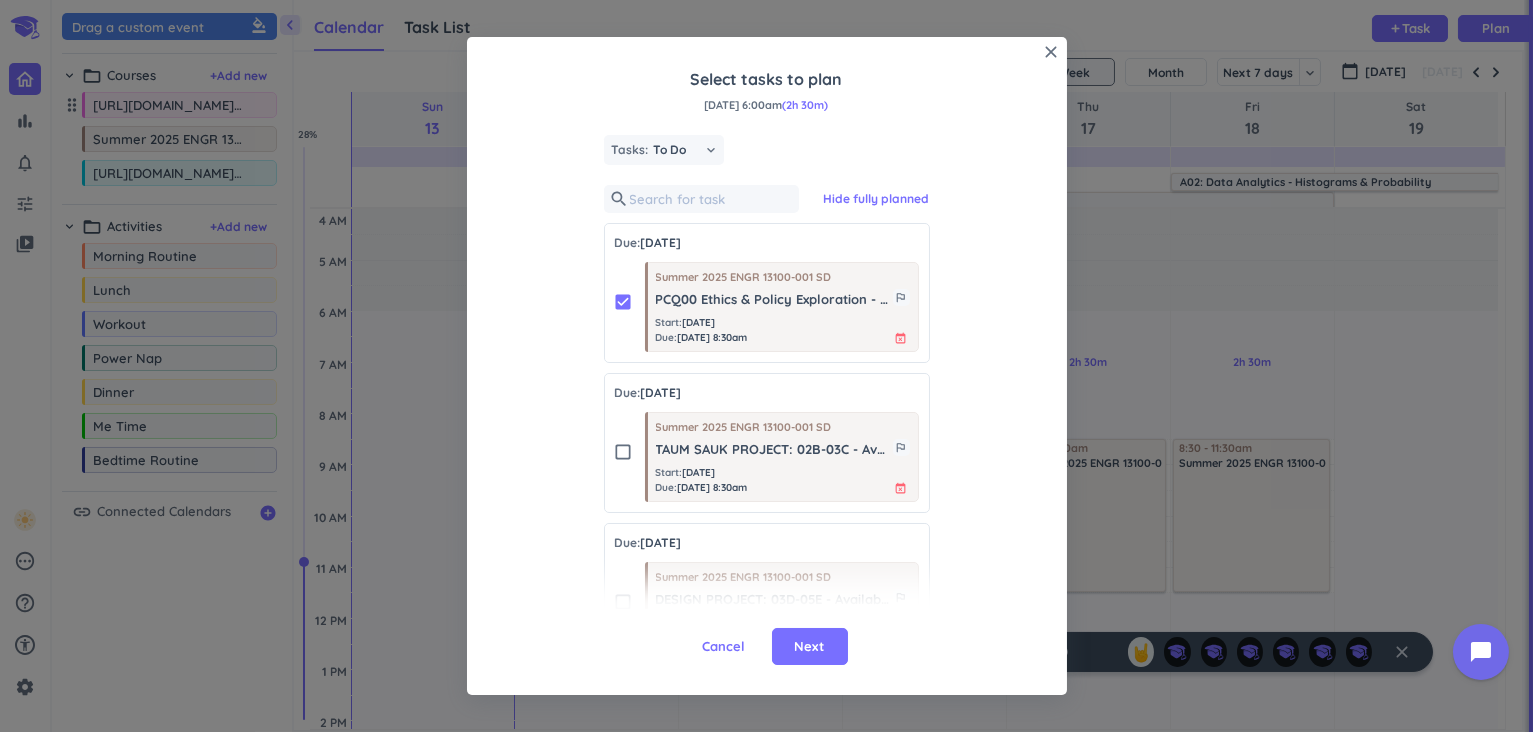 click on "[DATE] 6:00am  (2h 30m) Tasks: To Do keyboard_arrow_down search Hide fully planned Due:  [DATE] check_box Summer 2025 ENGR 13100-001 SD PCQ00 Ethics & Policy Exploration - Due outlined_flag Start :  [DATE] Due :  [DATE] 8:30am event_busy Due:  [DATE] check_box_outline_blank Summer 2025 ENGR 13100-001 SD TAUM SAUK PROJECT: 02B-03C - Available outlined_flag Start :  [DATE] Due :  [DATE] 8:30am event_busy Due:  [DATE] check_box_outline_blank Summer 2025 ENGR 13100-001 SD DESIGN PROJECT: 03D-05E - Available outlined_flag Start :  [DATE] Due :  [DATE] 8:30am event_busy" at bounding box center [767, 396] 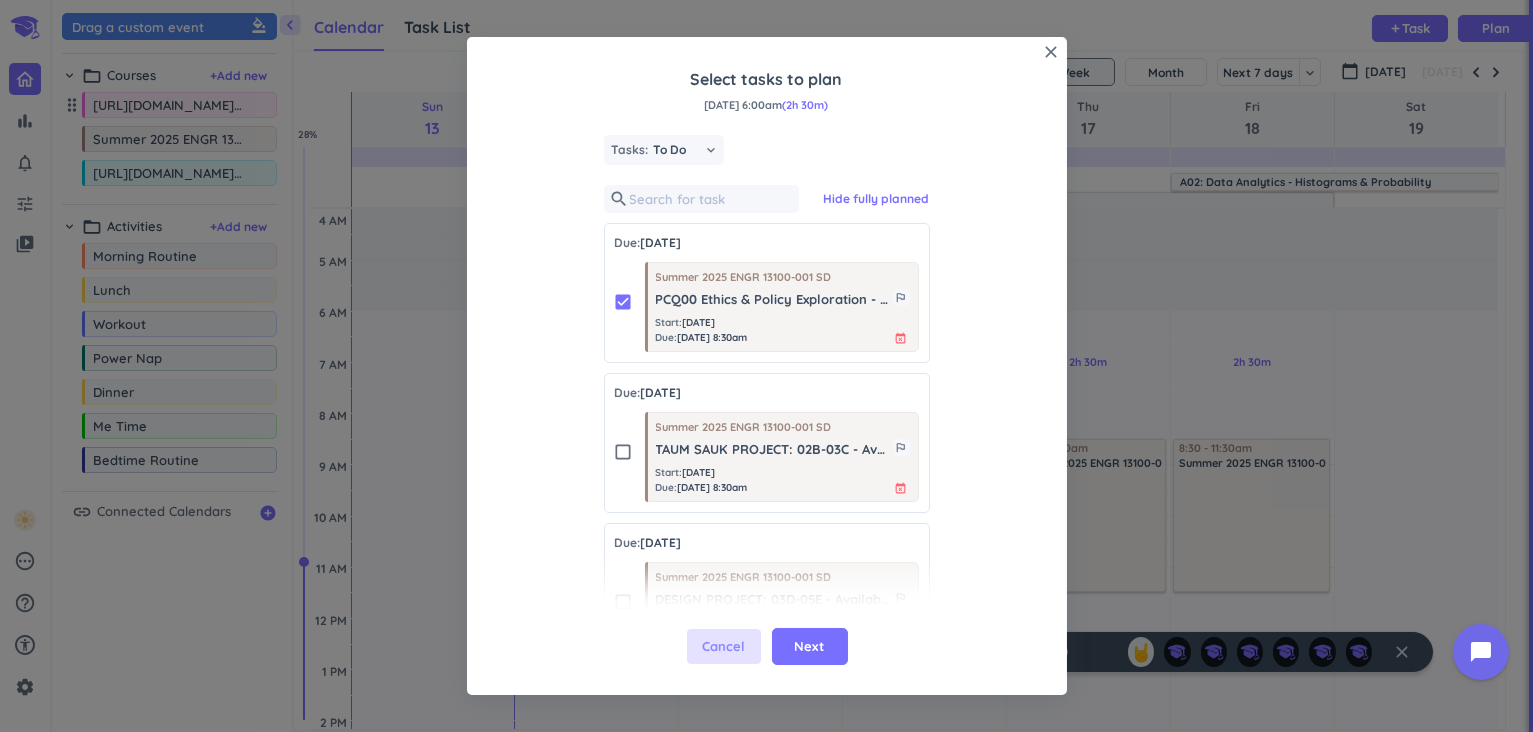 click on "Cancel" at bounding box center [723, 647] 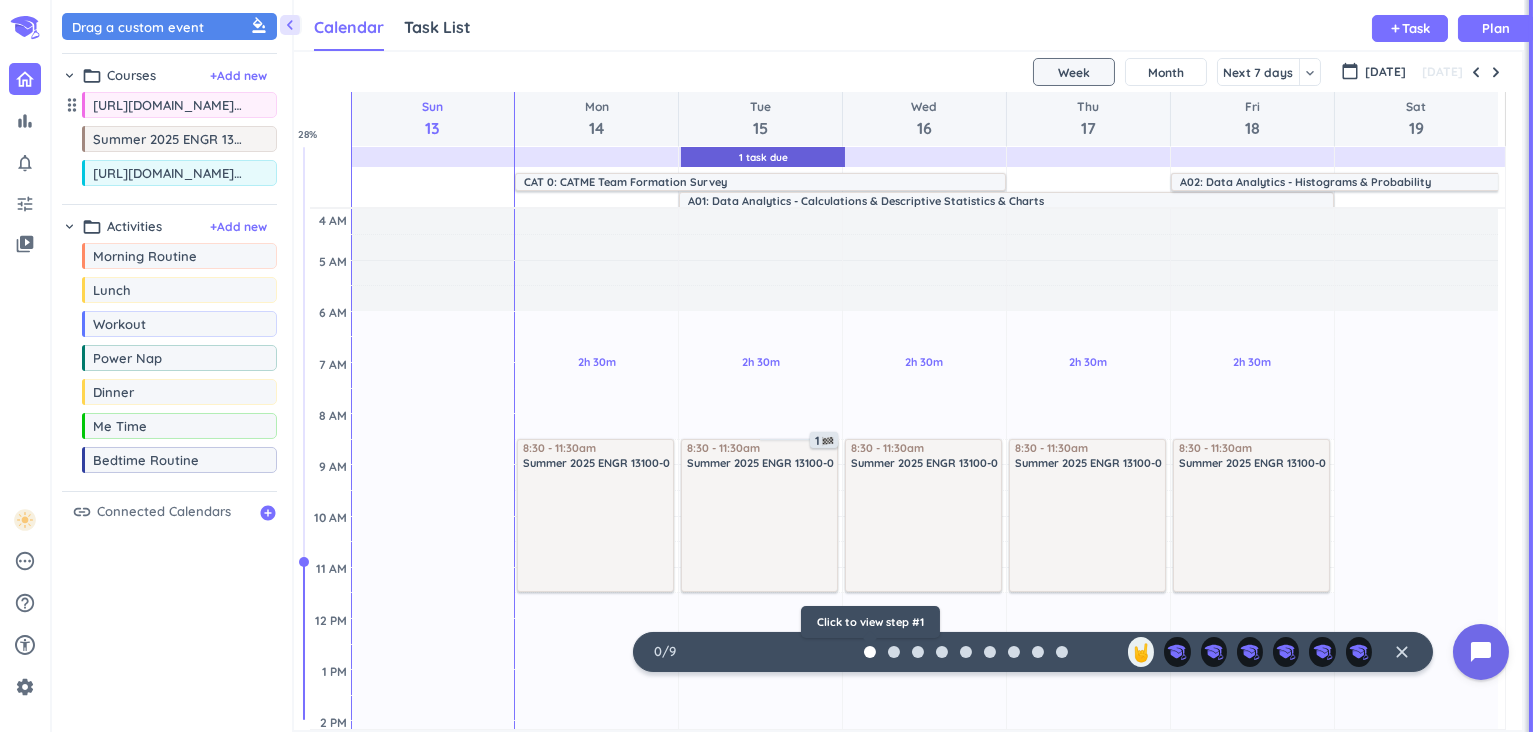 click at bounding box center [870, 652] 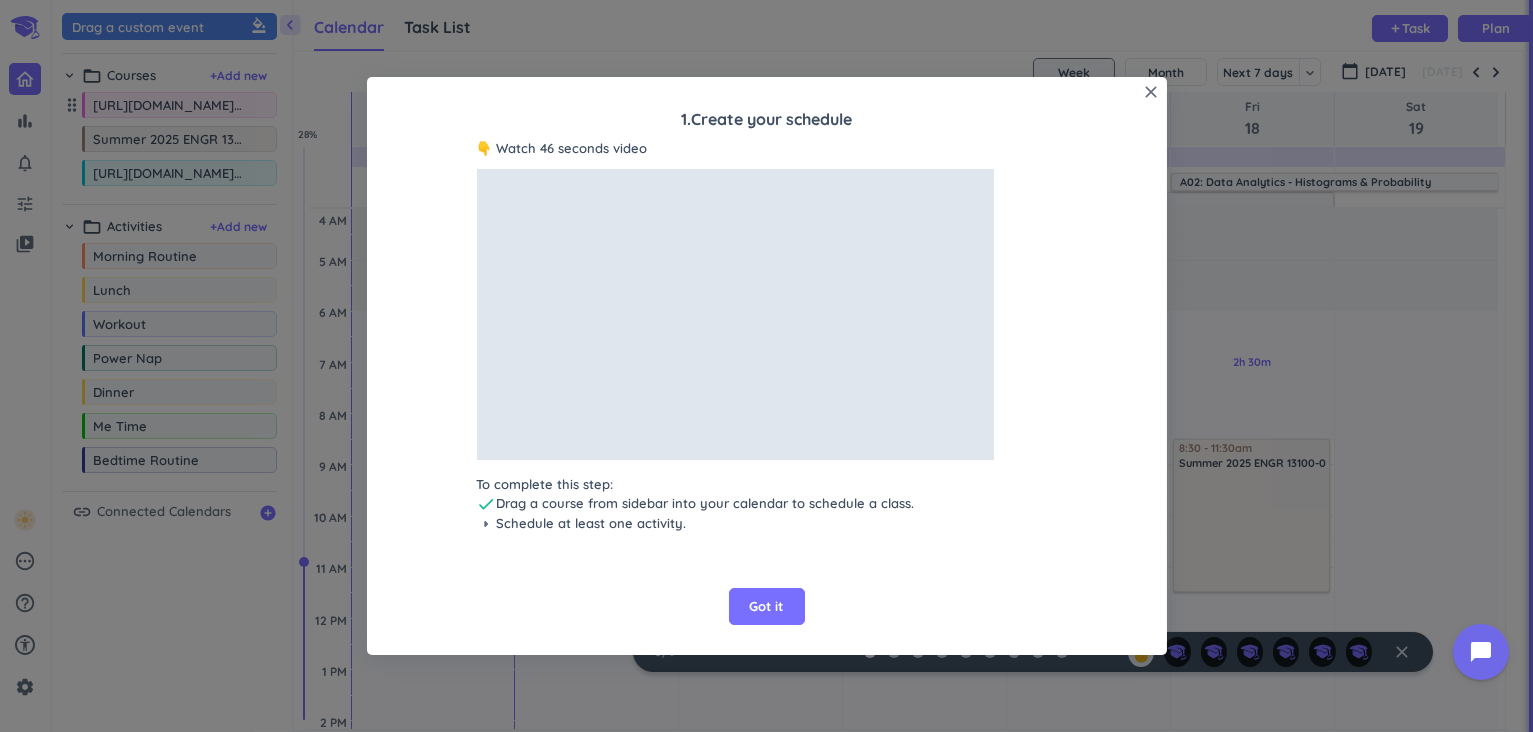 click on "arrow_right Schedule at least one activity." at bounding box center (767, 524) 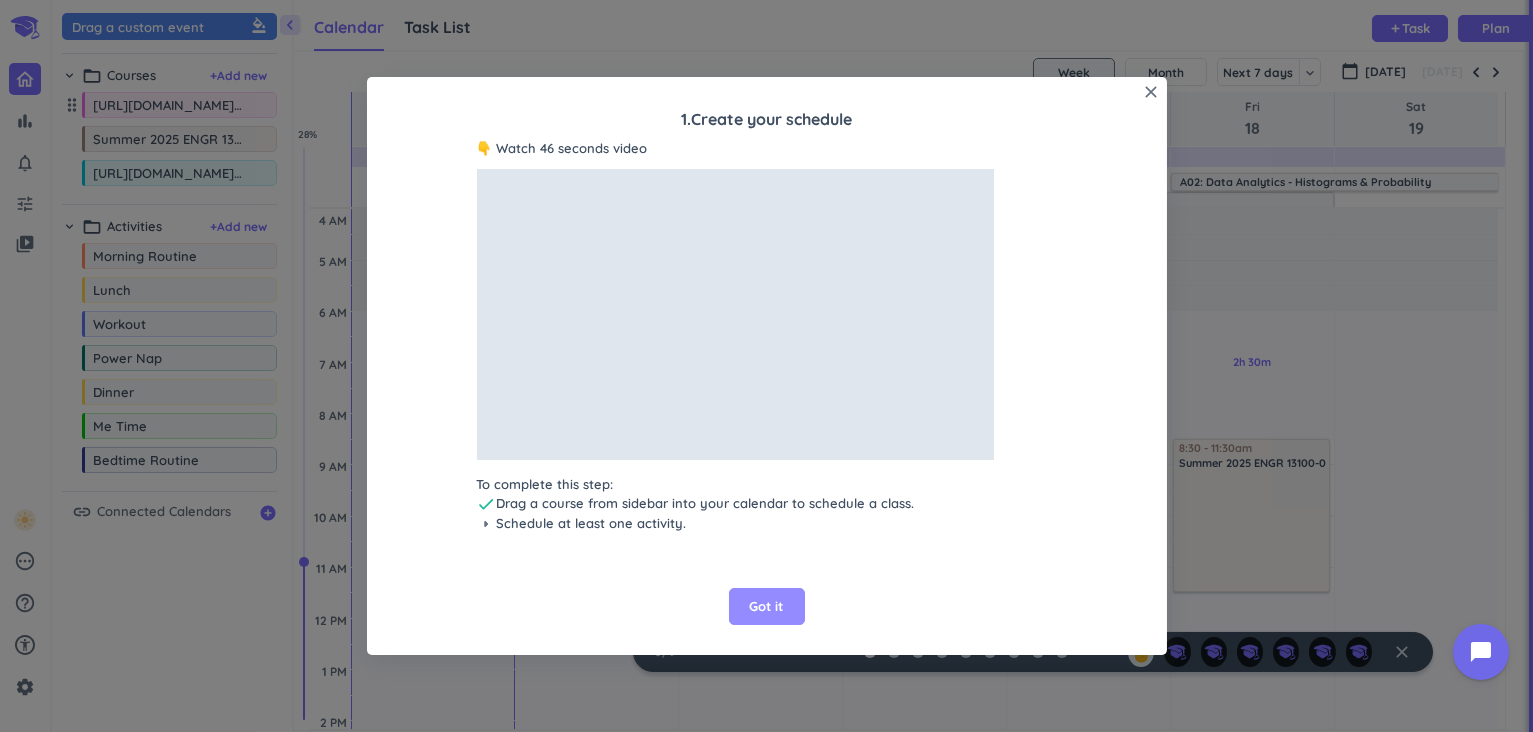 click on "Got it" at bounding box center (767, 607) 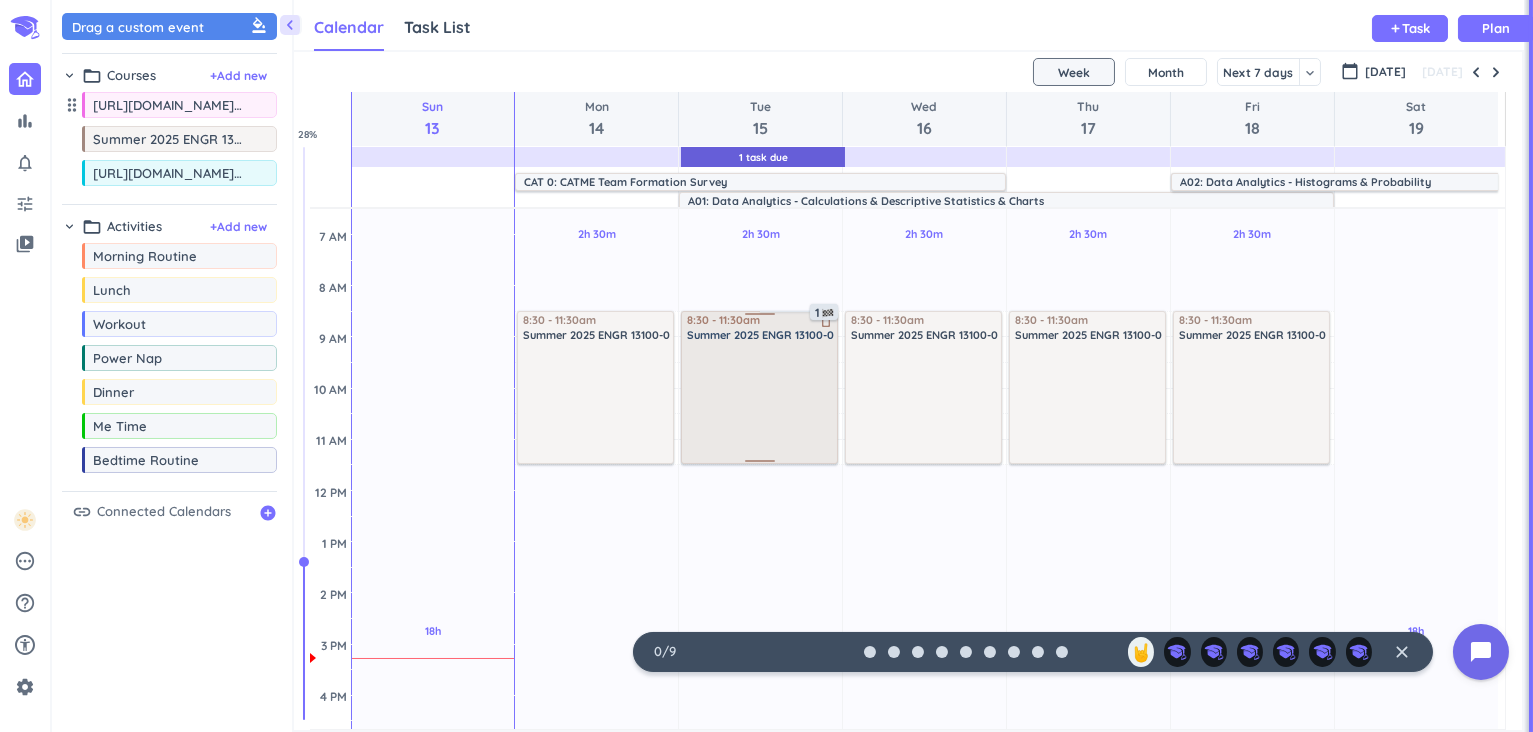 scroll, scrollTop: 136, scrollLeft: 0, axis: vertical 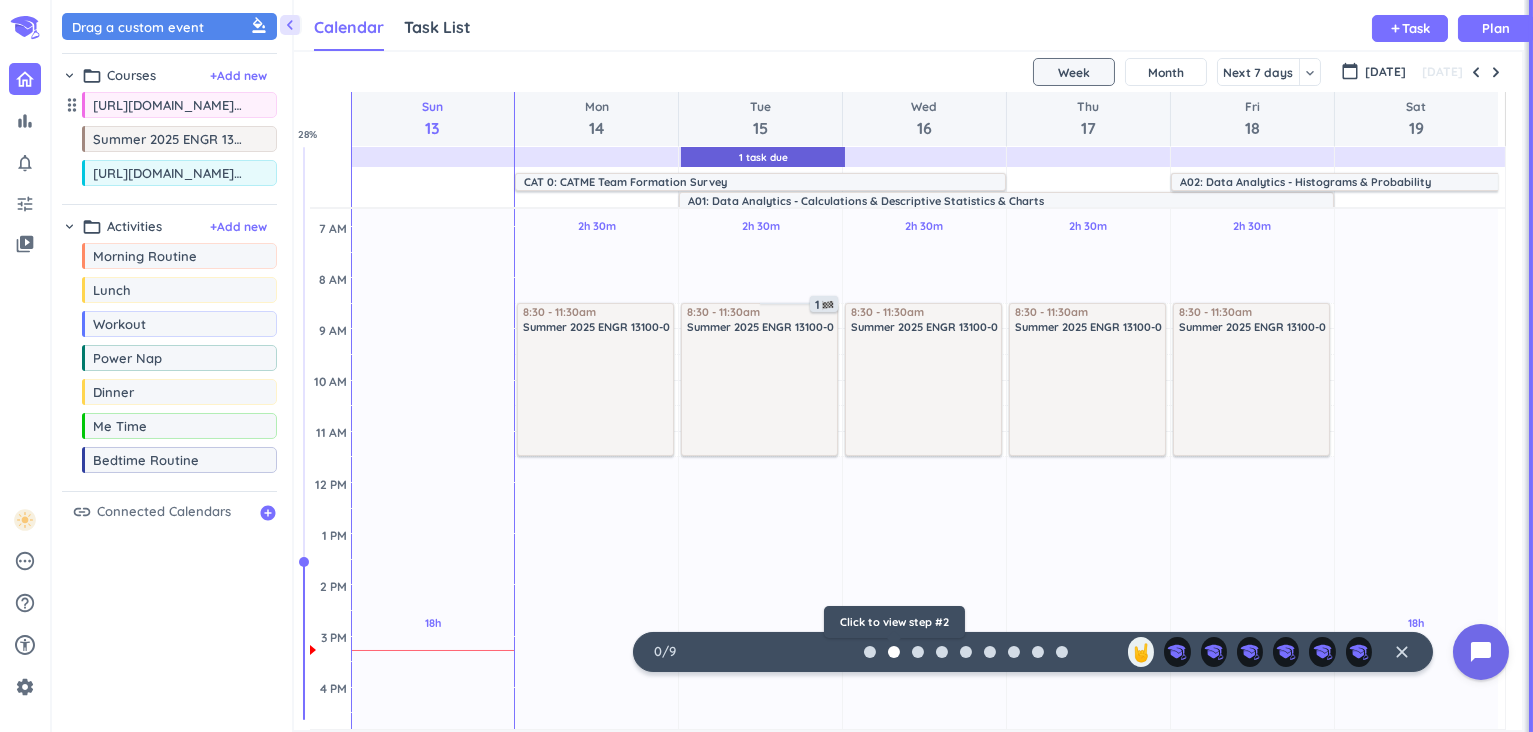 click at bounding box center (894, 652) 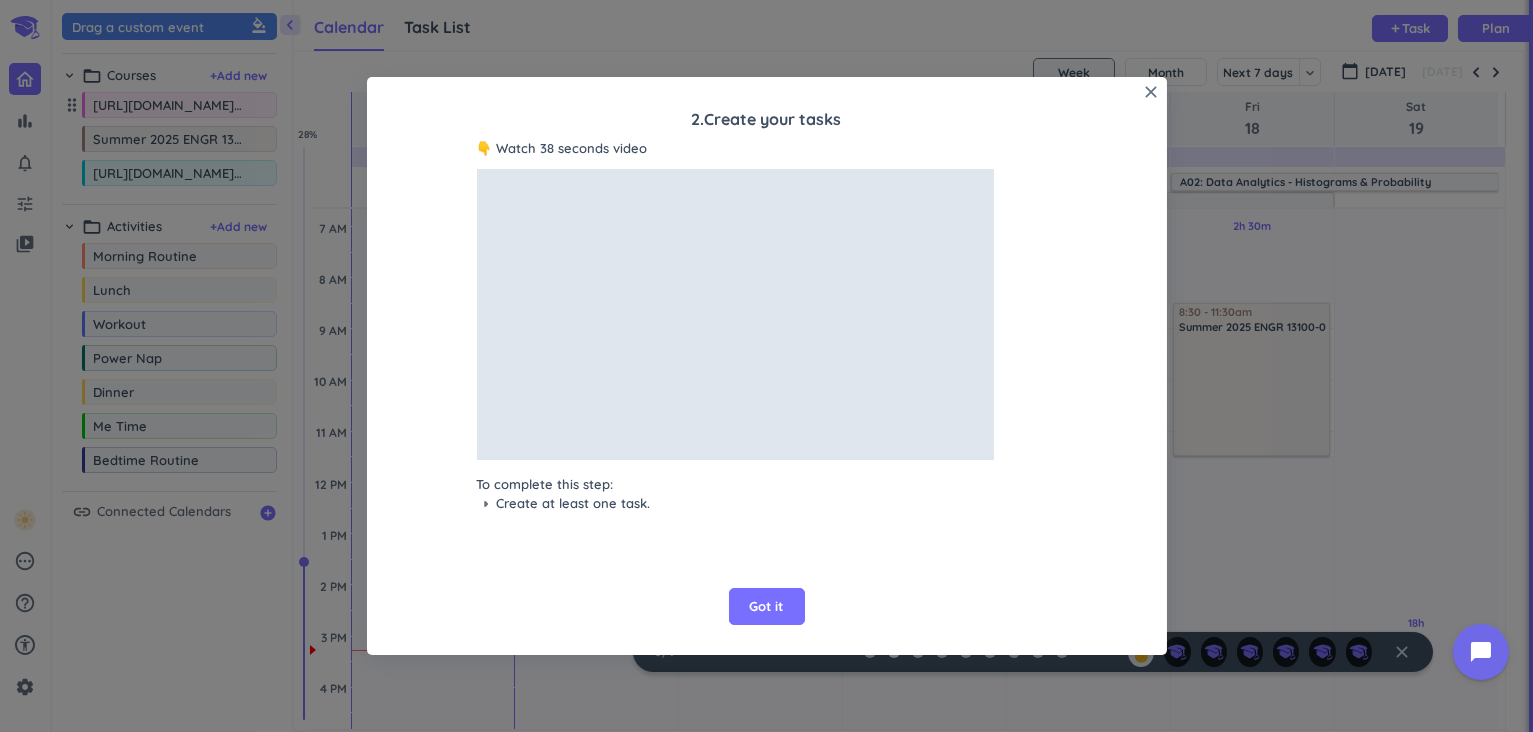 click on "close 2 .  Create your tasks   👇 Watch  38 seconds video To complete this step: arrow_right Create at least one task. Got it" at bounding box center [767, 366] 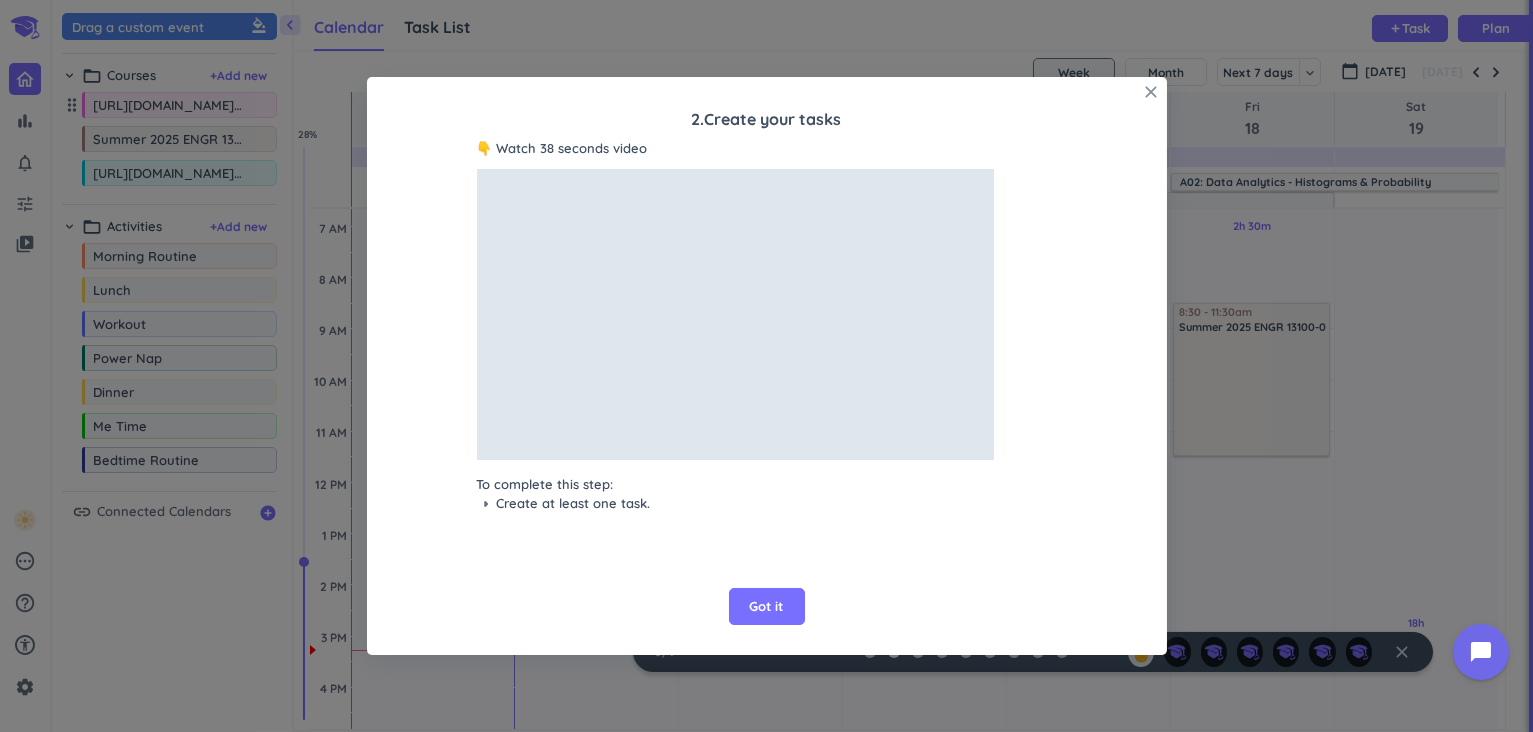click on "close" at bounding box center [1152, 92] 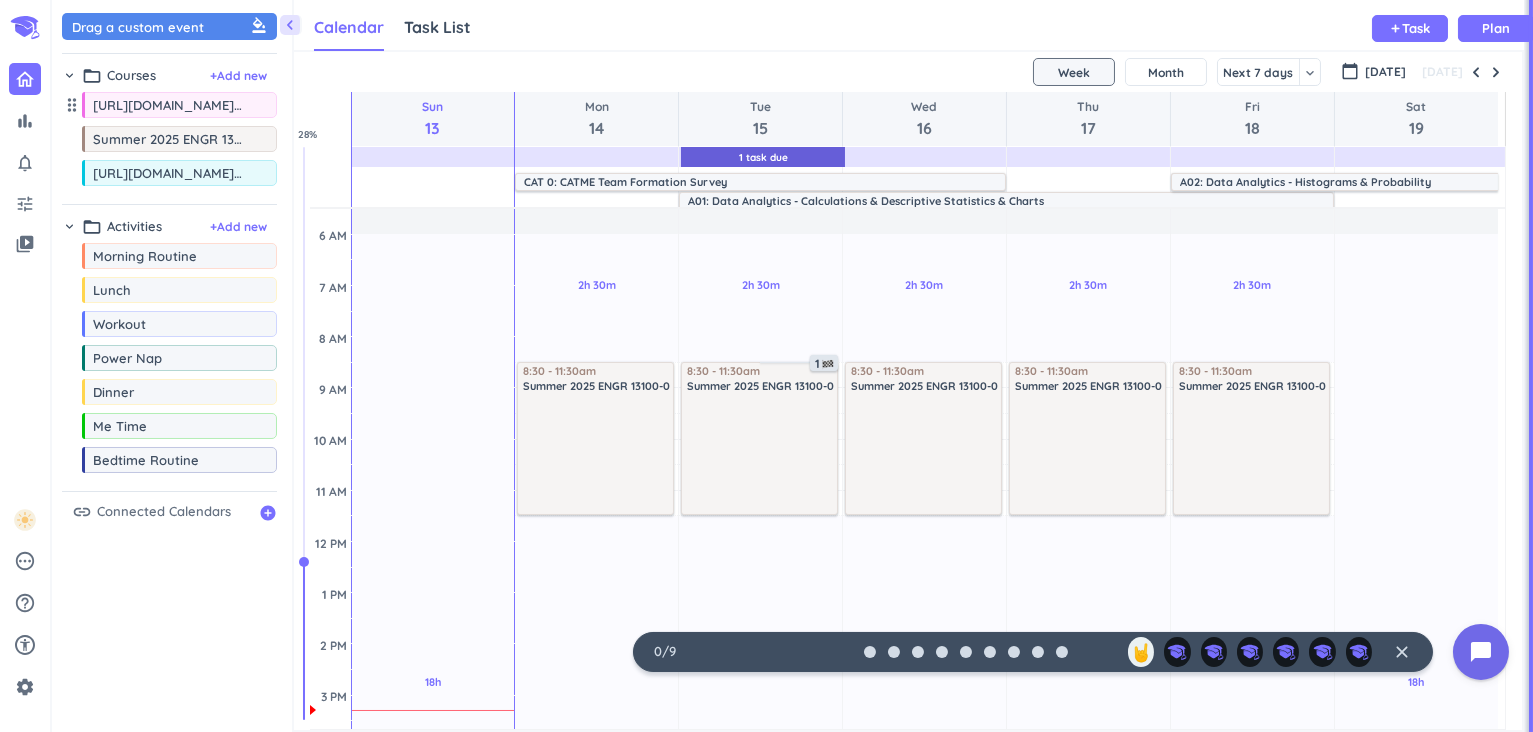 scroll, scrollTop: 0, scrollLeft: 0, axis: both 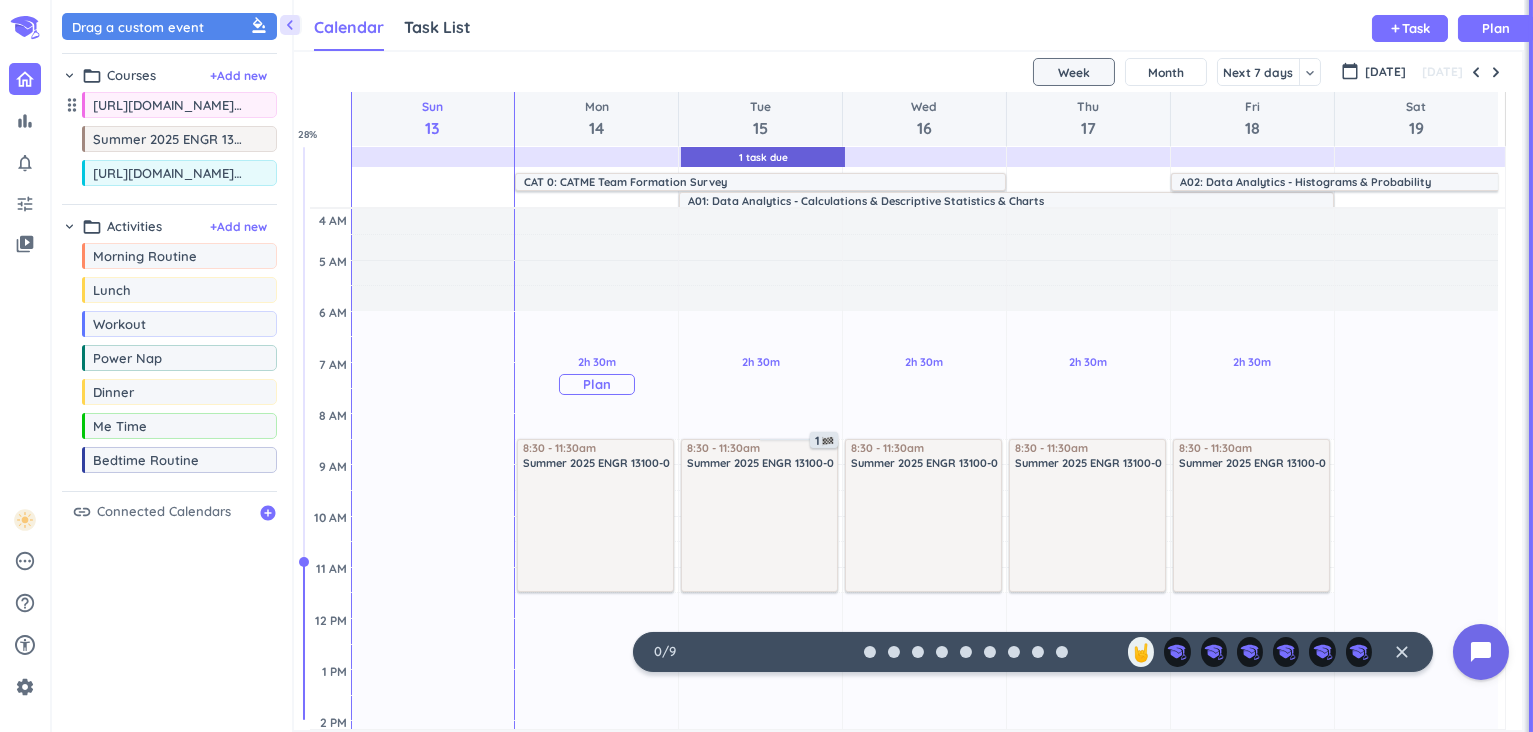 click on "Plan" at bounding box center (597, 384) 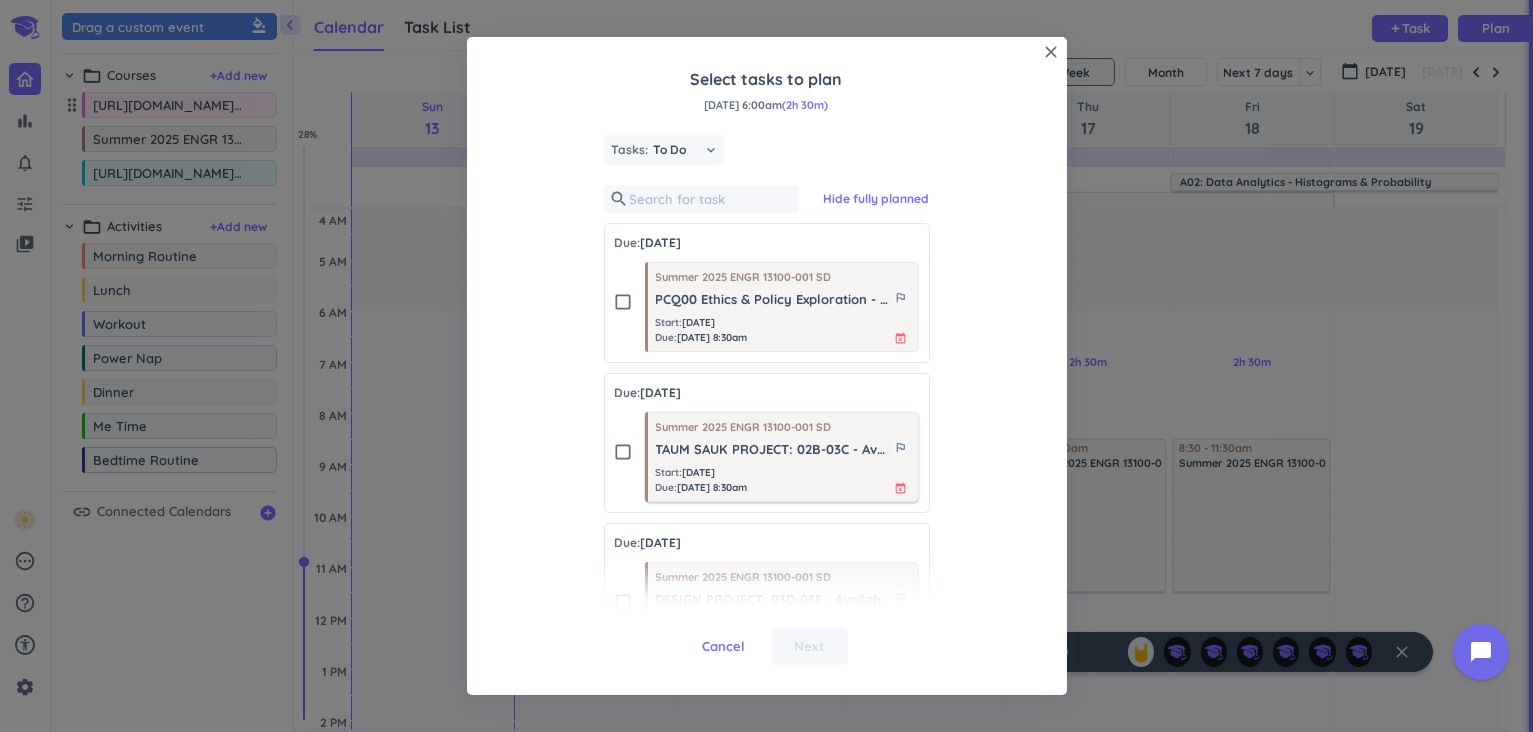 scroll, scrollTop: 67, scrollLeft: 0, axis: vertical 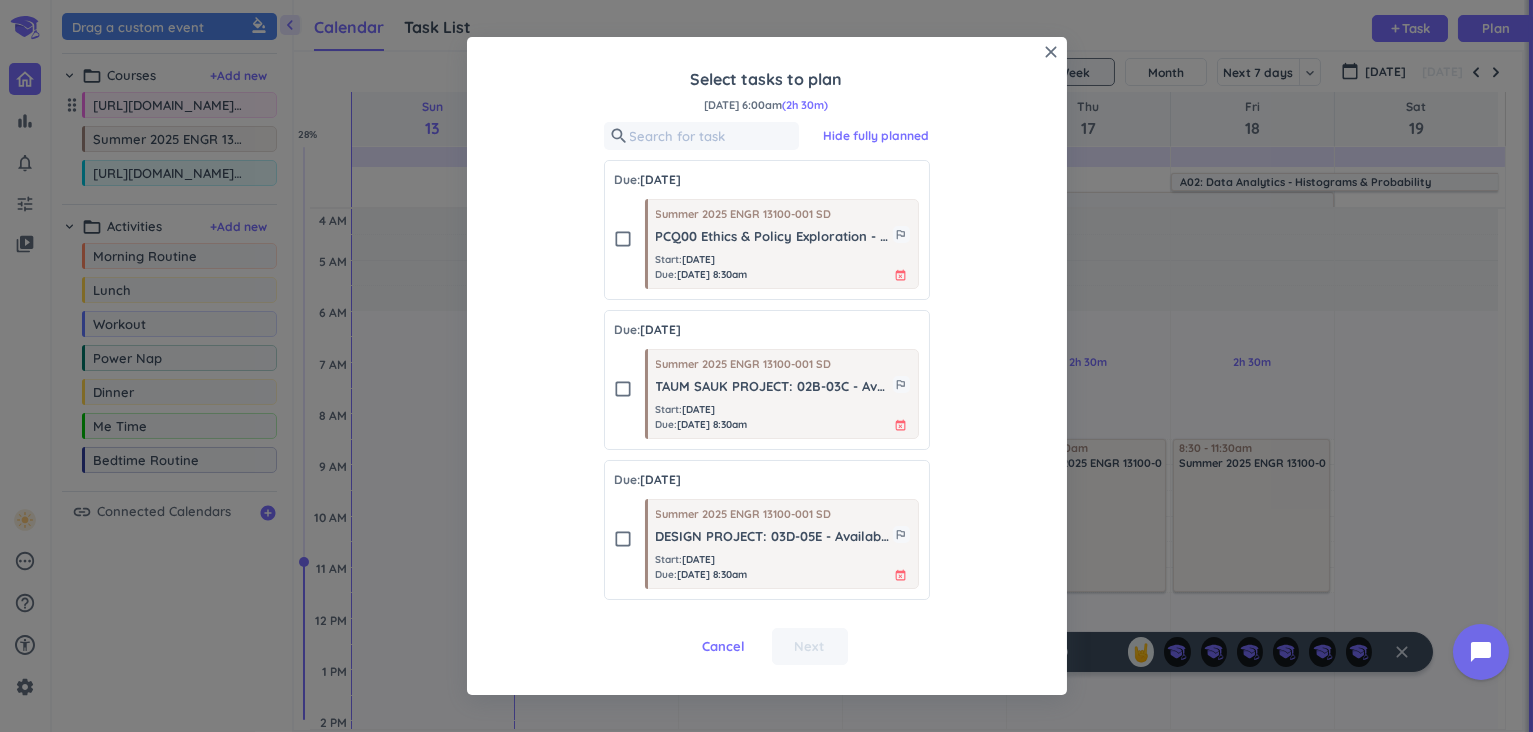 click on "close Select tasks to plan [DATE] 6:00am  (2h 30m) Tasks: To Do keyboard_arrow_down search Hide fully planned Due:  [DATE] check_box_outline_blank Summer 2025 ENGR 13100-001 SD PCQ00 Ethics & Policy Exploration - Due outlined_flag Start :  [DATE] Due :  [DATE] 8:30am event_busy Due:  [DATE] check_box_outline_blank Summer 2025 ENGR 13100-001 SD TAUM SAUK PROJECT: 02B-03C - Available outlined_flag Start :  [DATE] Due :  [DATE] 8:30am event_busy Due:  [DATE] check_box_outline_blank Summer 2025 ENGR 13100-001 SD DESIGN PROJECT: 03D-05E - Available outlined_flag Start :  [DATE] Due :  [DATE] 8:30am event_busy Cancel Next" at bounding box center [767, 366] 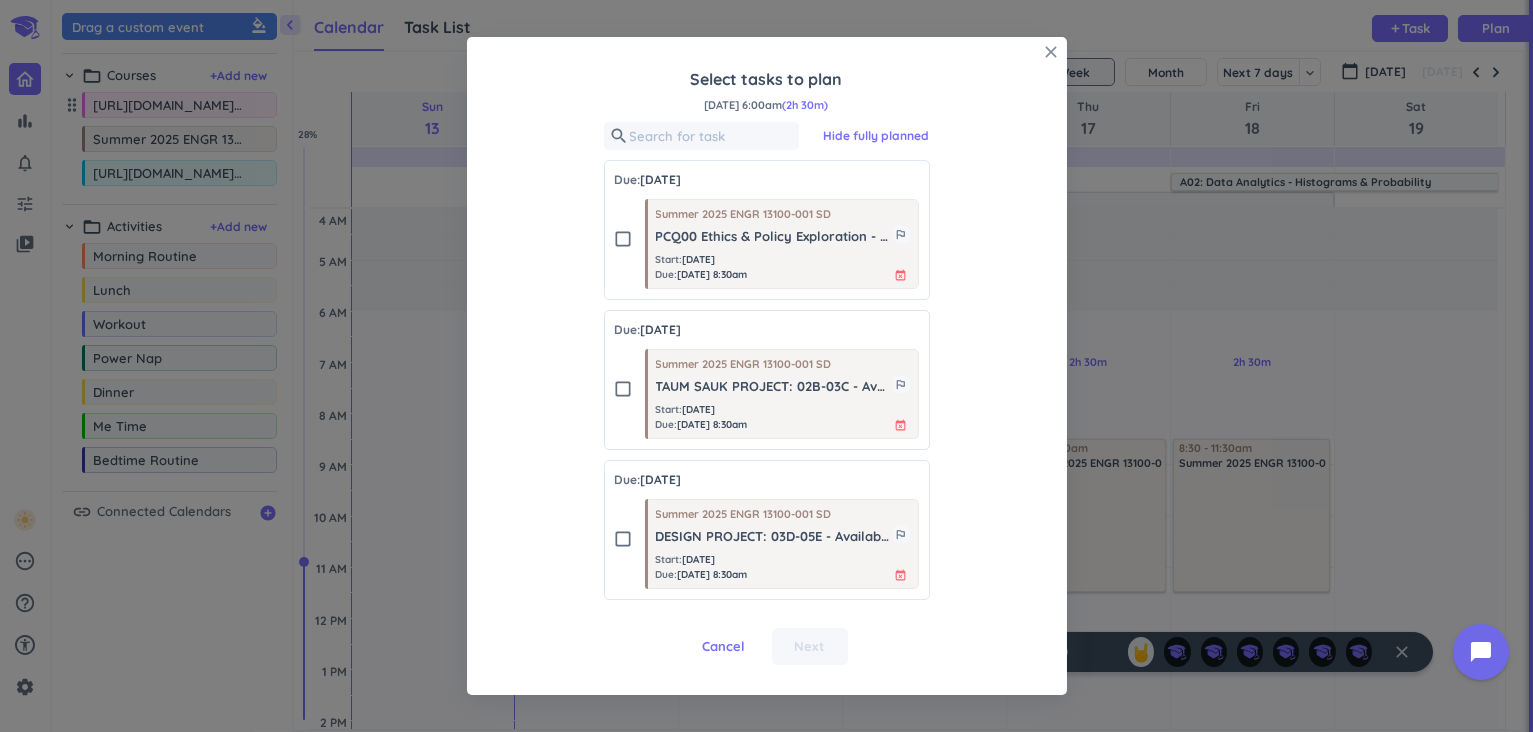 click on "close" at bounding box center (1052, 52) 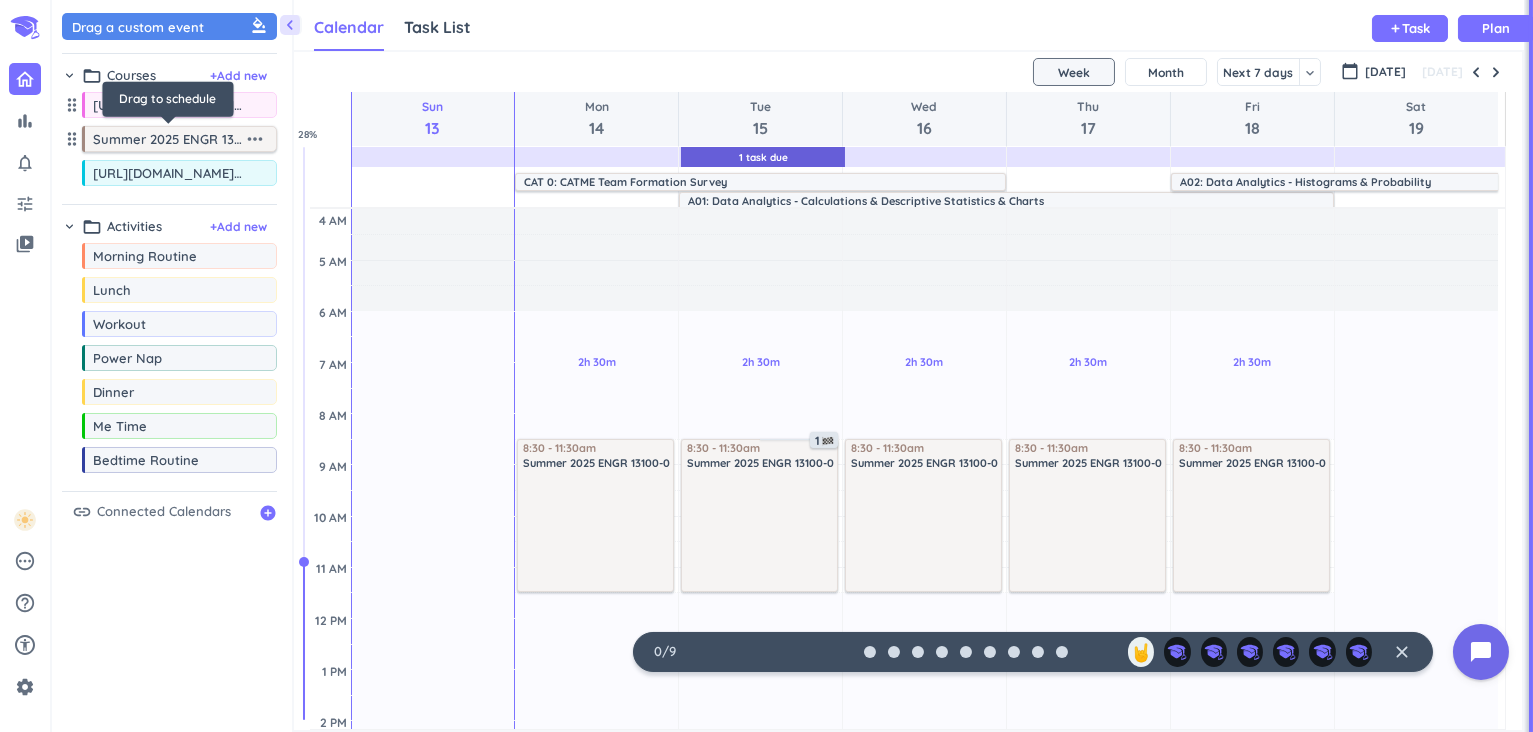 click on "Summer 2025 ENGR 13100-001 SD" at bounding box center [168, 139] 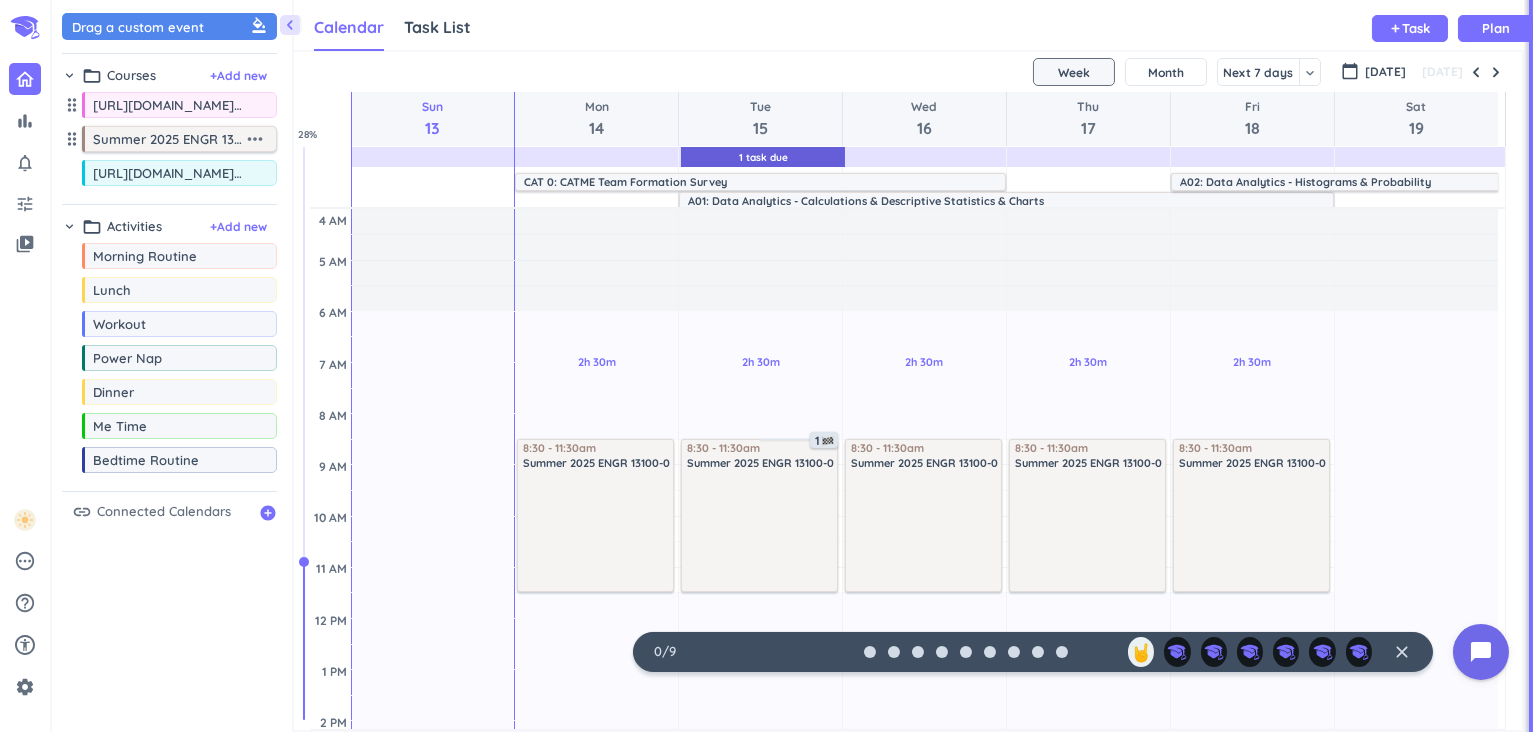 click on "more_horiz" at bounding box center [255, 139] 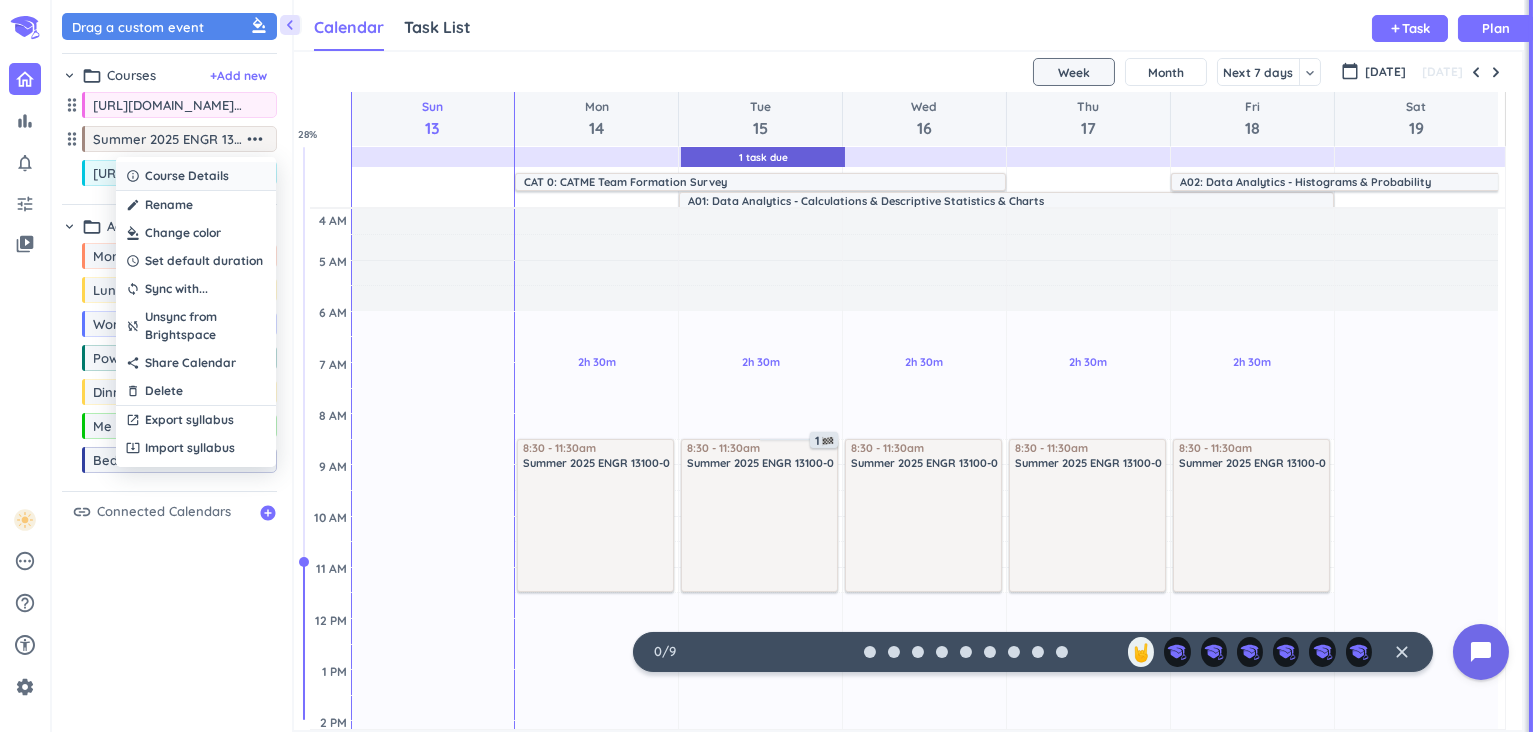 click on "Course Details" at bounding box center (187, 176) 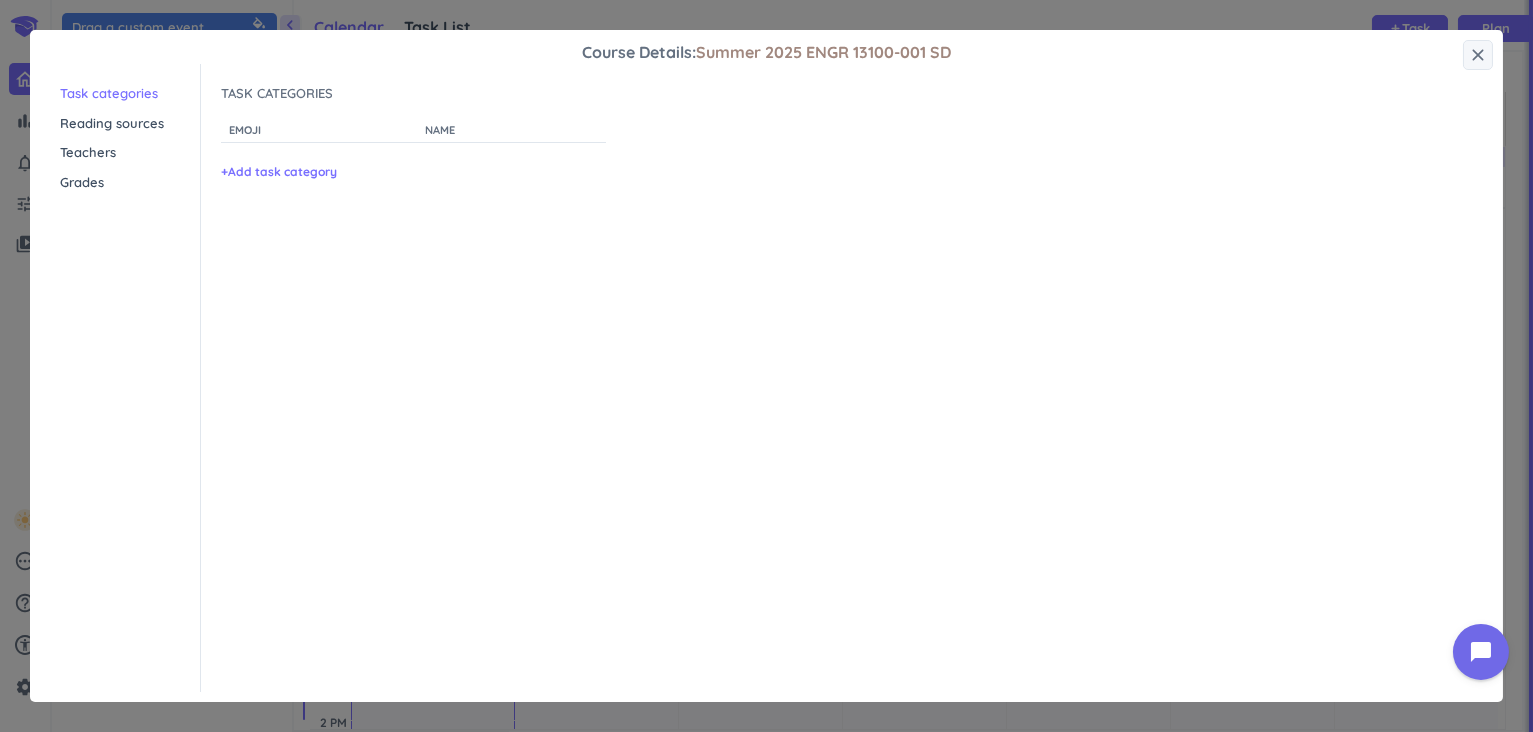 click on "Reading sources" at bounding box center (130, 124) 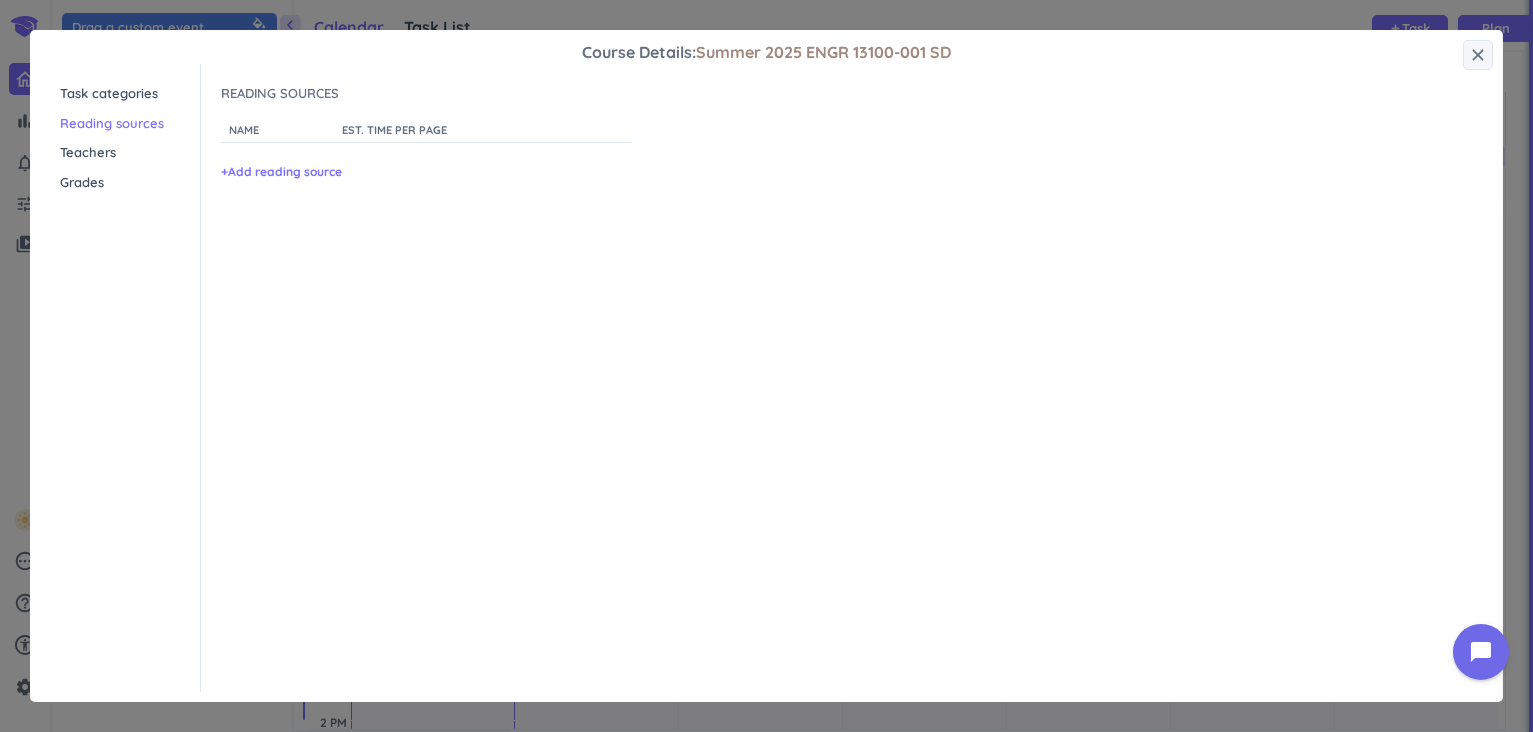 click on "Teachers" at bounding box center (130, 153) 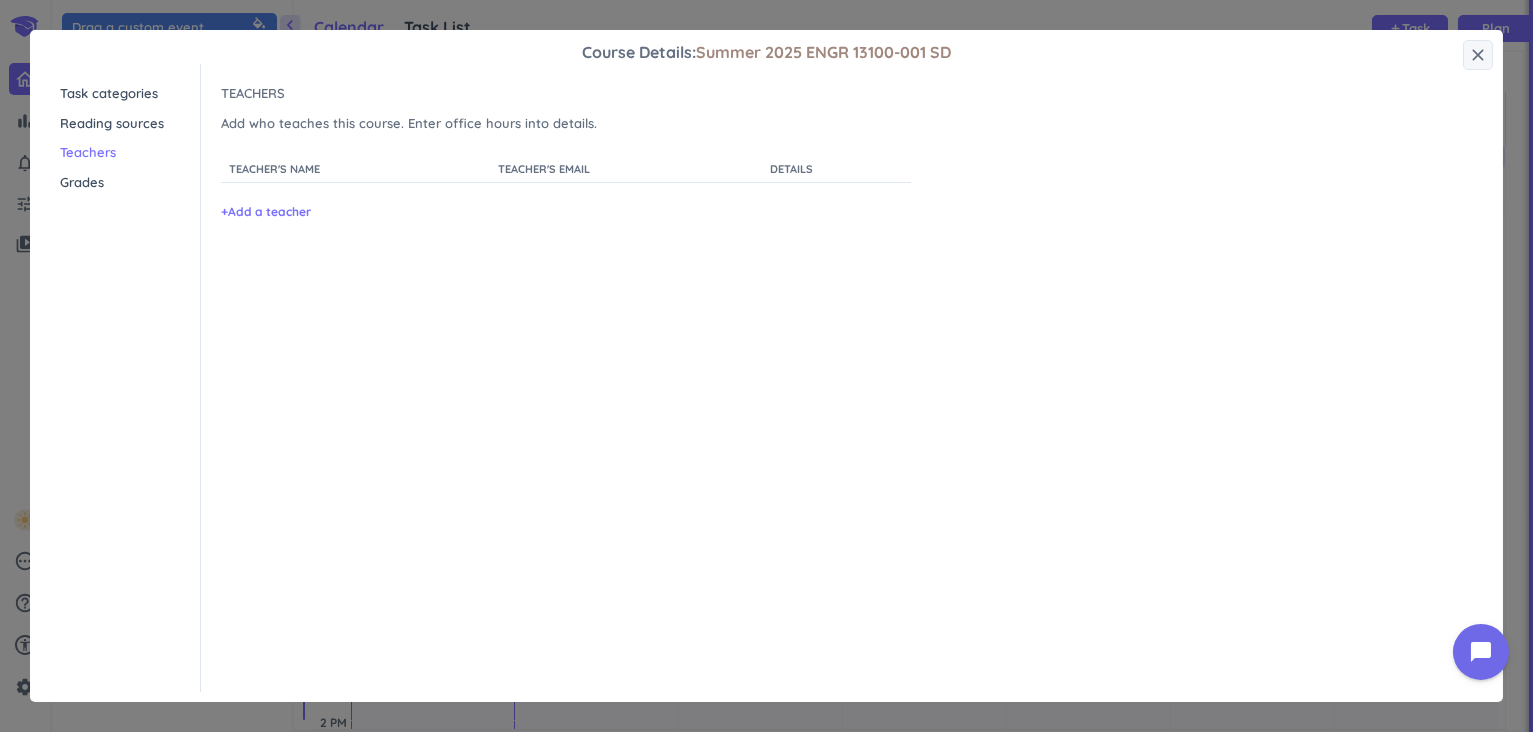 click on "Grades" at bounding box center [130, 183] 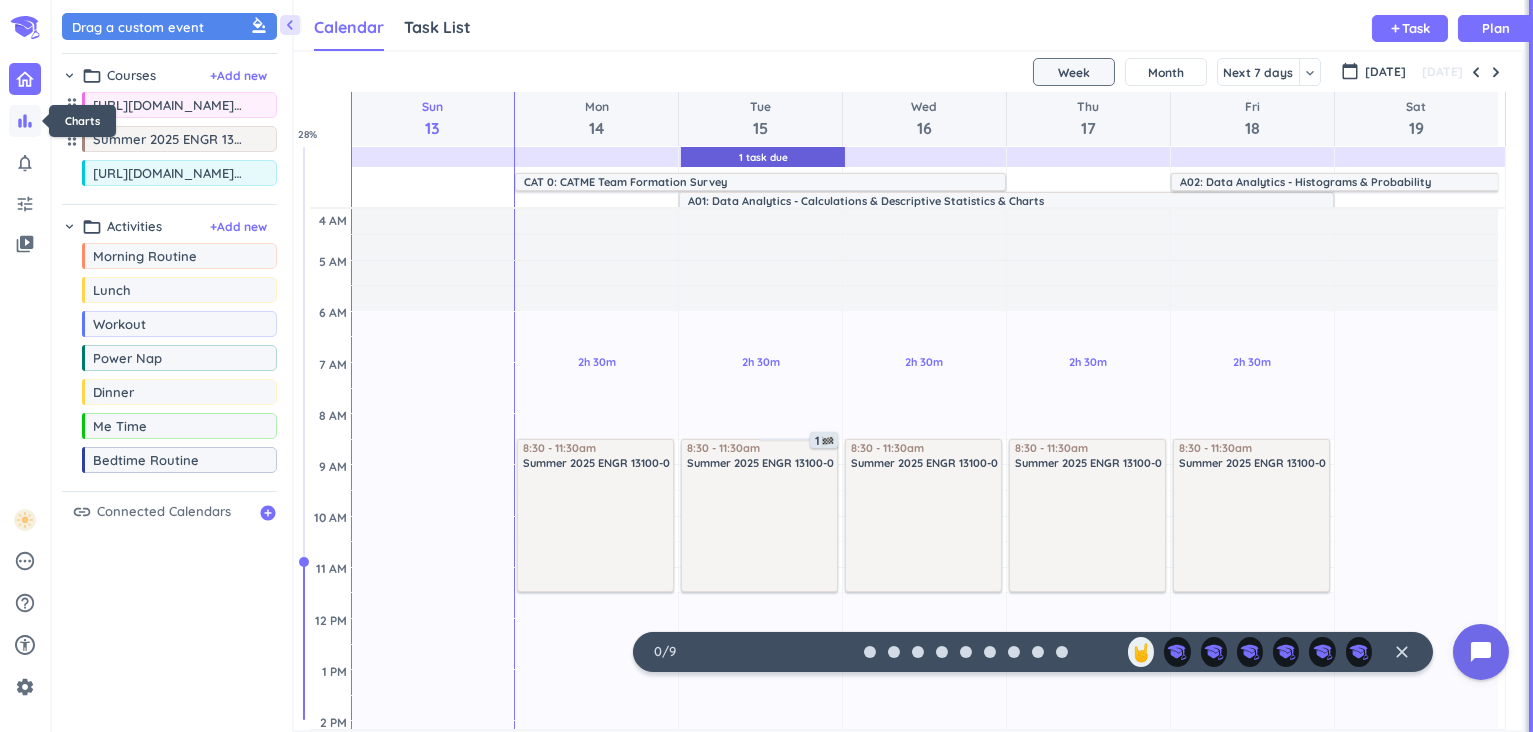 click on "bar_chart" at bounding box center (25, 121) 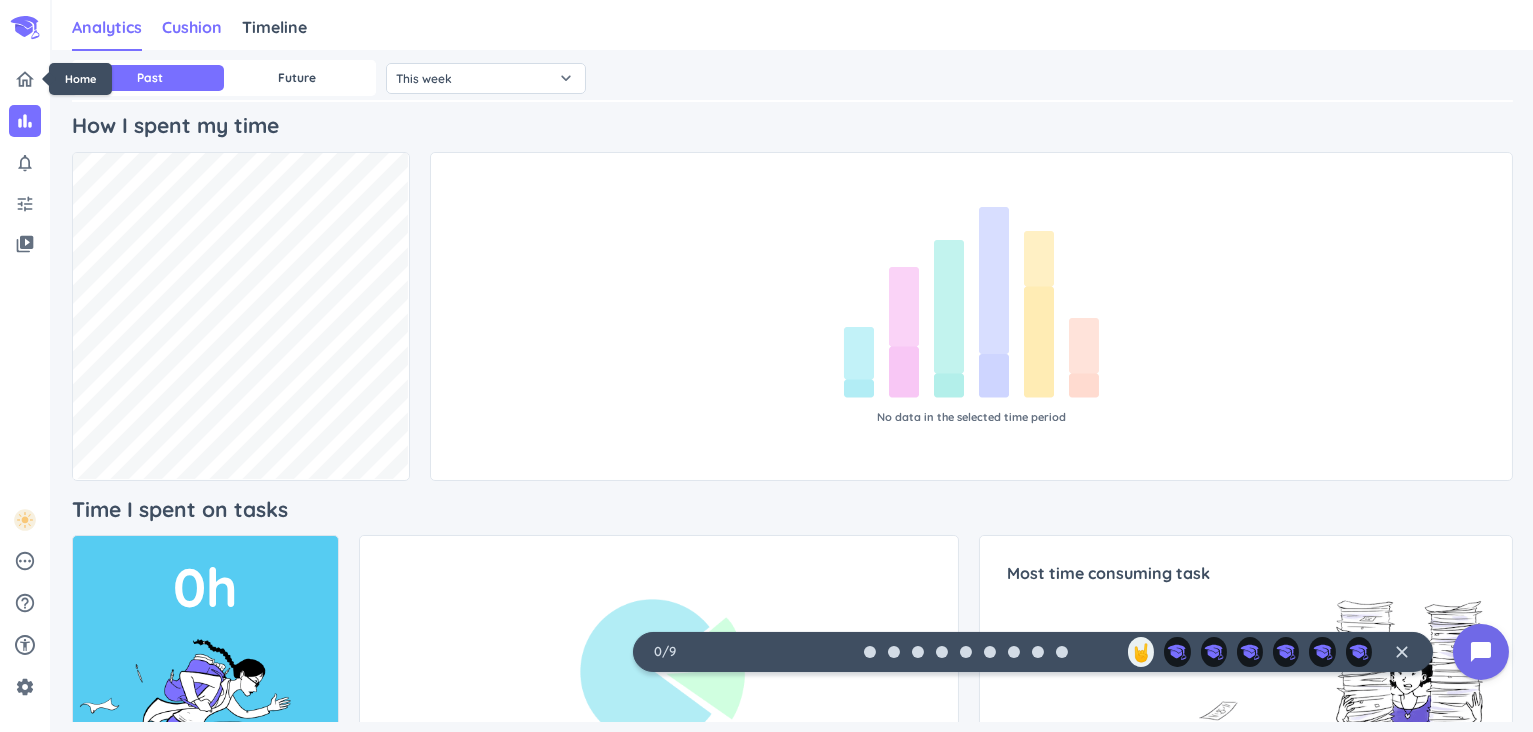 click on "Cushion" at bounding box center (192, 27) 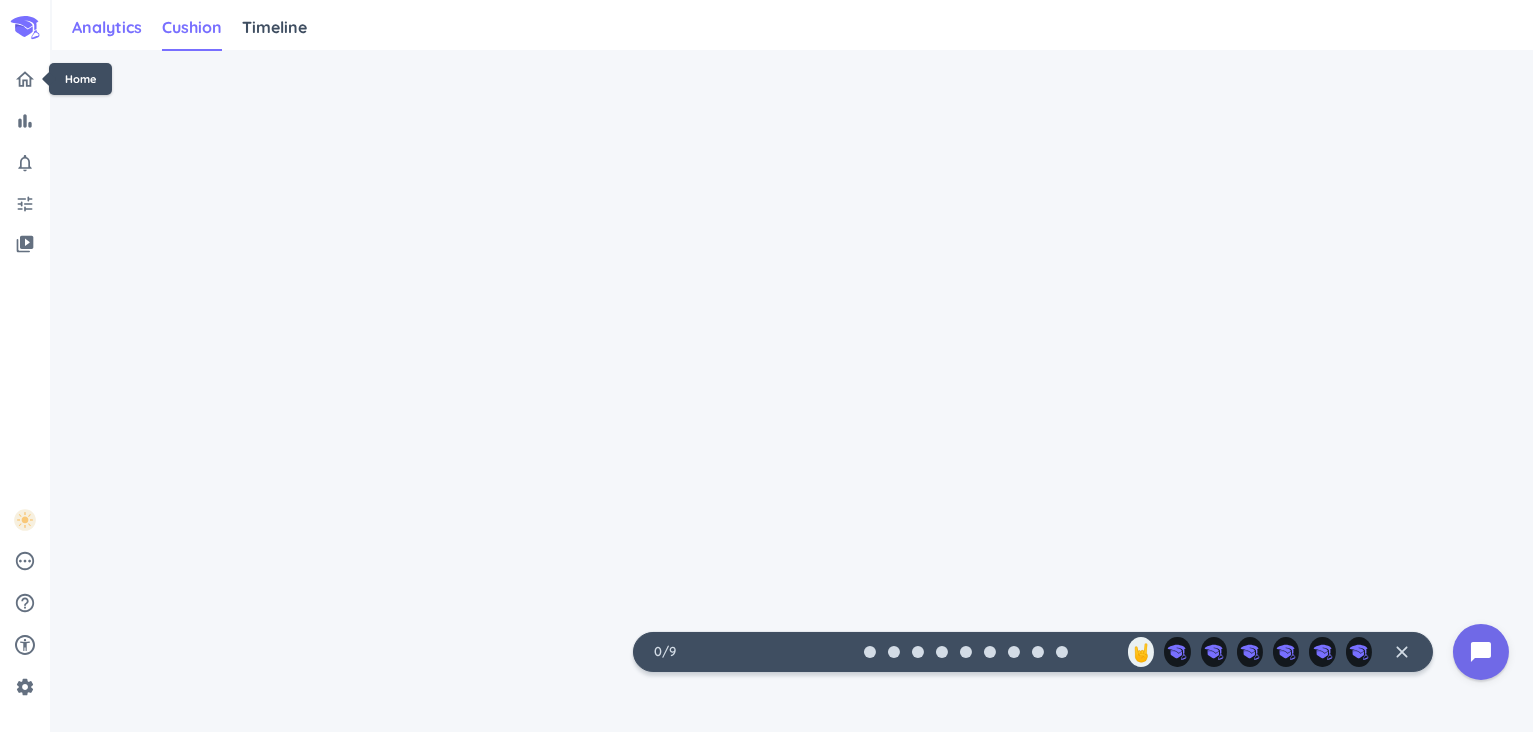 click on "Analytics" at bounding box center [107, 28] 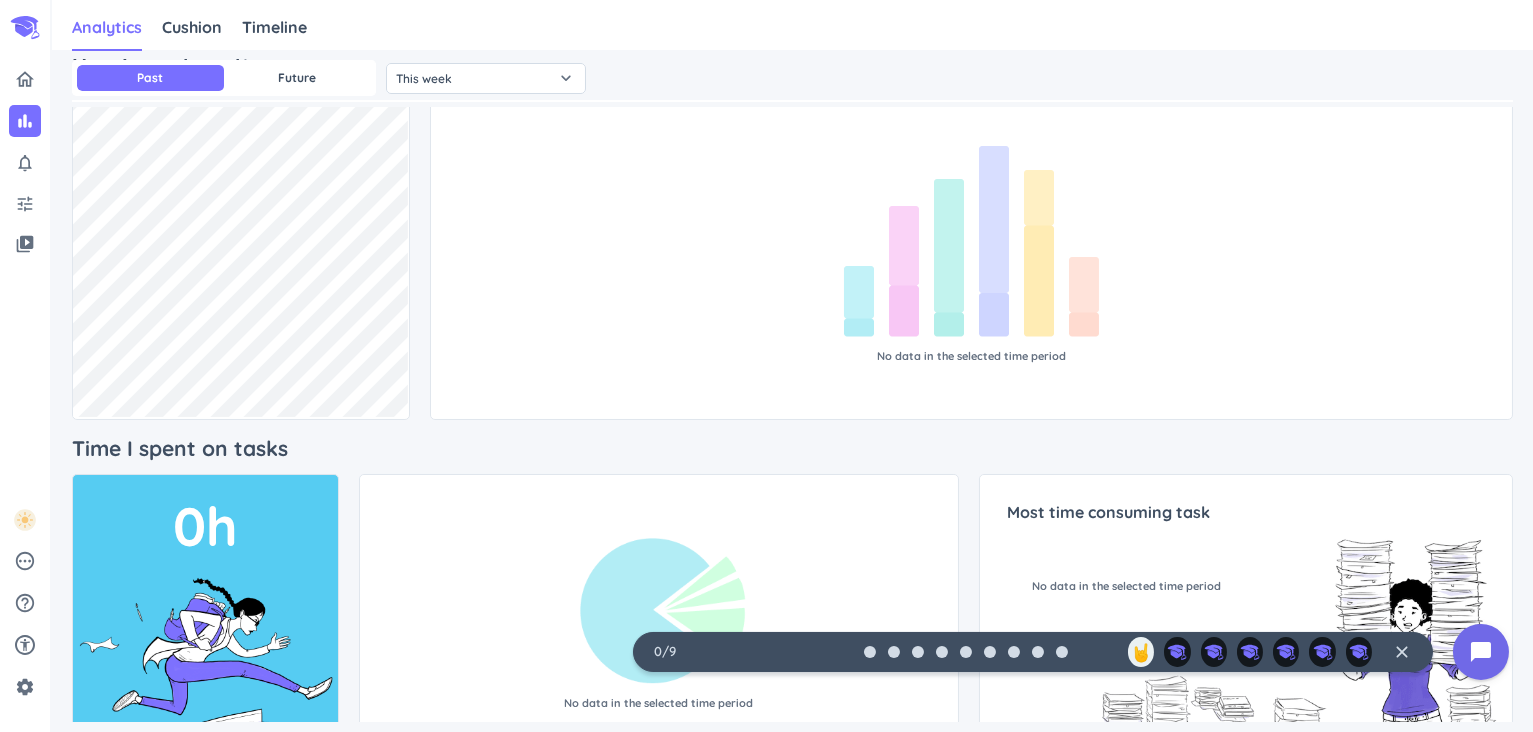 scroll, scrollTop: 3, scrollLeft: 0, axis: vertical 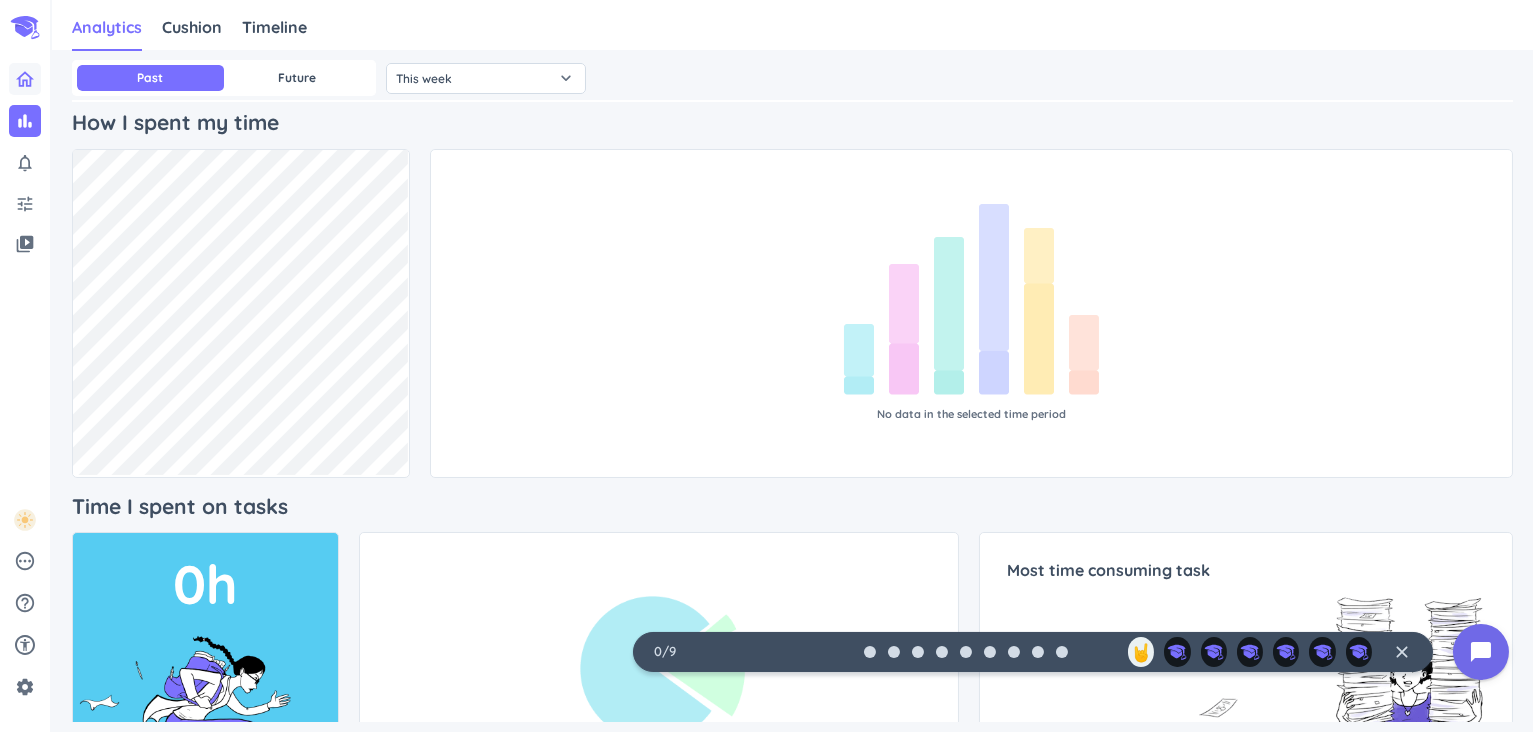 click 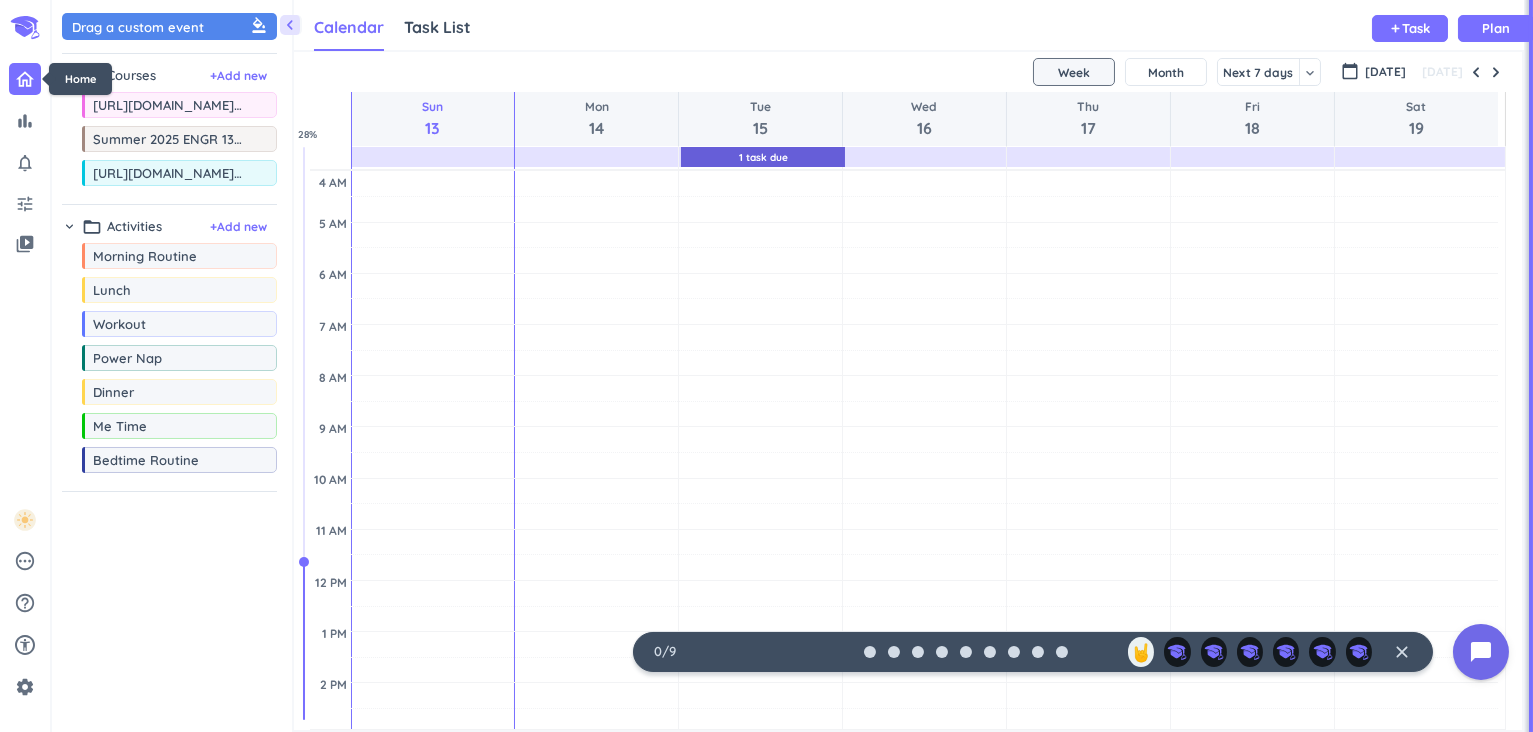 scroll, scrollTop: 8, scrollLeft: 9, axis: both 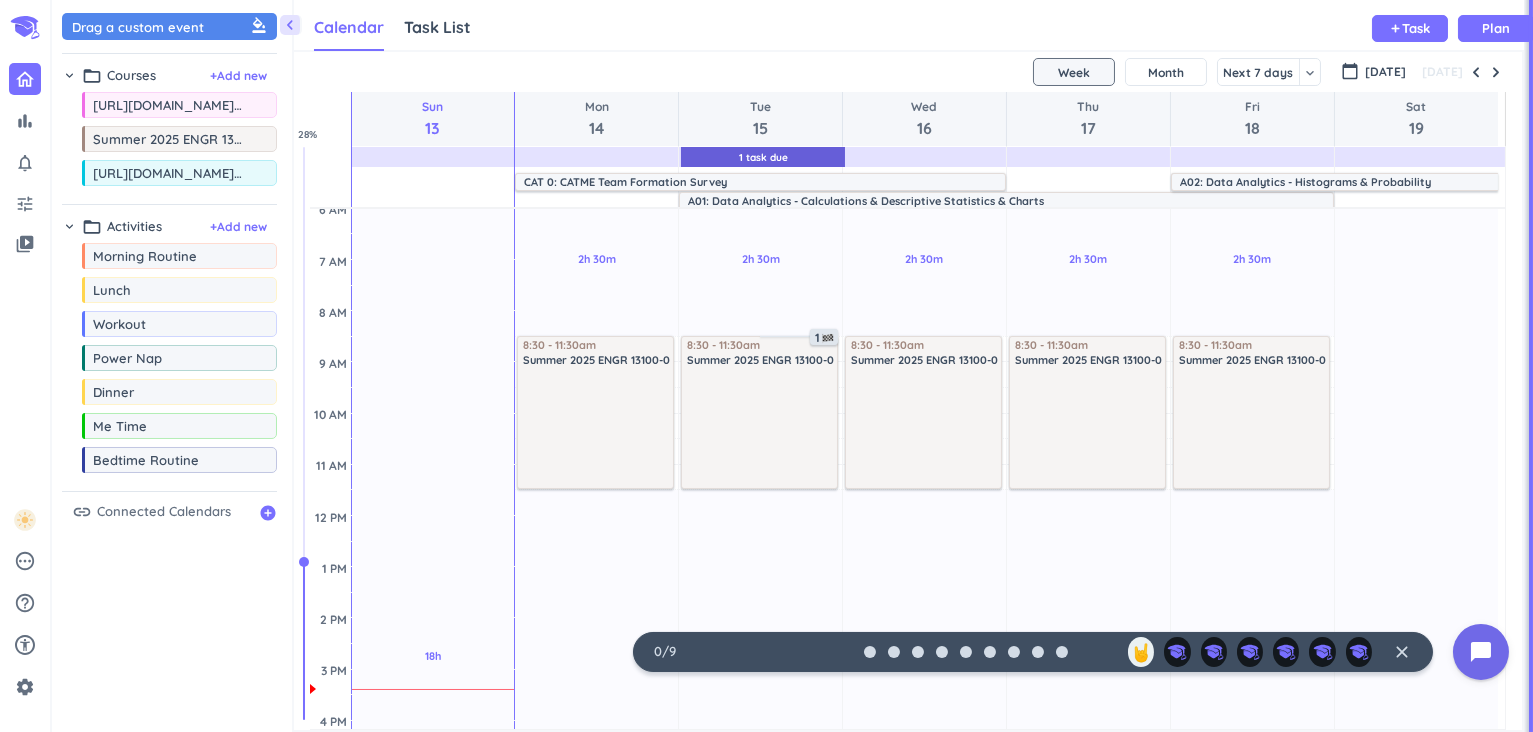 click on "drag_indicator [URL][DOMAIN_NAME] (Purdue Civics Knowledge Test) more_horiz drag_indicator Summer 2025 ENGR 13100-001 SD more_horiz drag_indicator [URL][DOMAIN_NAME] (Purdue Civics Knowledge Test) more_horiz" at bounding box center (169, 143) 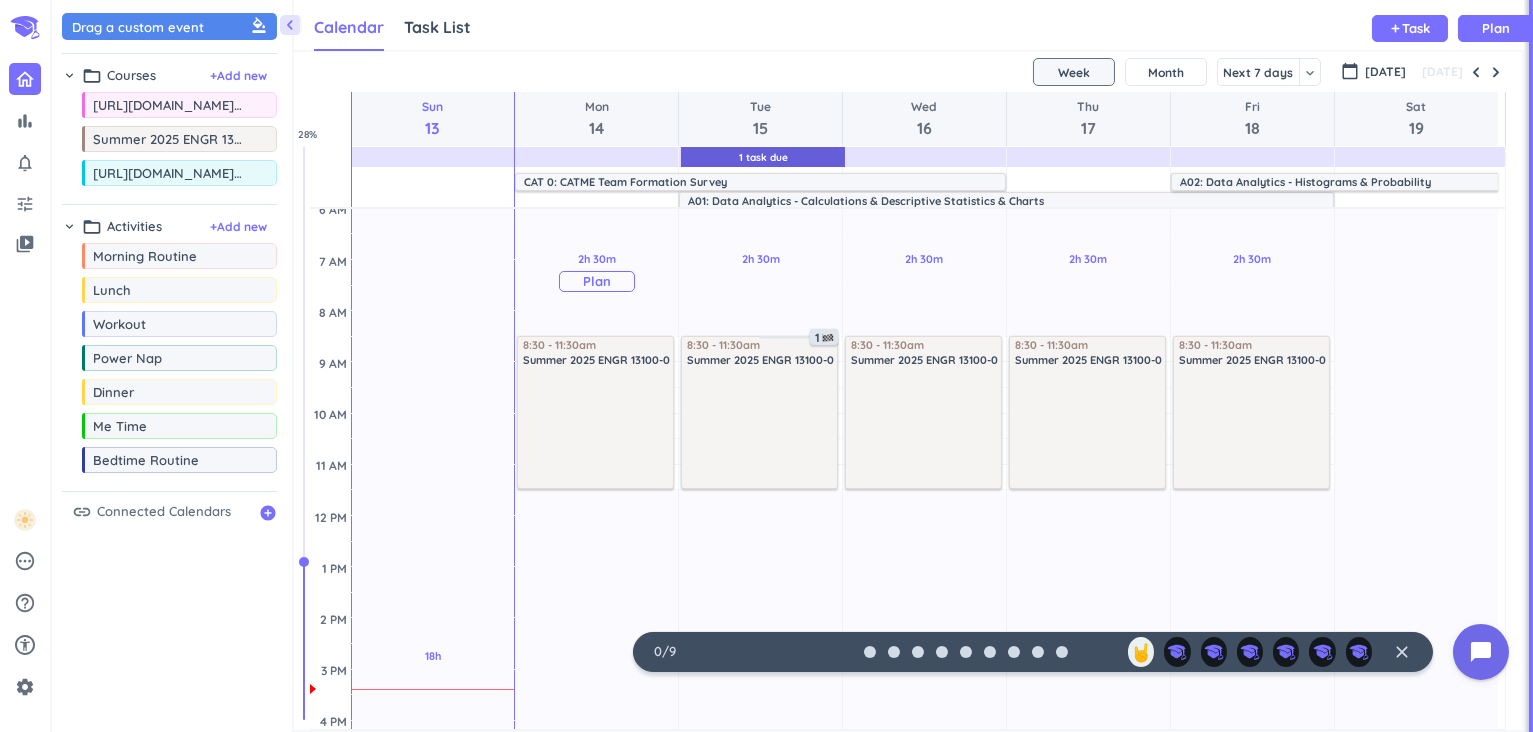 click on "Plan" at bounding box center [597, 281] 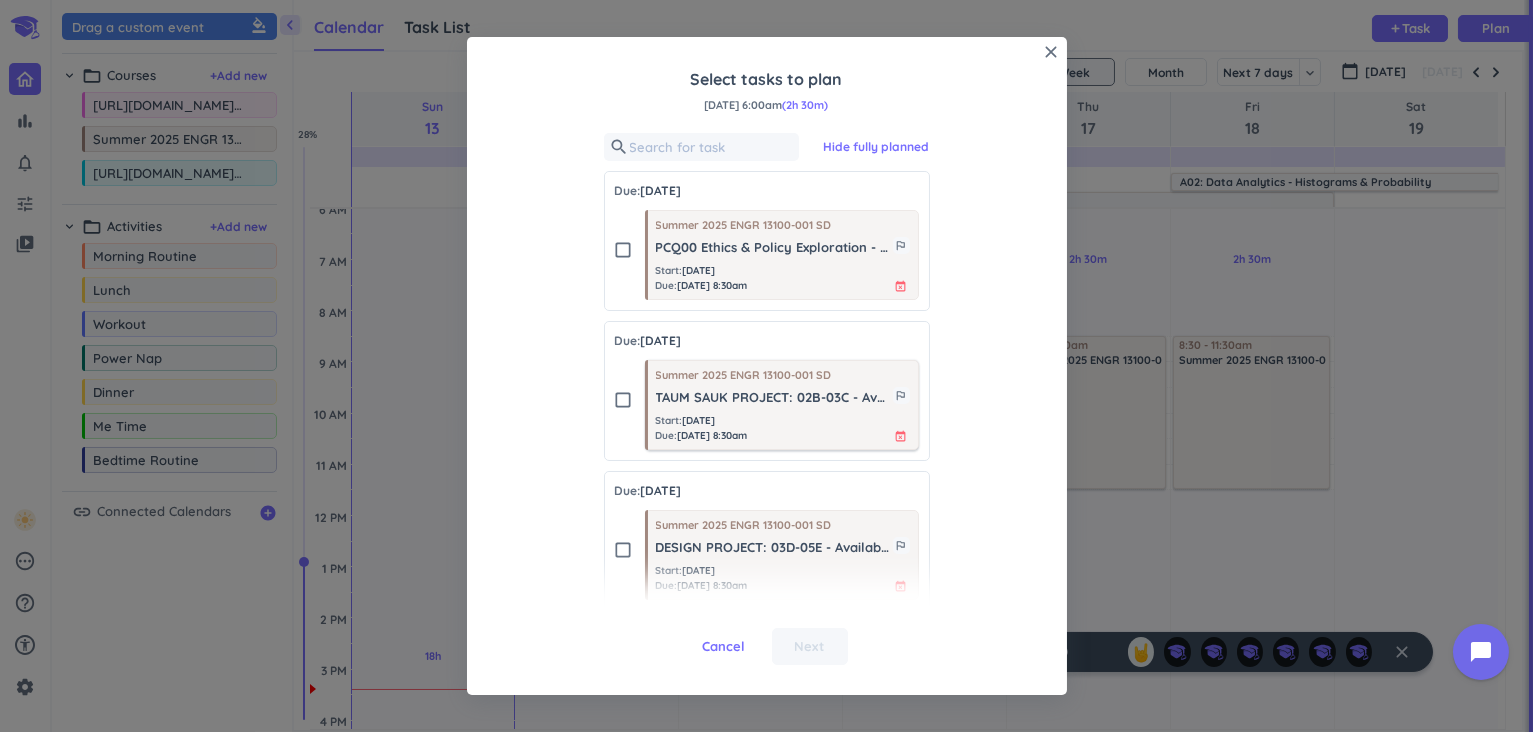 scroll, scrollTop: 67, scrollLeft: 0, axis: vertical 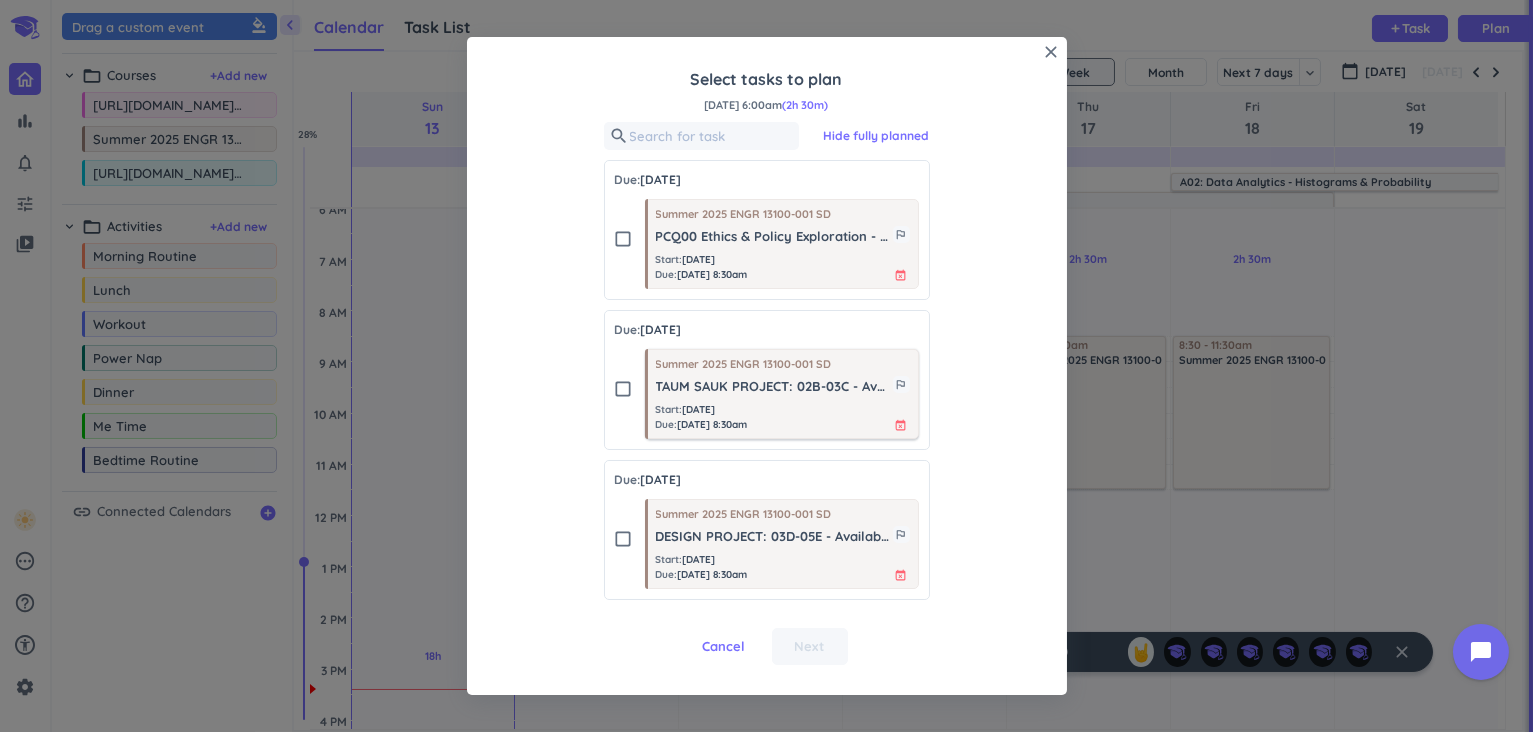 click on "Start :  [DATE] Due :  [DATE] 8:30am event_busy" at bounding box center (783, 417) 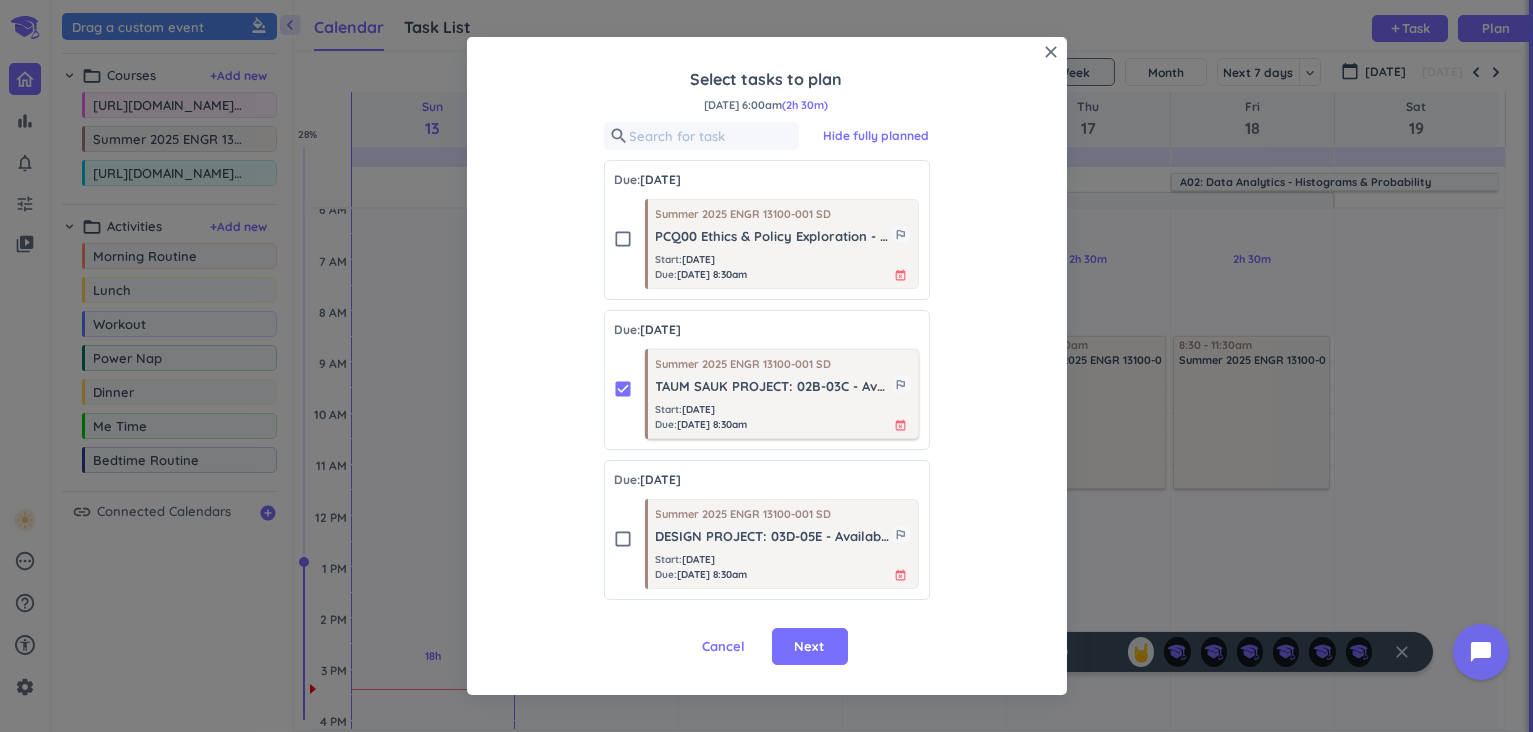 click on "Start :  [DATE] Due :  [DATE] 8:30am event_busy" at bounding box center [783, 417] 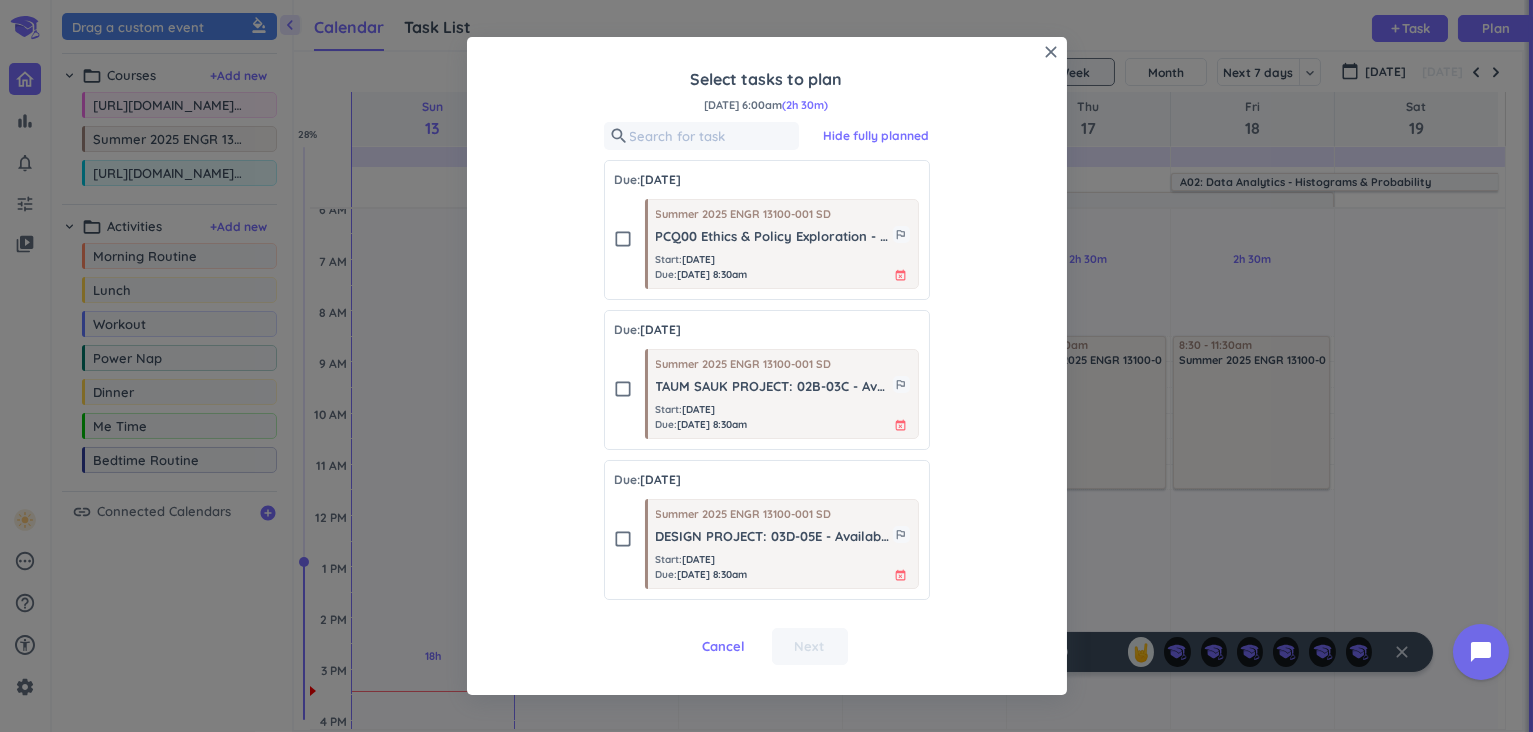 click on "check_box_outline_blank Summer 2025 ENGR 13100-001 SD PCQ00 Ethics & Policy Exploration - Due outlined_flag Start :  [DATE] Due :  [DATE] 8:30am event_busy" at bounding box center (767, 239) 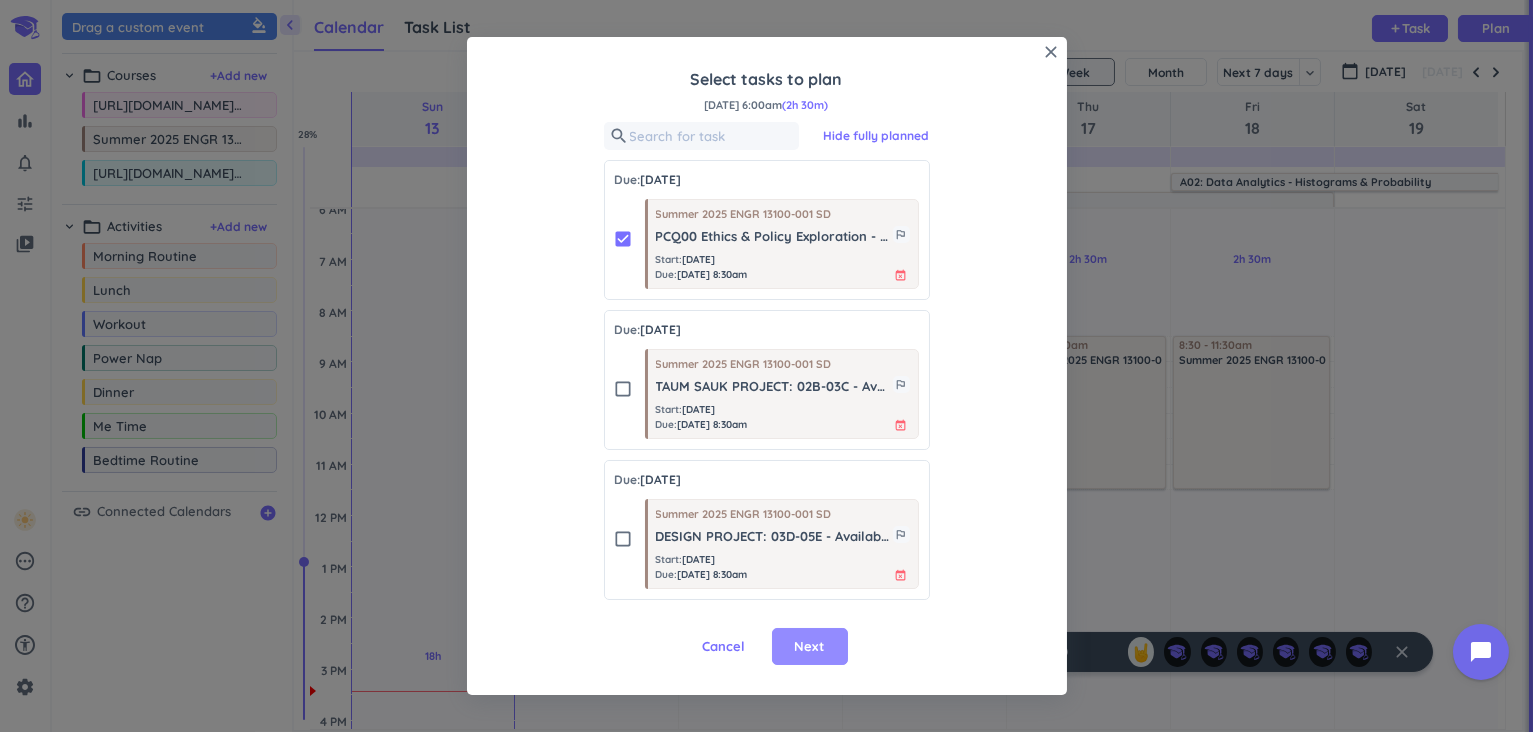 click on "Next" at bounding box center (810, 647) 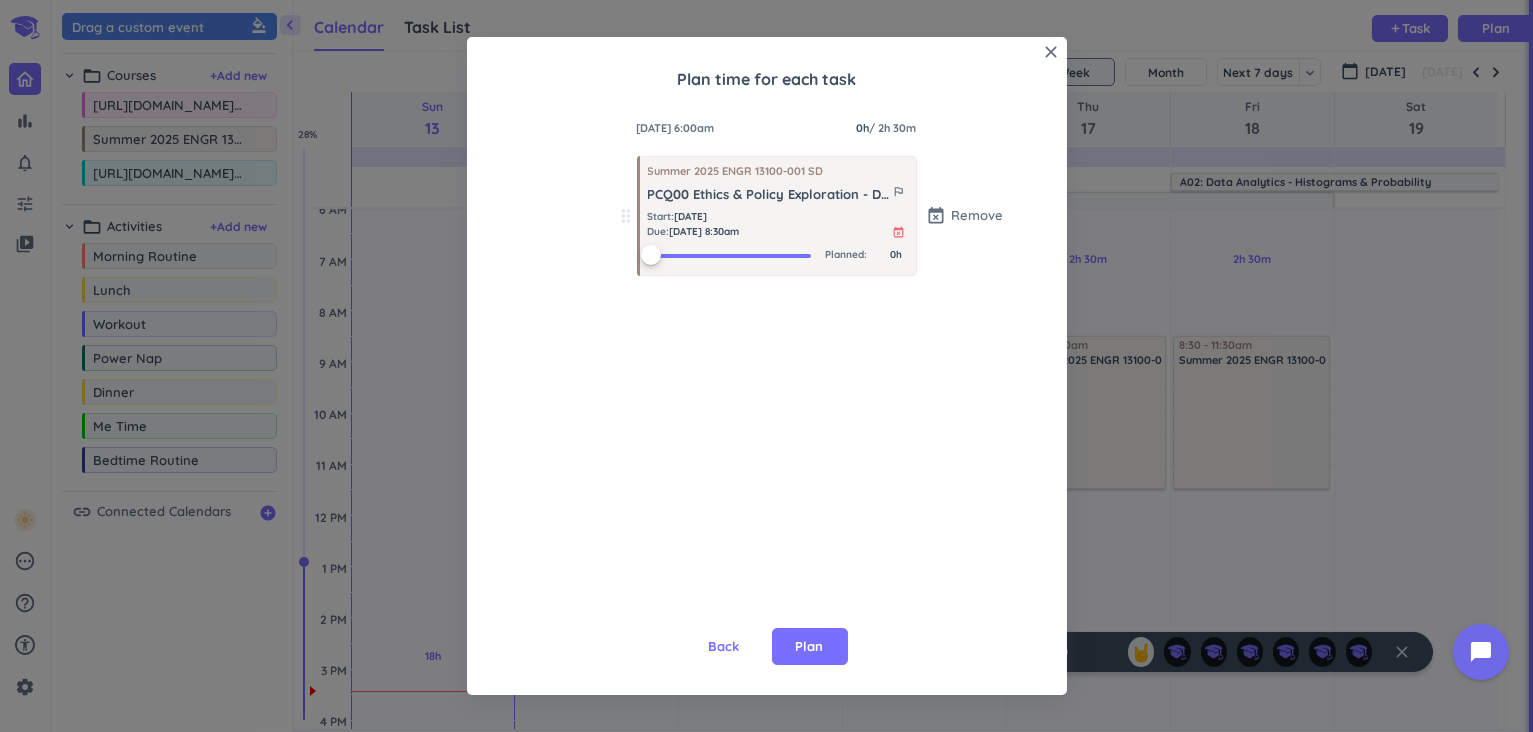 scroll, scrollTop: 0, scrollLeft: 0, axis: both 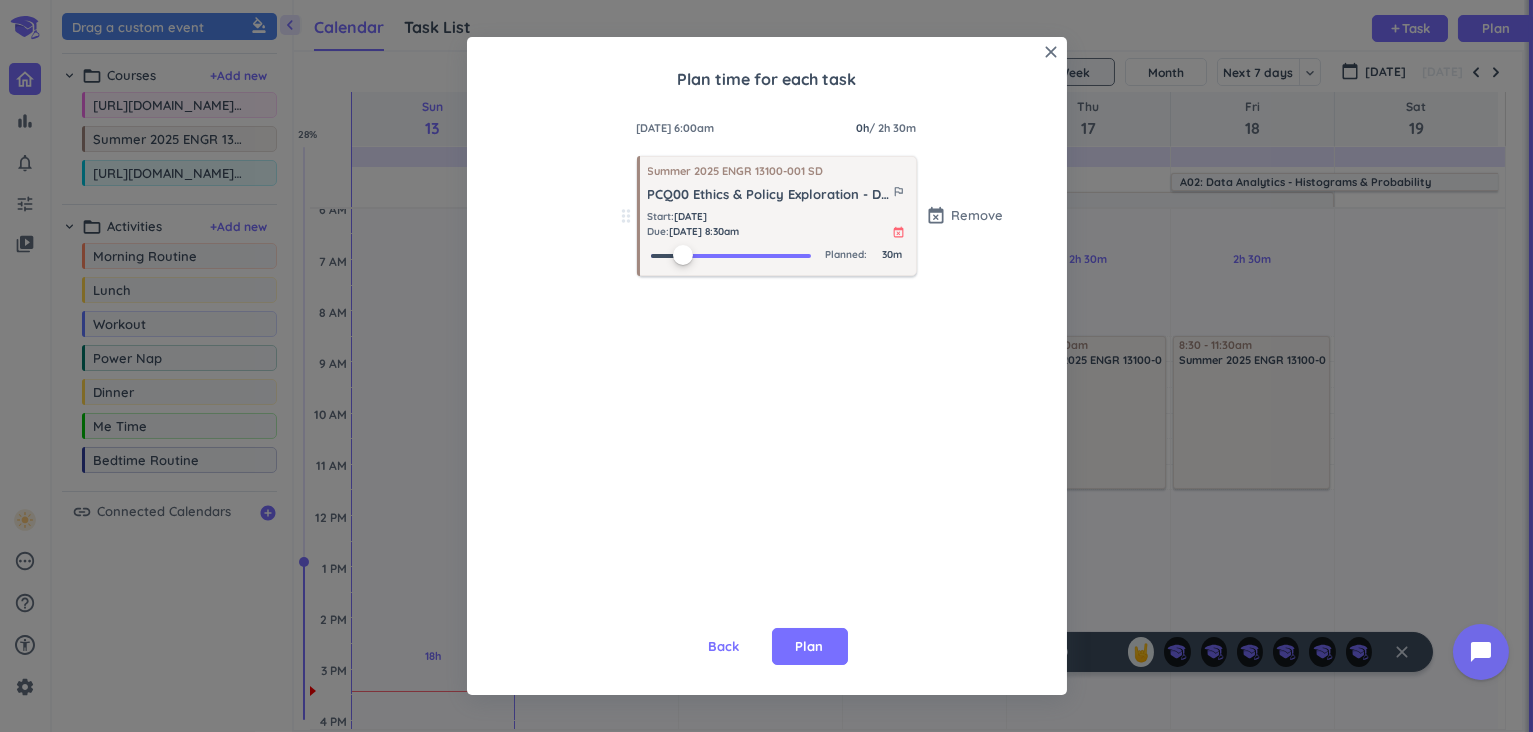 drag, startPoint x: 641, startPoint y: 256, endPoint x: 671, endPoint y: 261, distance: 30.413813 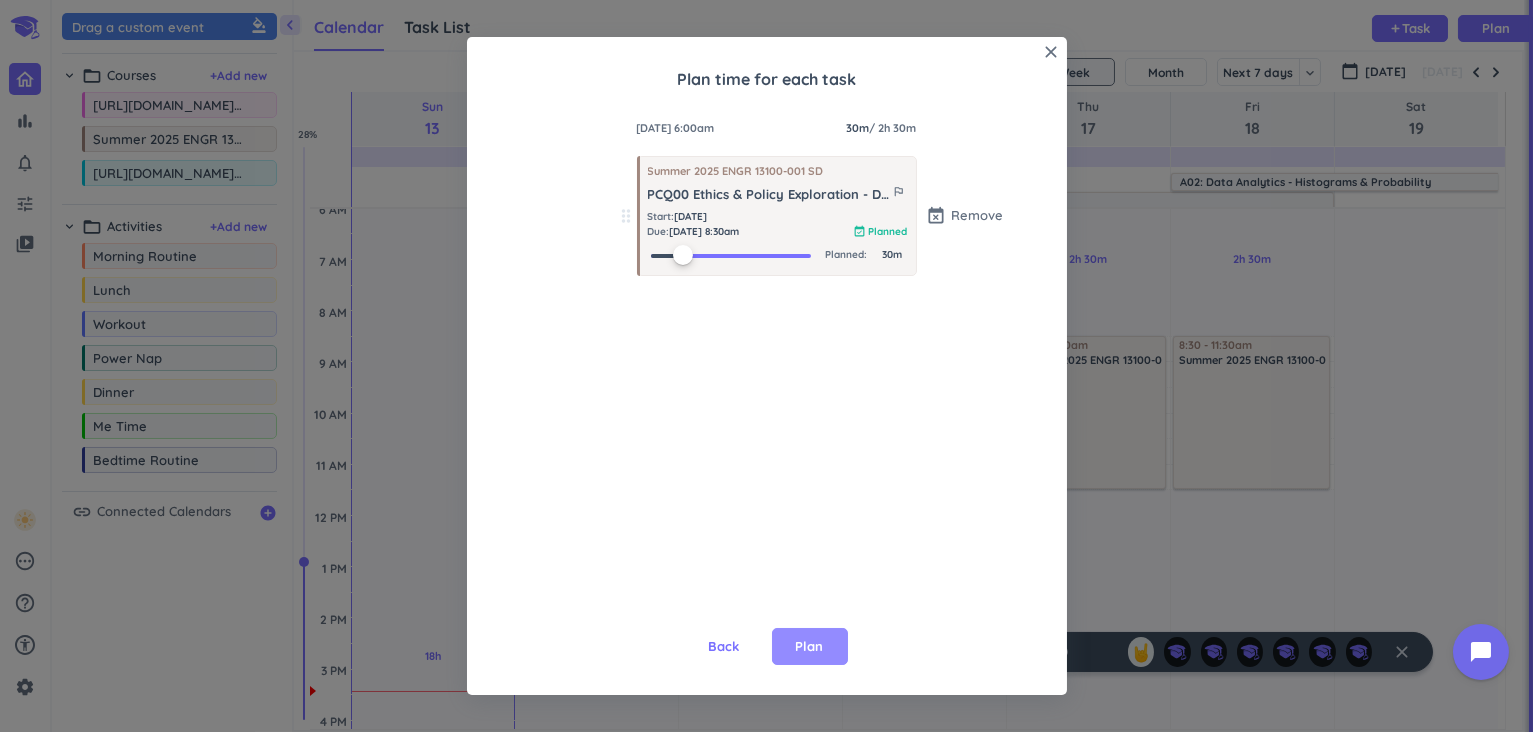 click on "Plan" at bounding box center (810, 647) 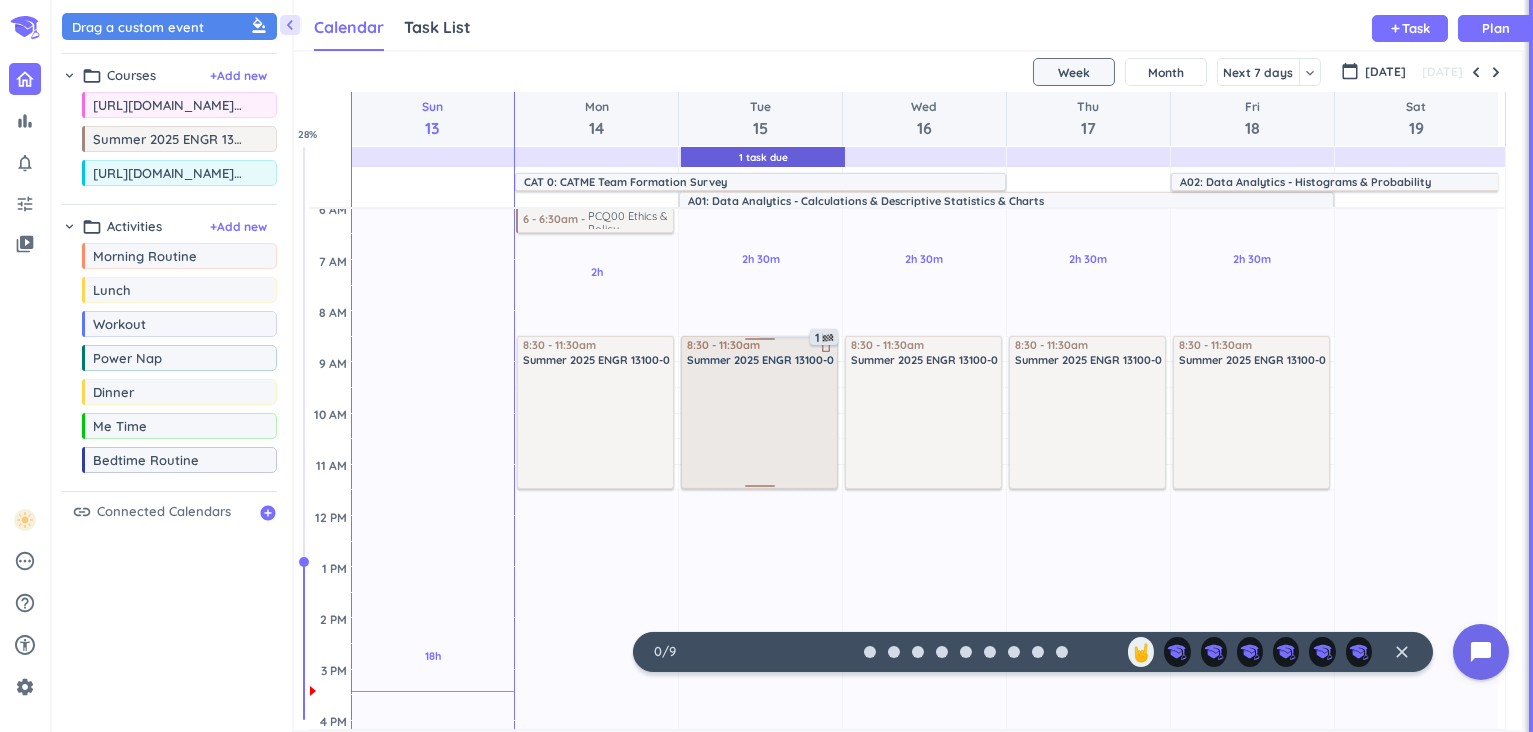 scroll, scrollTop: 0, scrollLeft: 0, axis: both 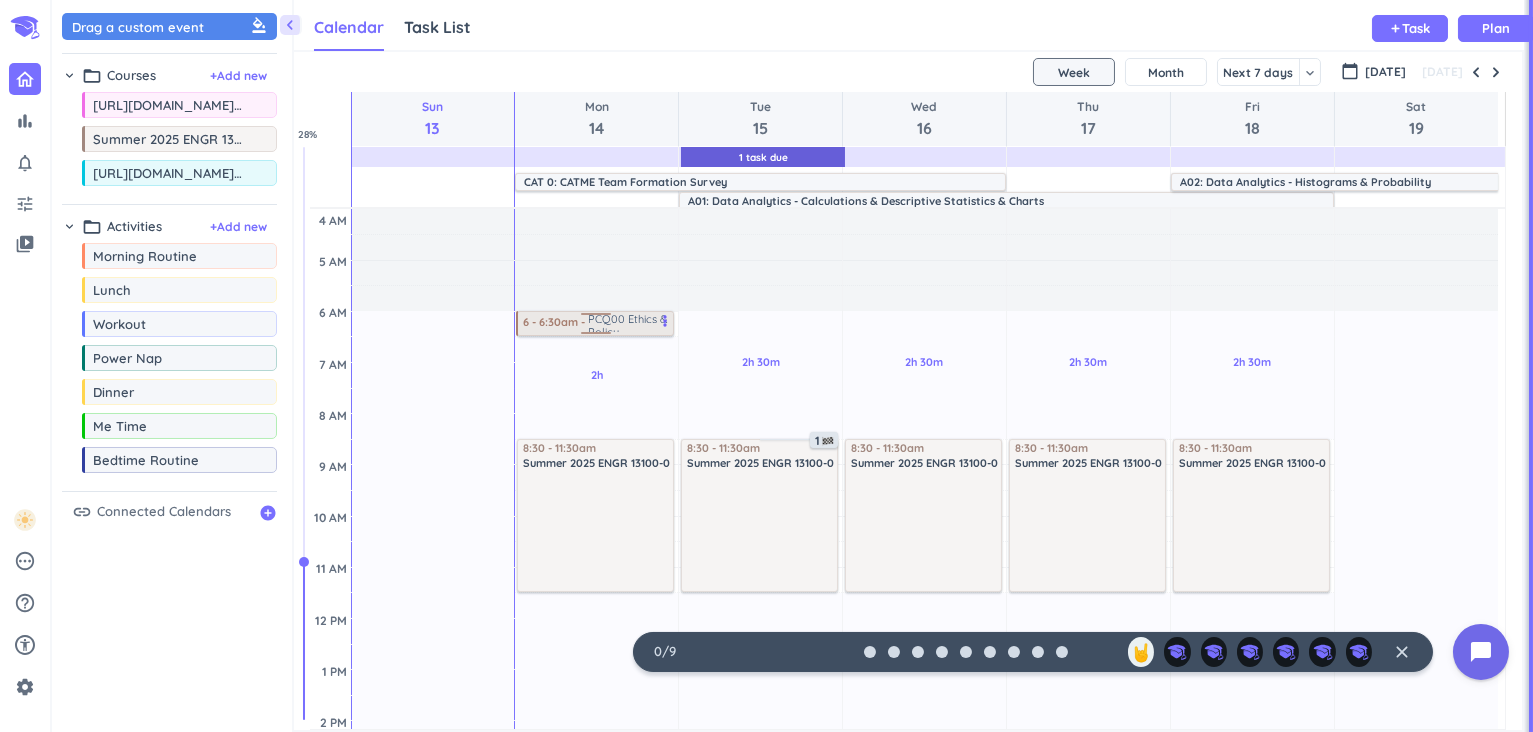 click at bounding box center (595, 317) 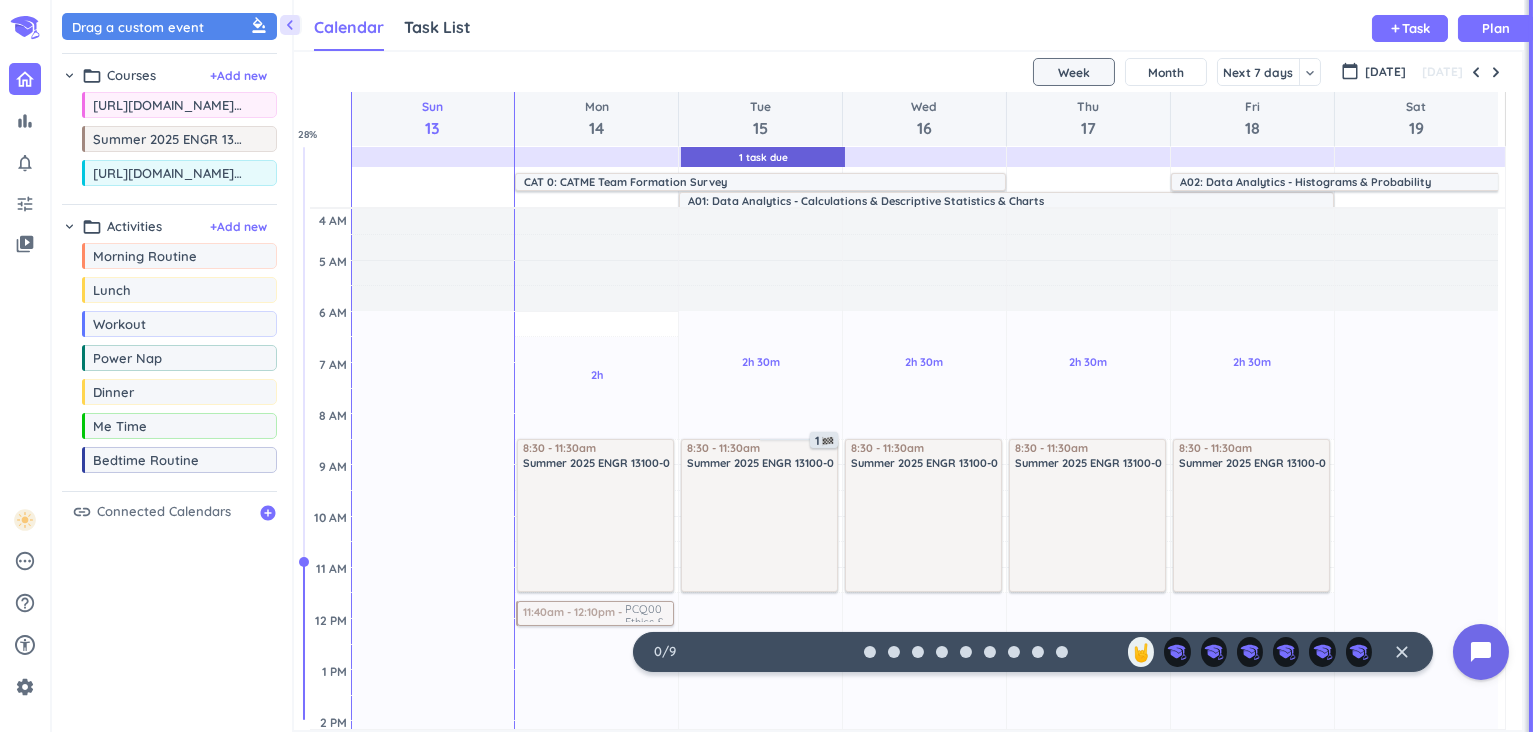 drag, startPoint x: 637, startPoint y: 329, endPoint x: 637, endPoint y: 627, distance: 298 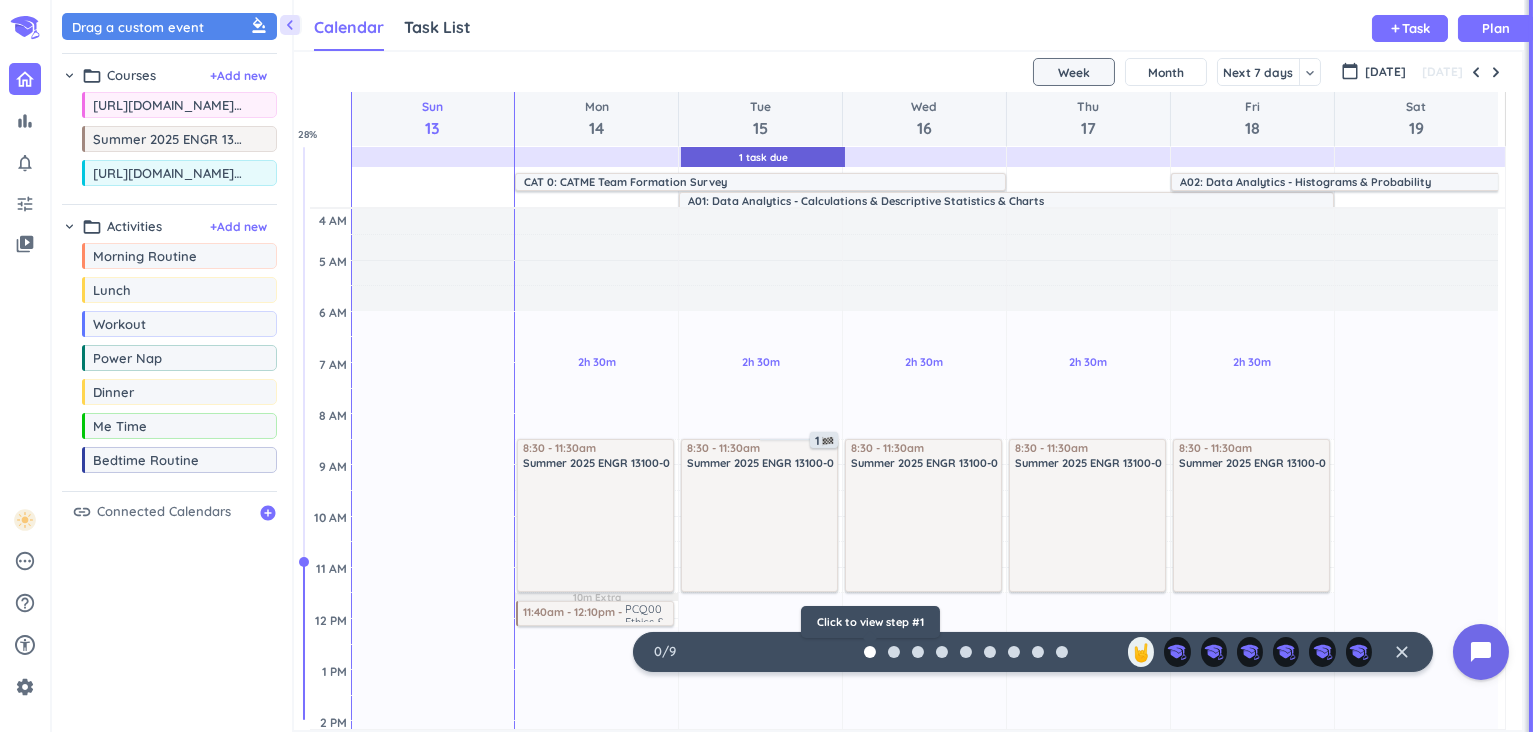 click at bounding box center (870, 652) 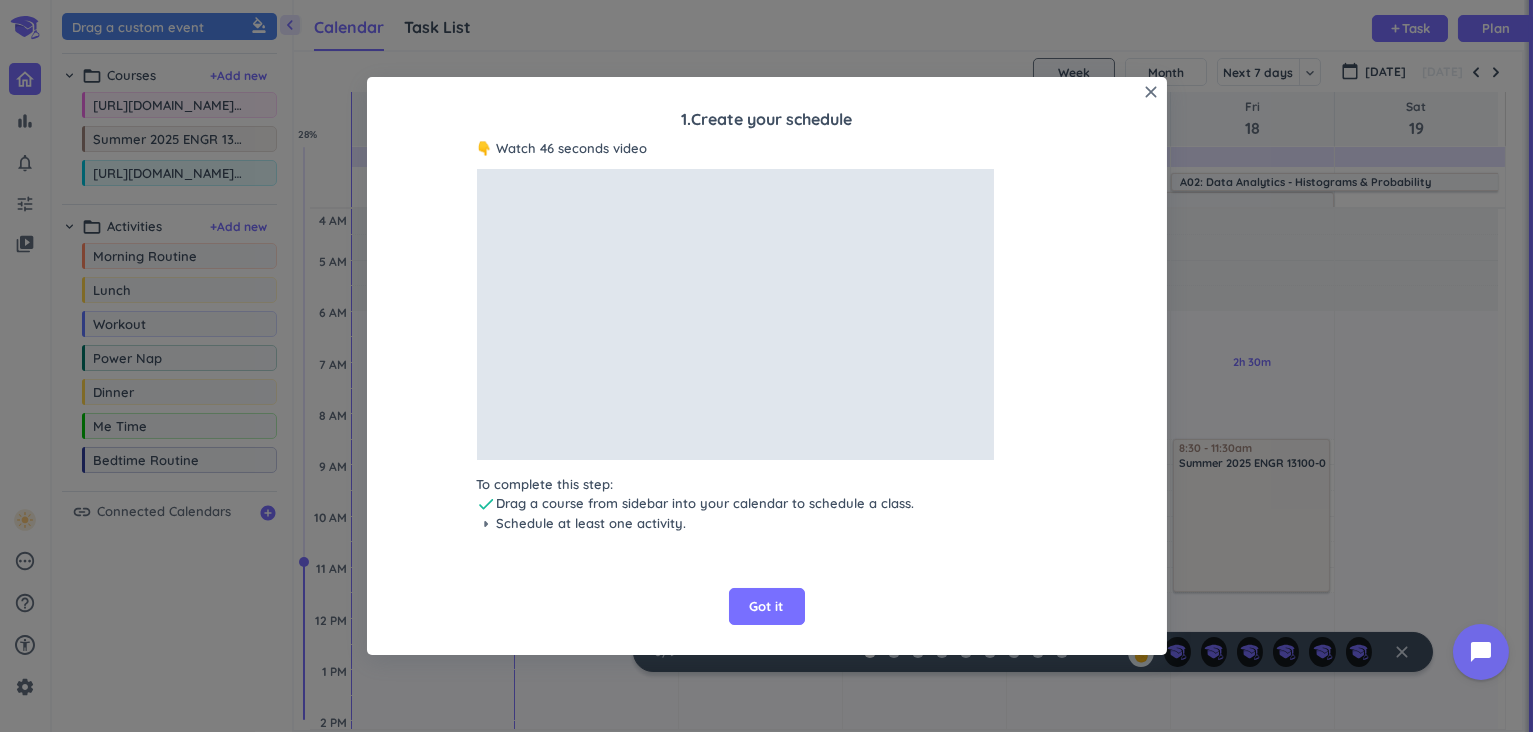 click on "arrow_right Schedule at least one activity." at bounding box center (767, 524) 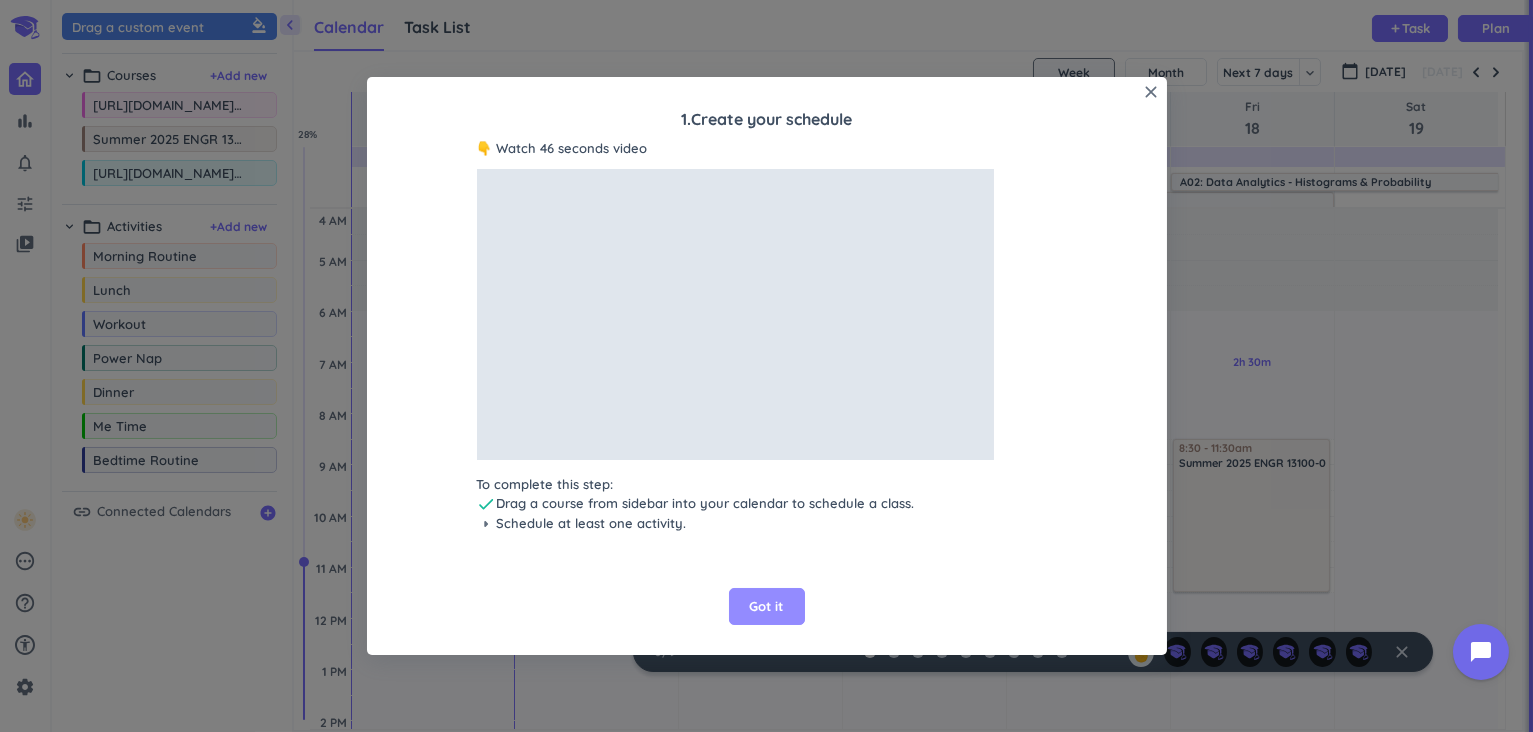 click on "Got it" at bounding box center (767, 607) 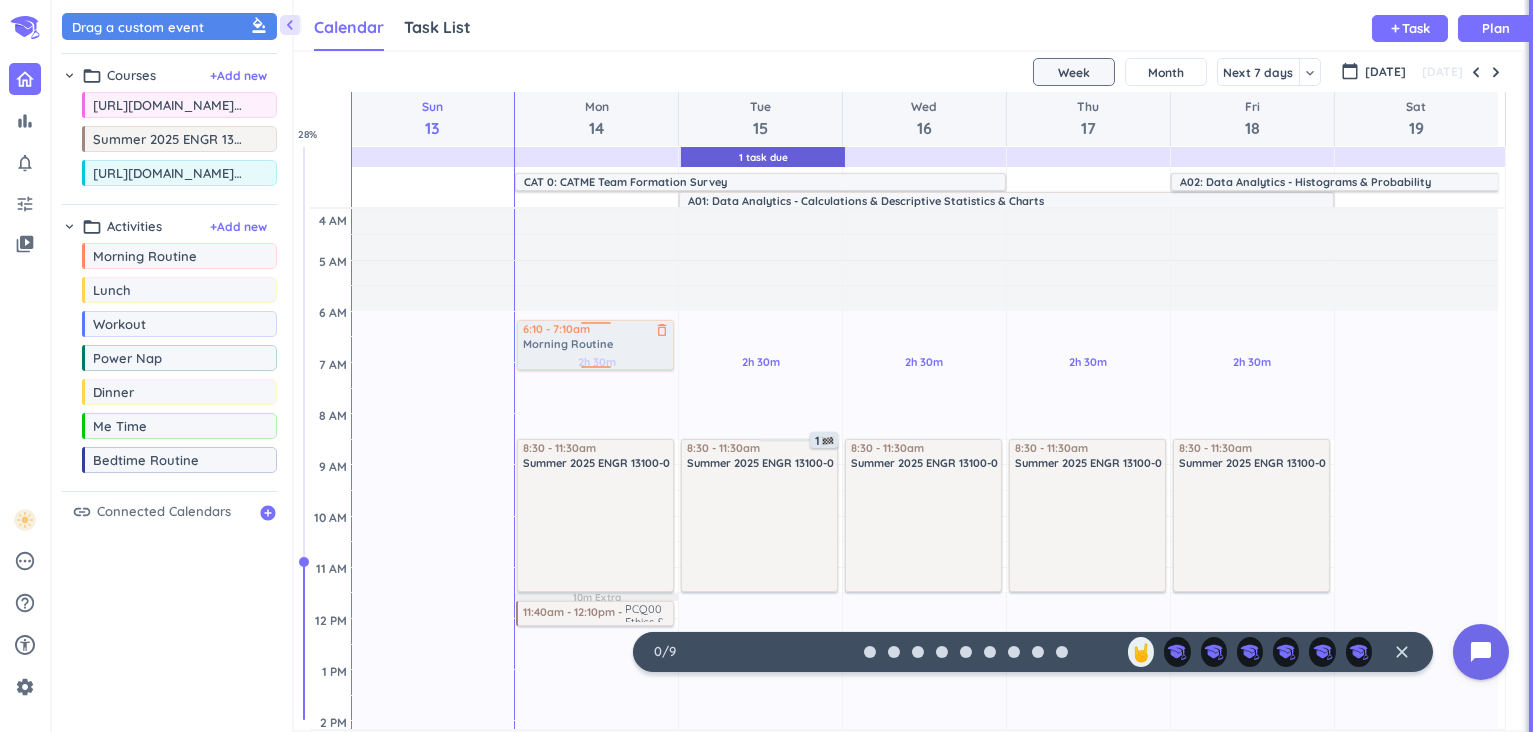 drag, startPoint x: 183, startPoint y: 267, endPoint x: 552, endPoint y: 322, distance: 373.0764 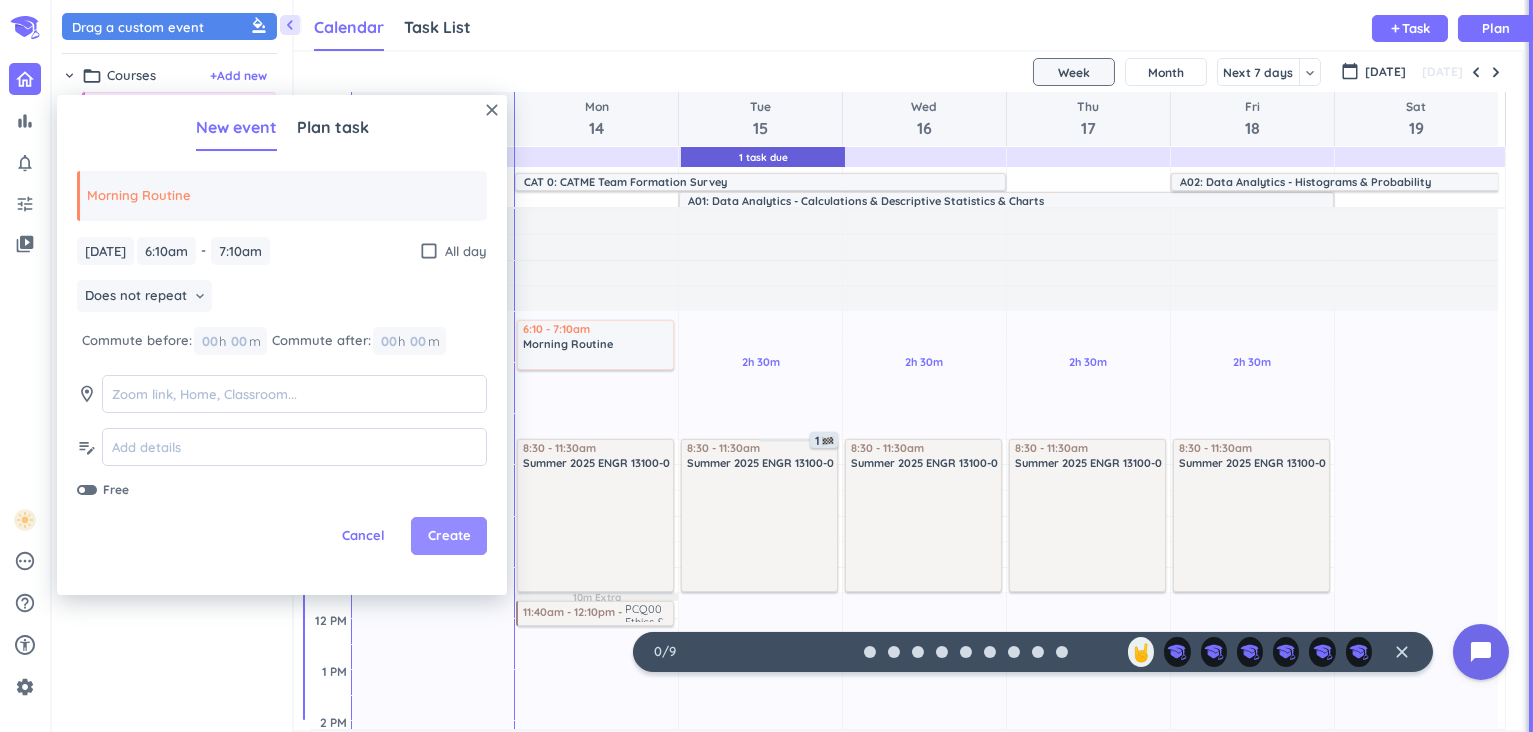 click on "Create" at bounding box center [449, 536] 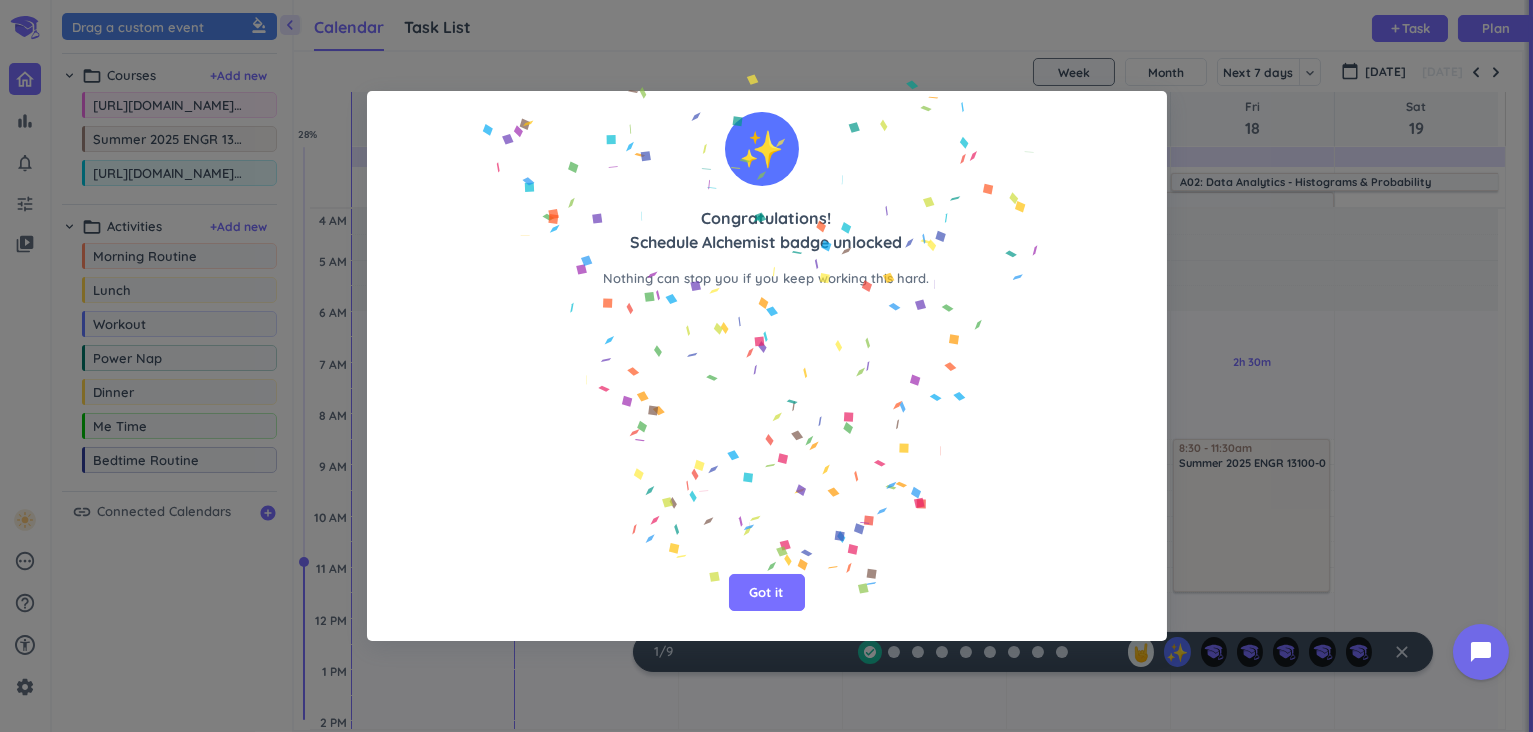 click on "Got it" at bounding box center (767, 593) 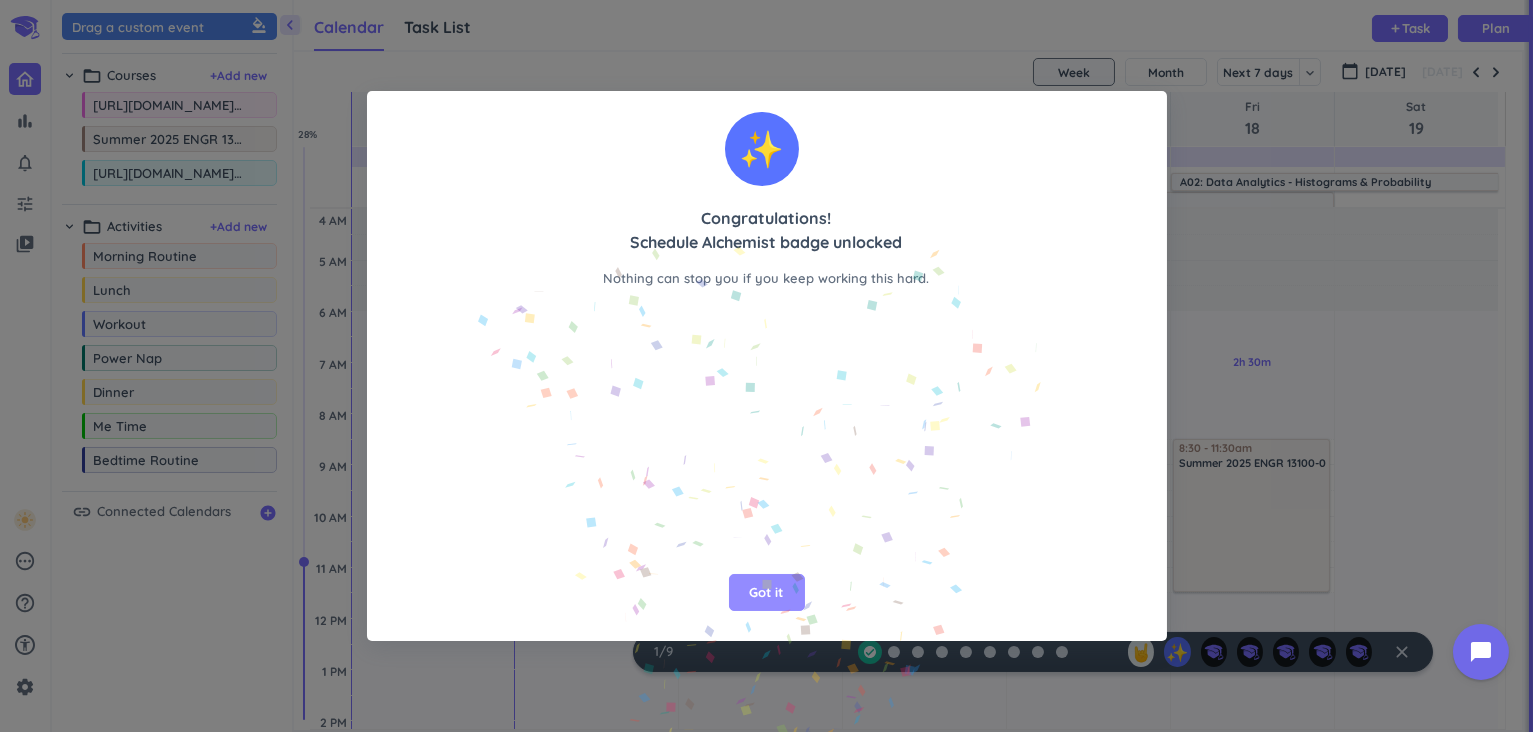 click on "Got it" at bounding box center (767, 593) 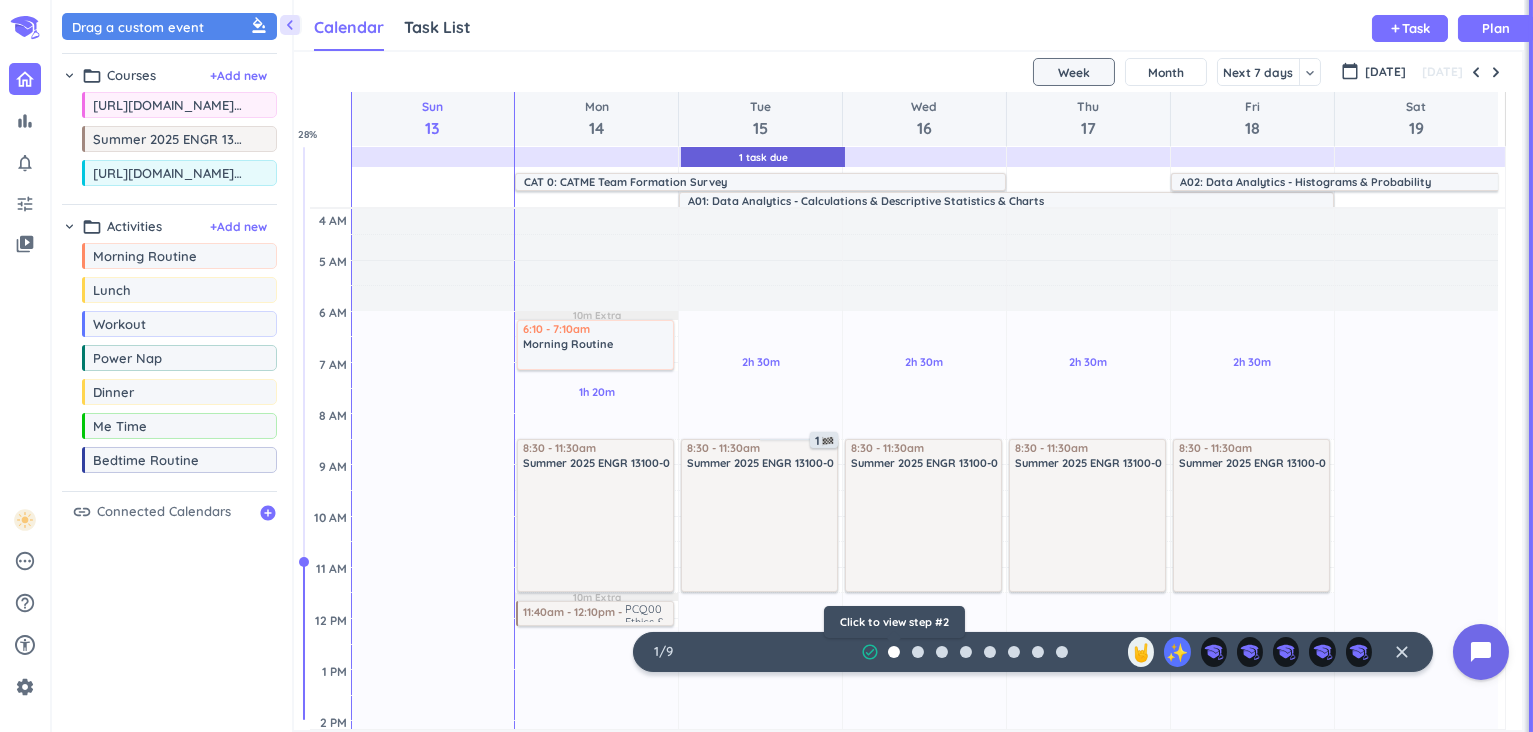 click at bounding box center [894, 652] 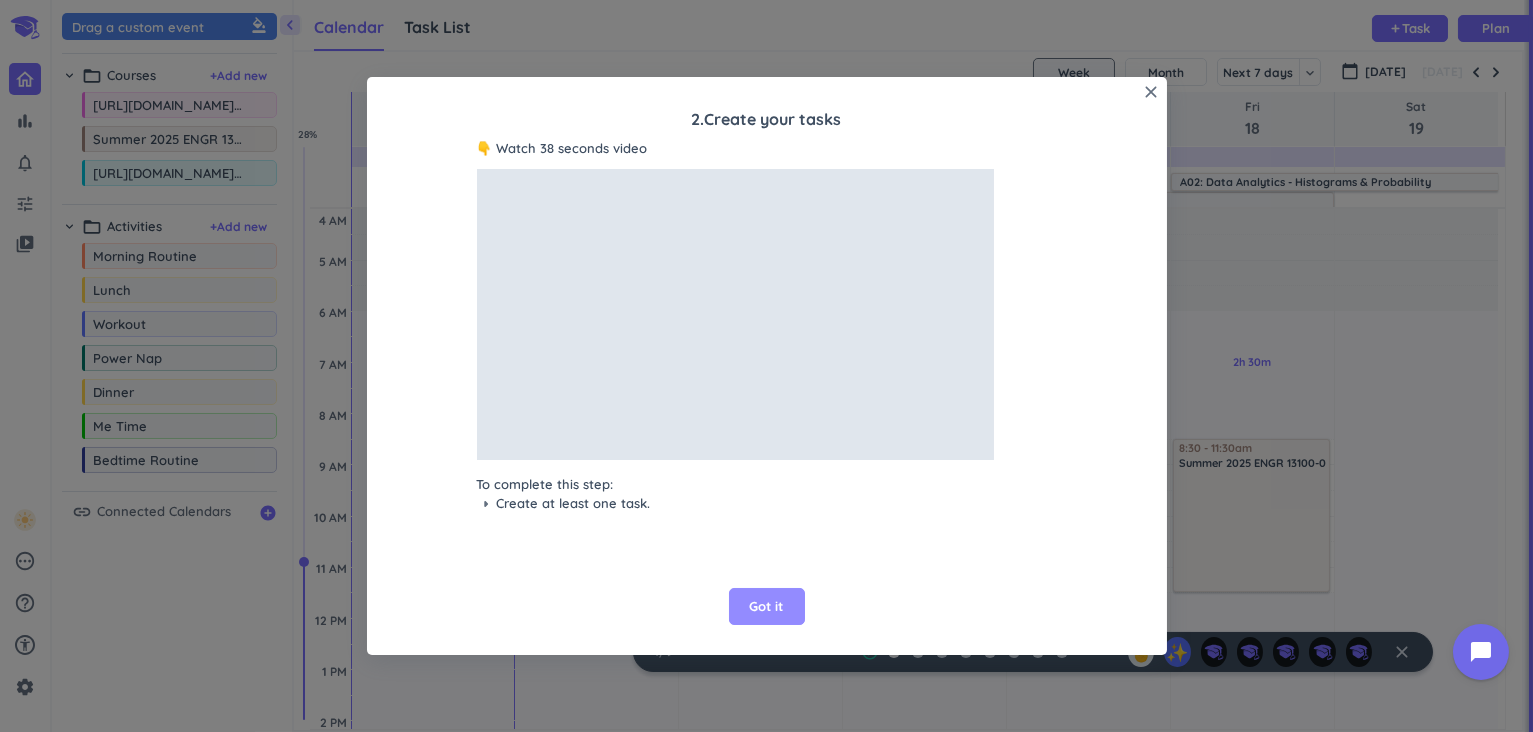 click on "Got it" at bounding box center [767, 607] 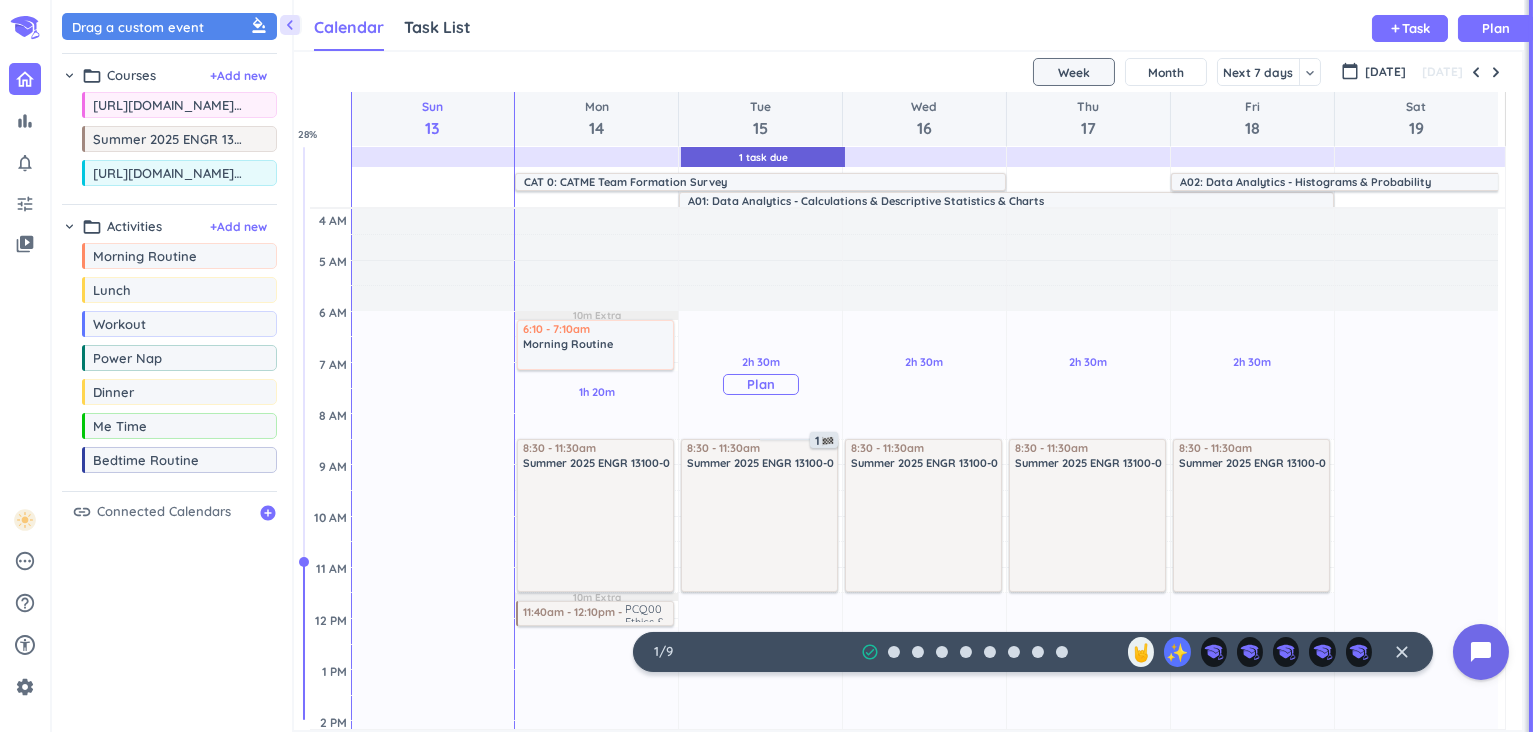 click on "Plan" at bounding box center [761, 384] 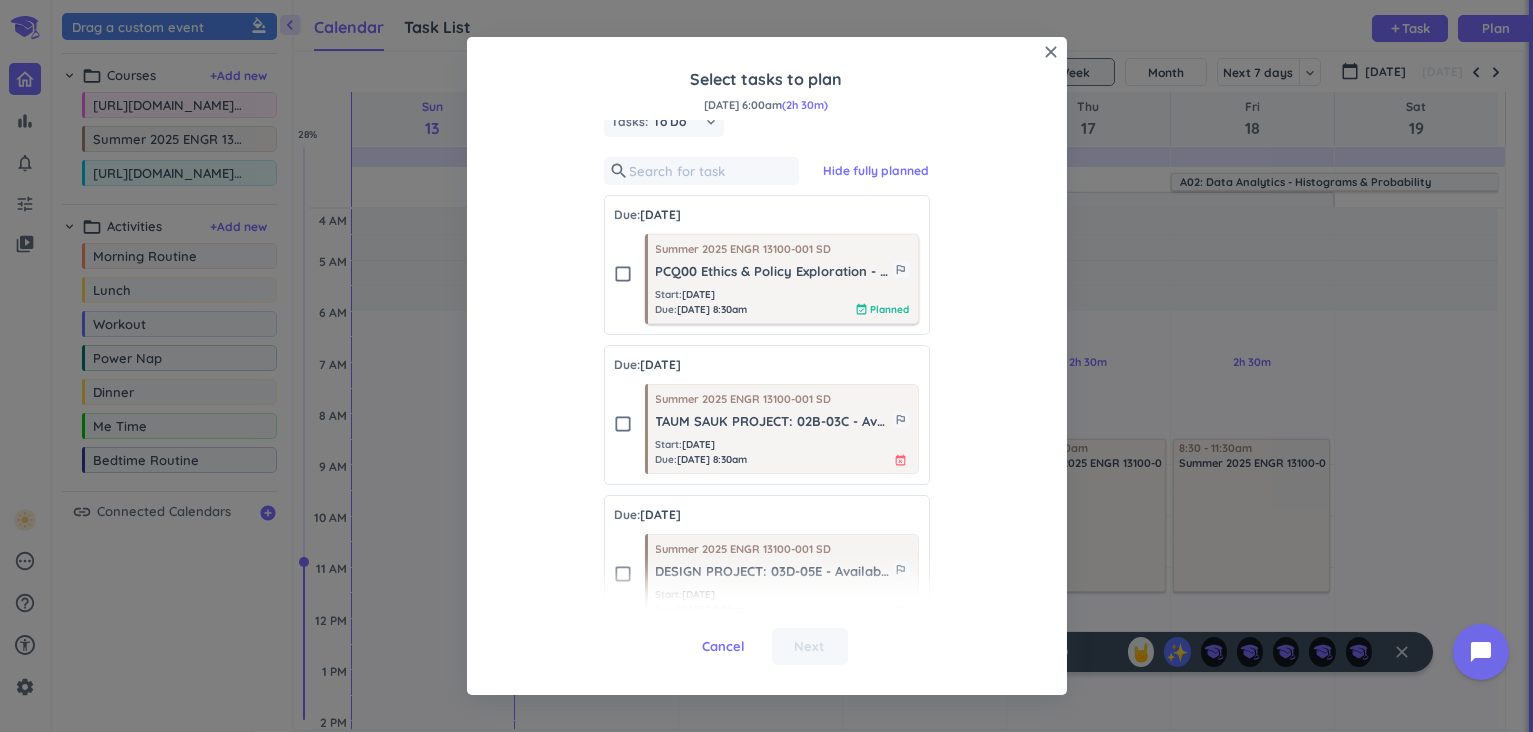 scroll, scrollTop: 14, scrollLeft: 0, axis: vertical 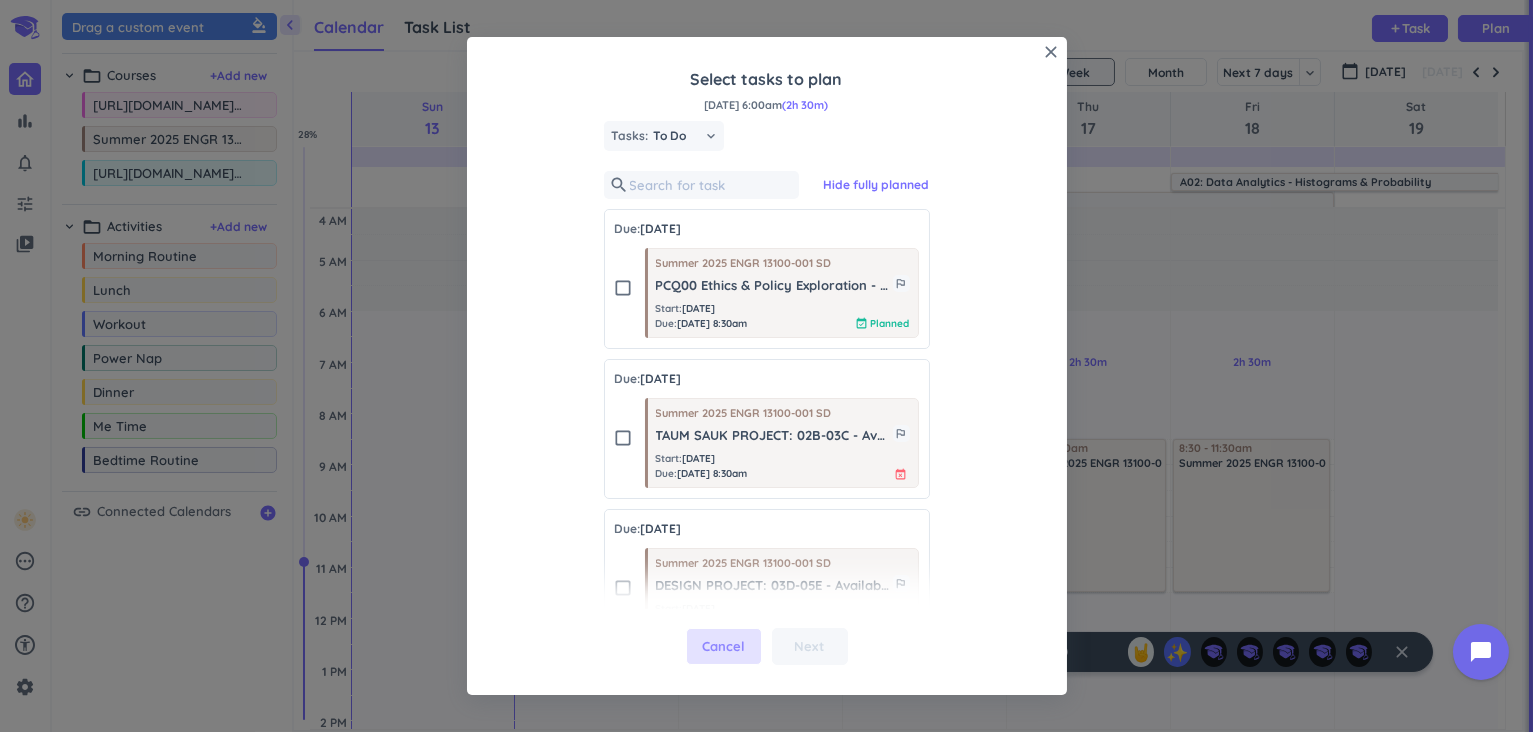 click on "Cancel" at bounding box center (723, 647) 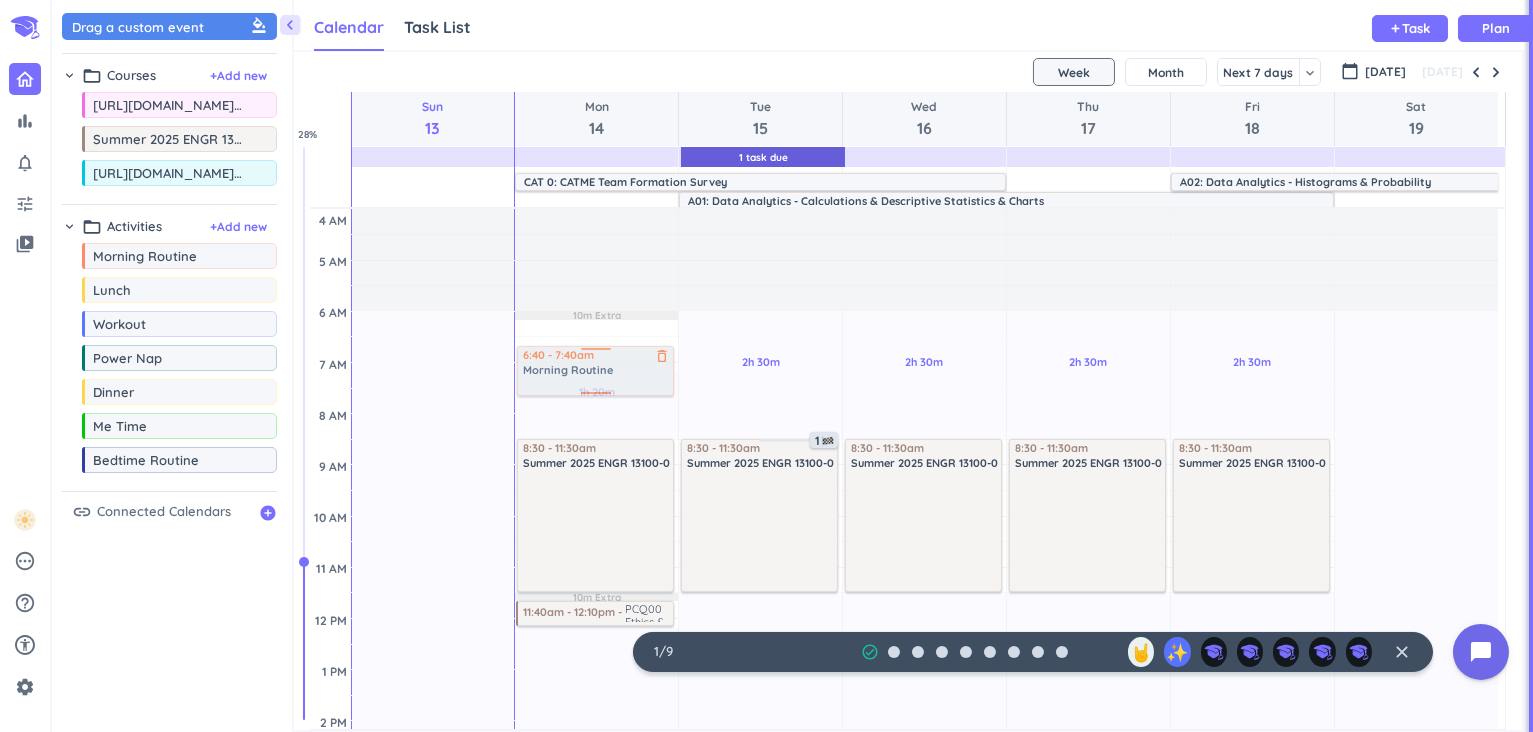 drag, startPoint x: 618, startPoint y: 349, endPoint x: 629, endPoint y: 372, distance: 25.495098 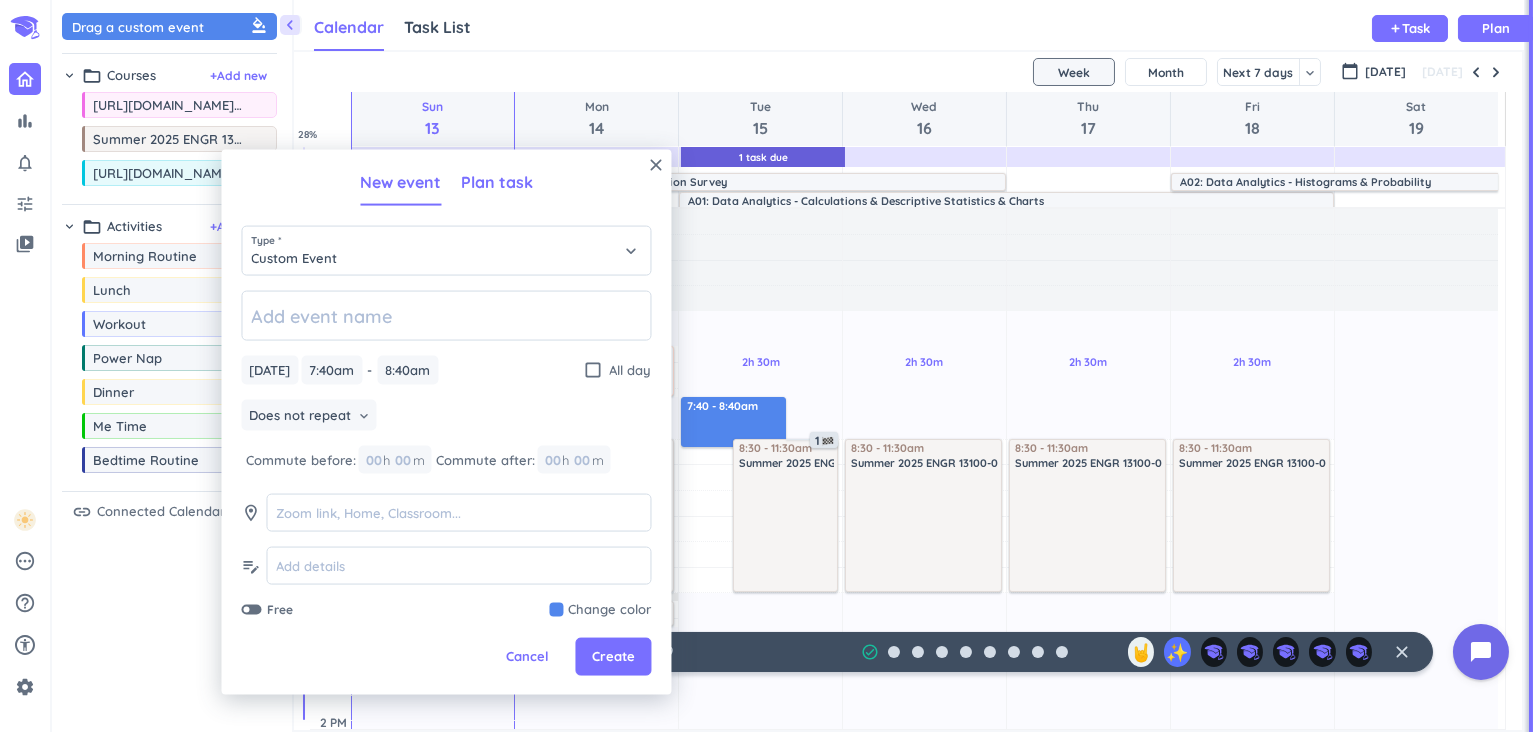 click on "Plan task" at bounding box center (497, 182) 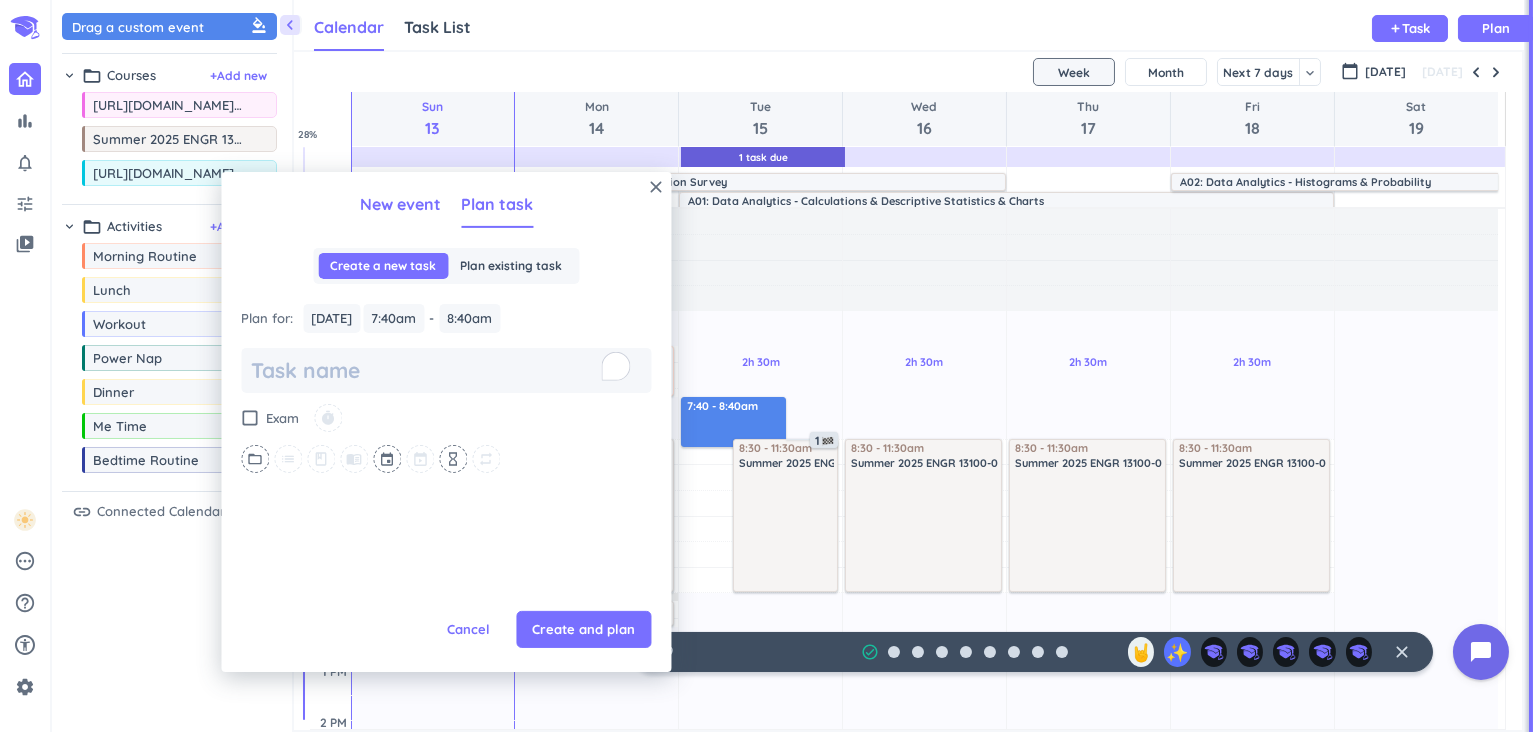 scroll, scrollTop: 0, scrollLeft: 0, axis: both 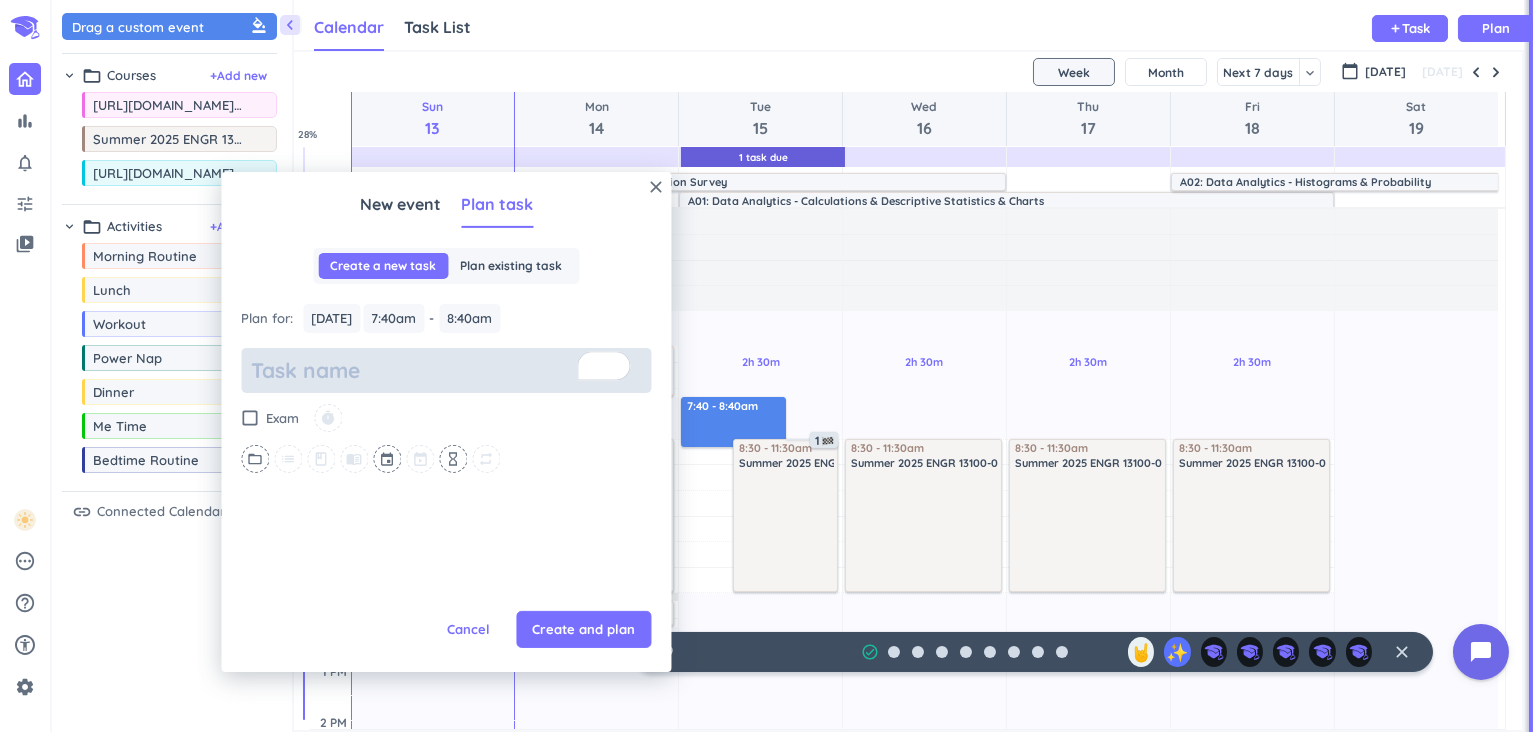 click at bounding box center [446, 370] 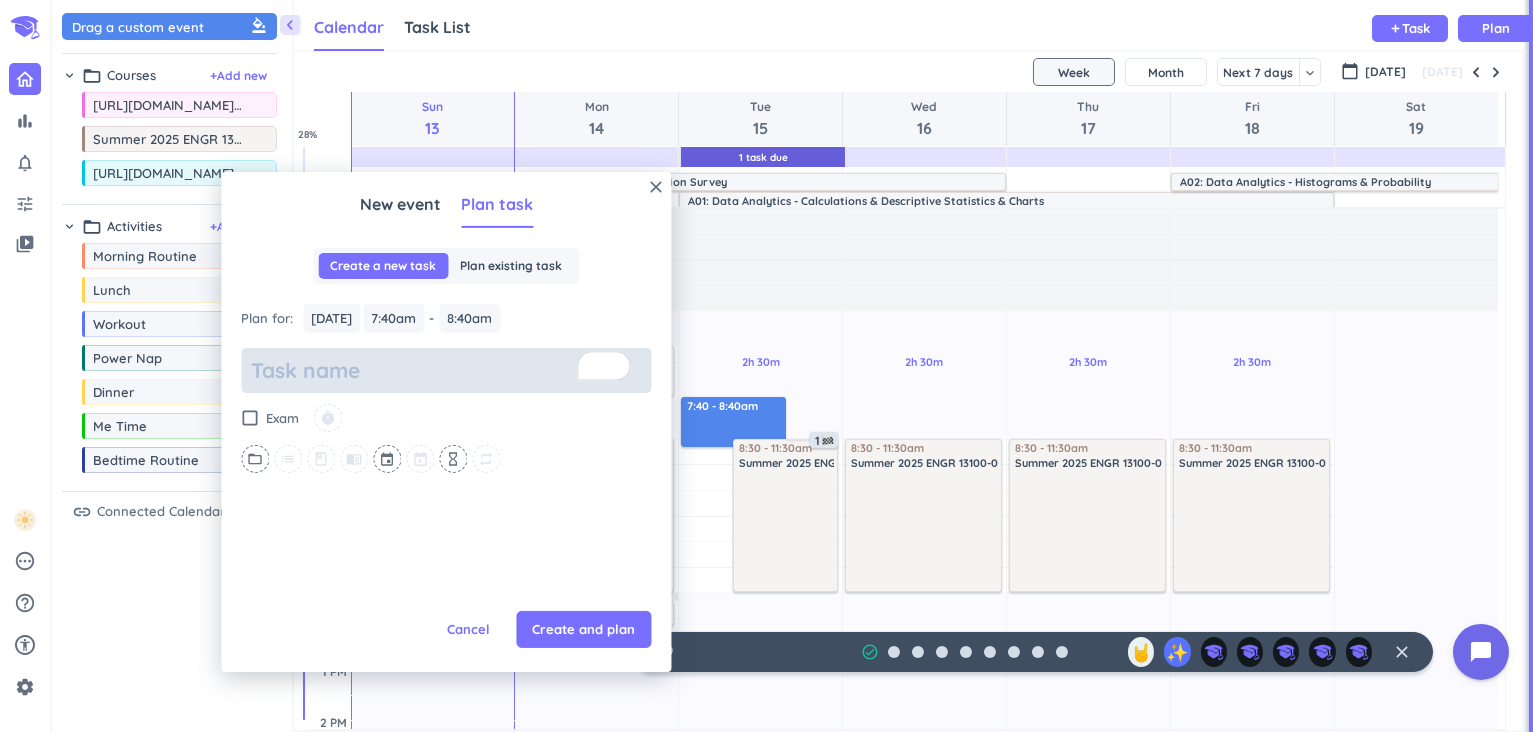 scroll, scrollTop: 0, scrollLeft: 0, axis: both 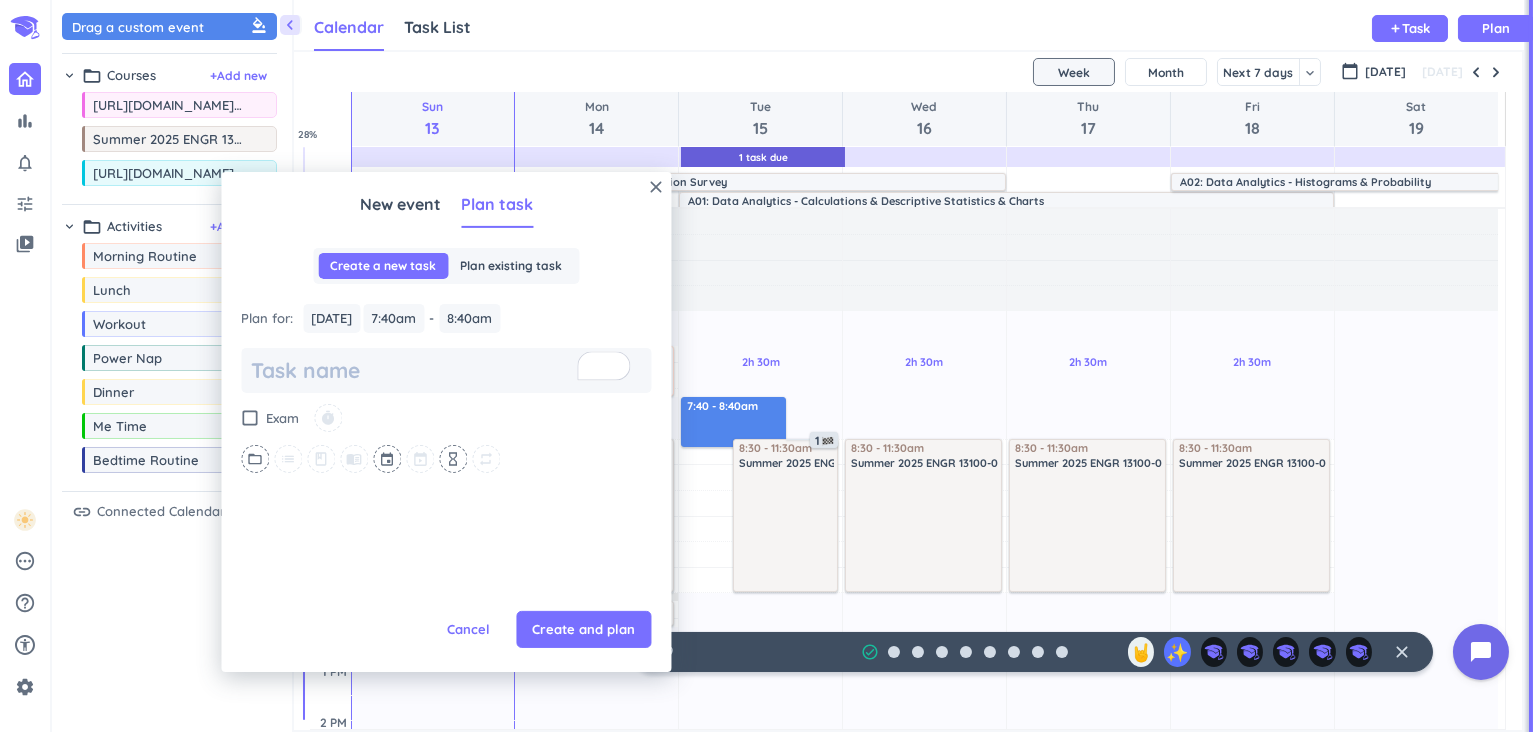 type on "x" 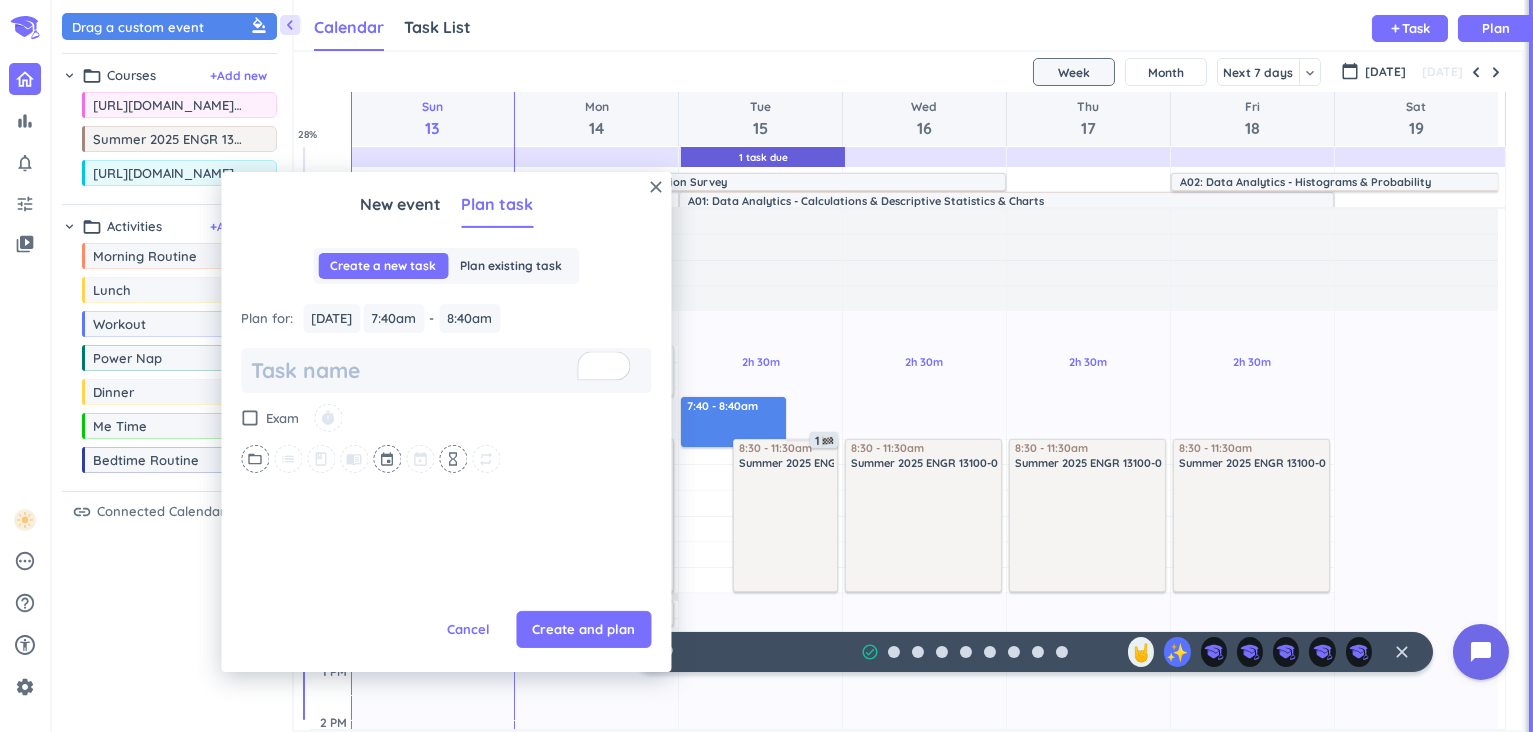 type on "T" 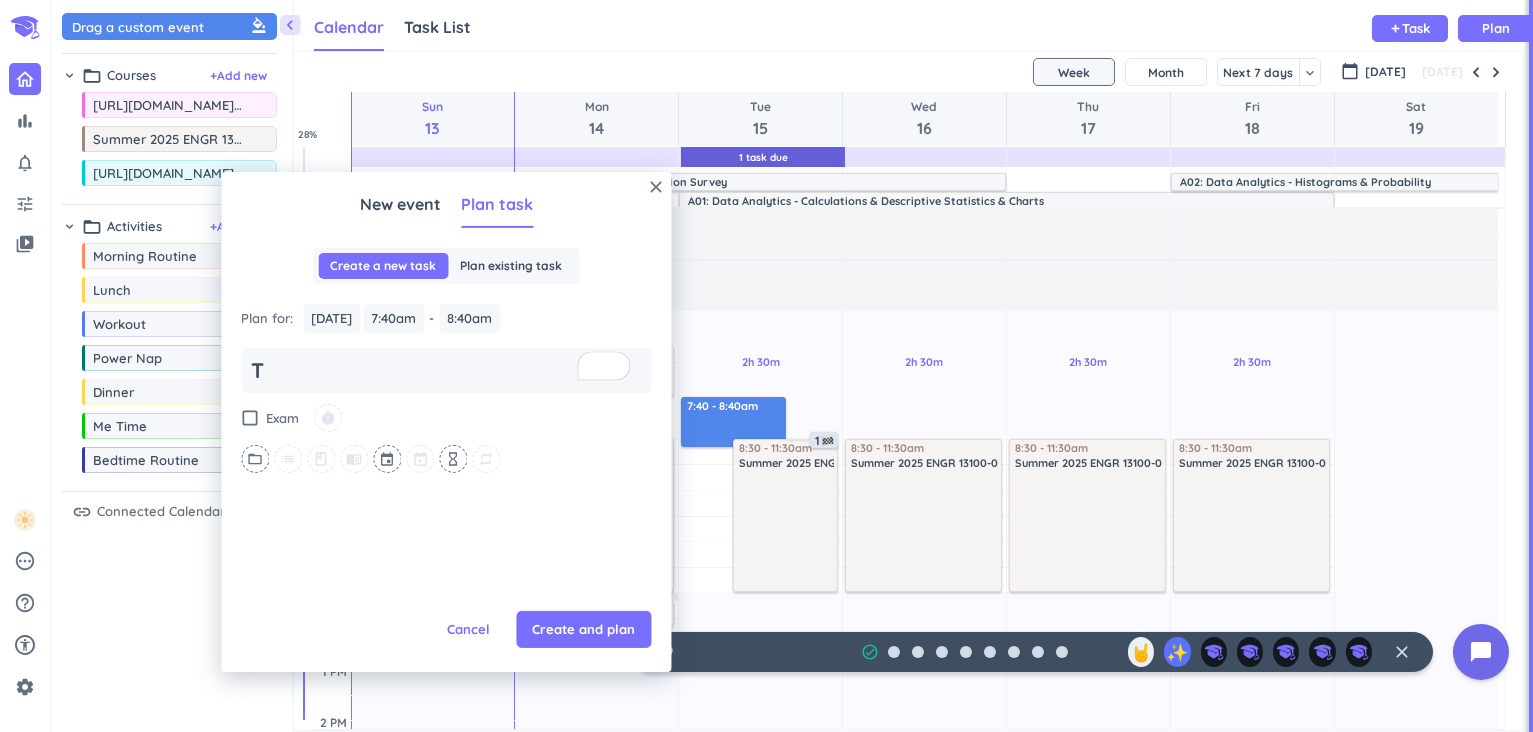 type on "x" 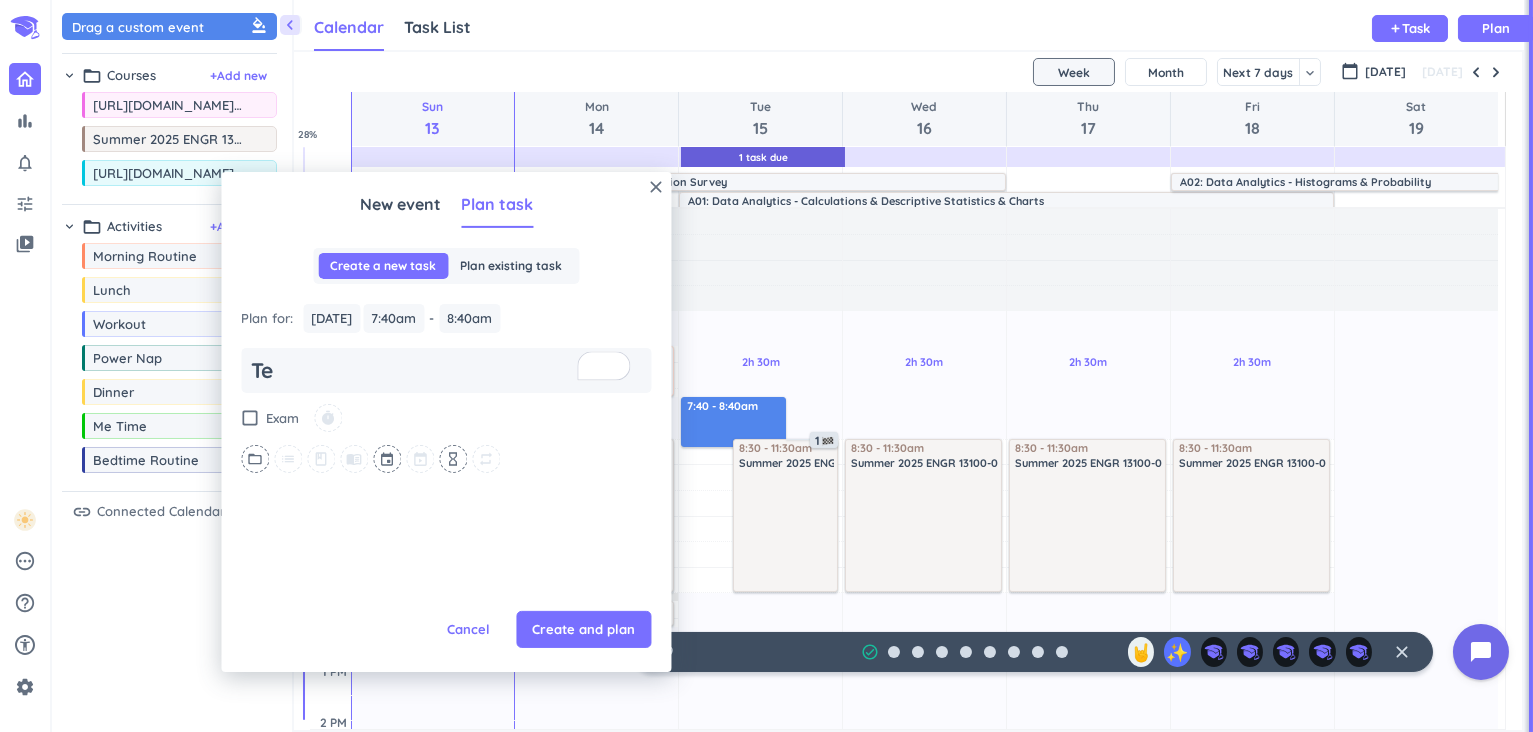 type on "Tes" 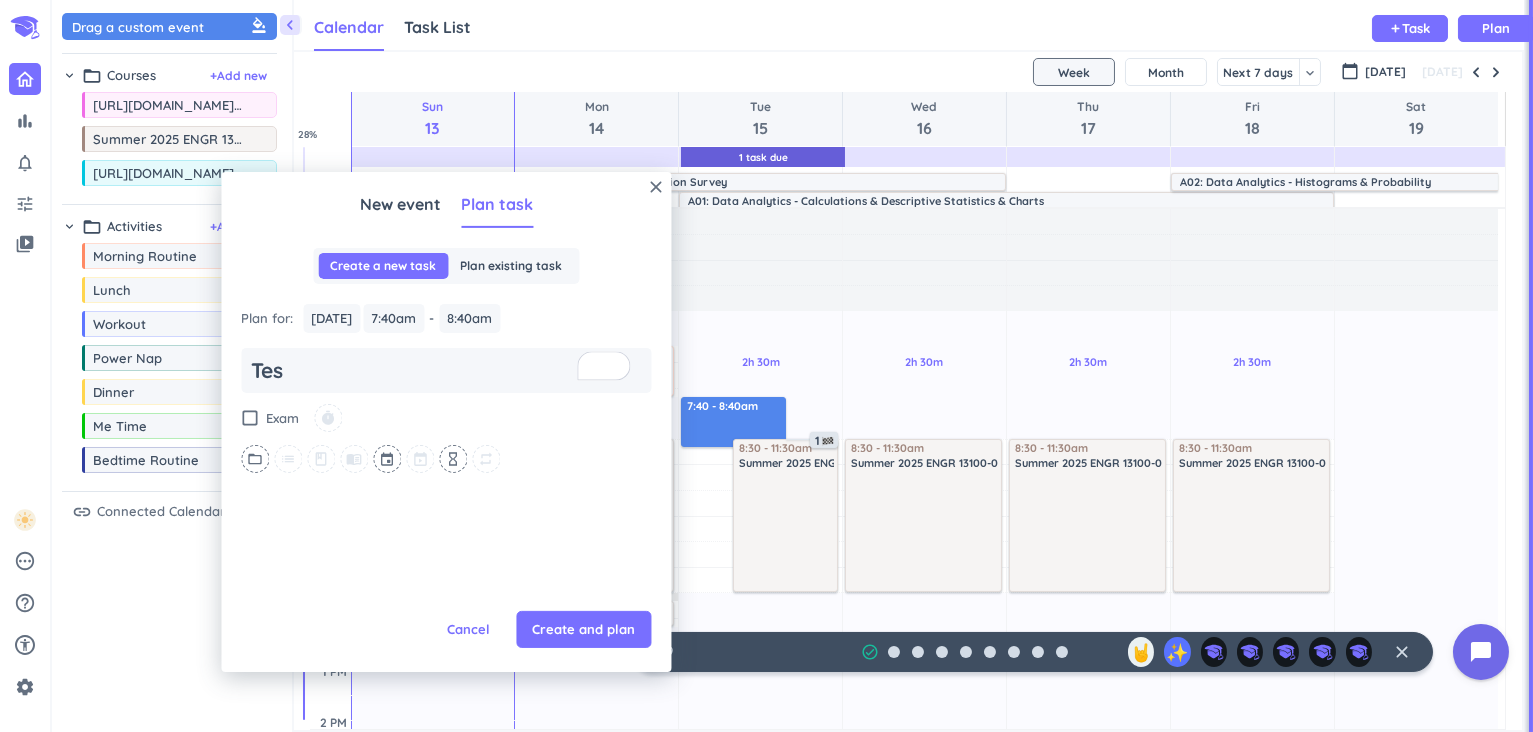 type on "x" 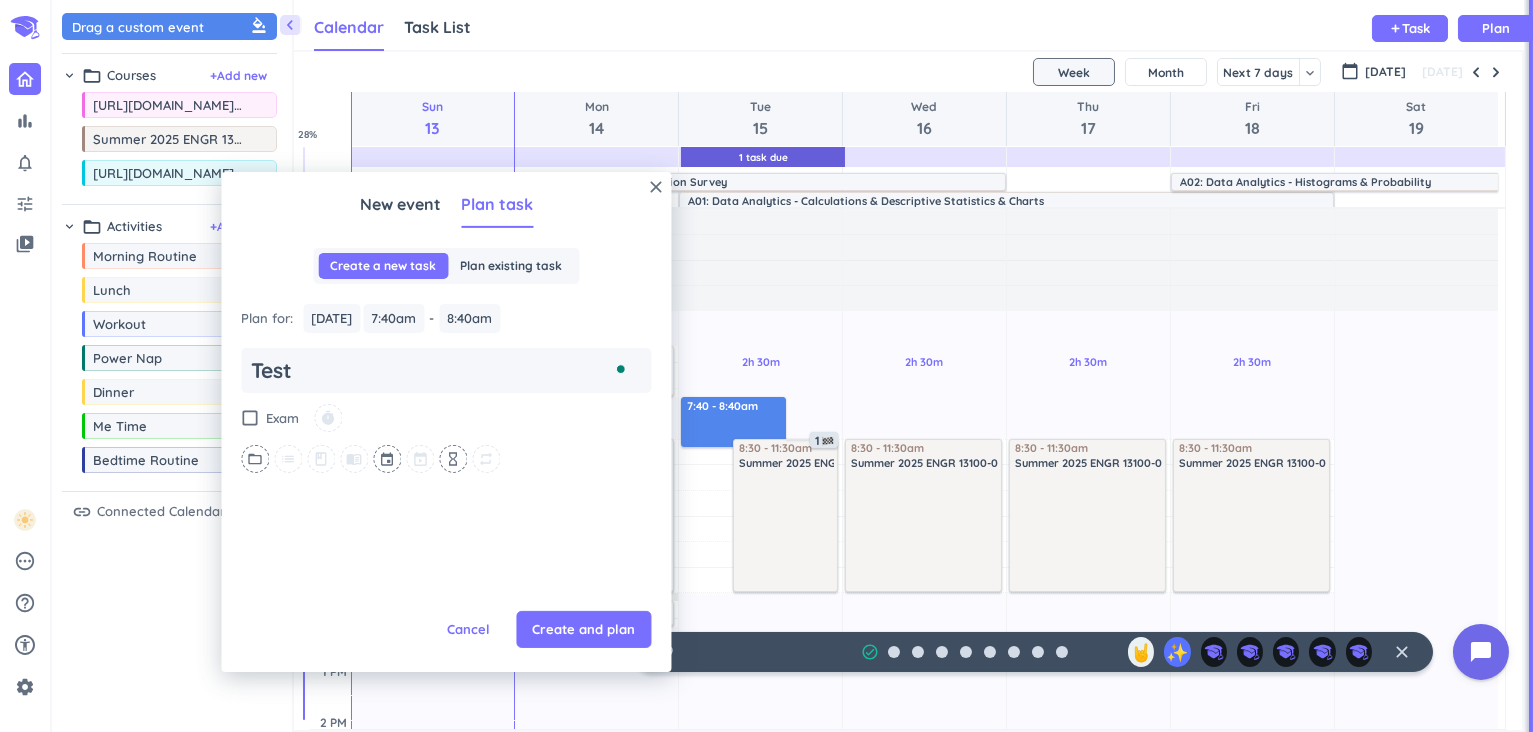 type on "Test" 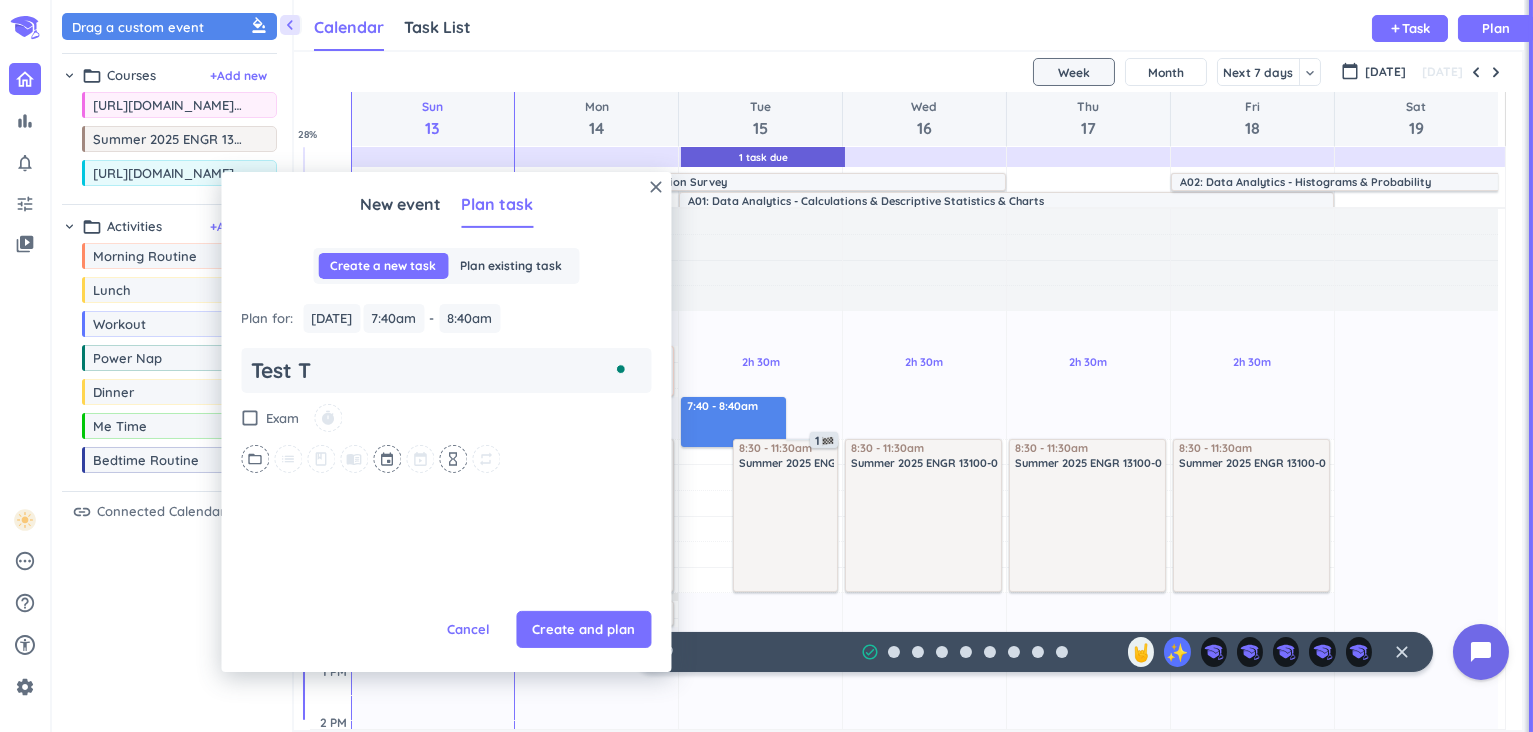 type on "x" 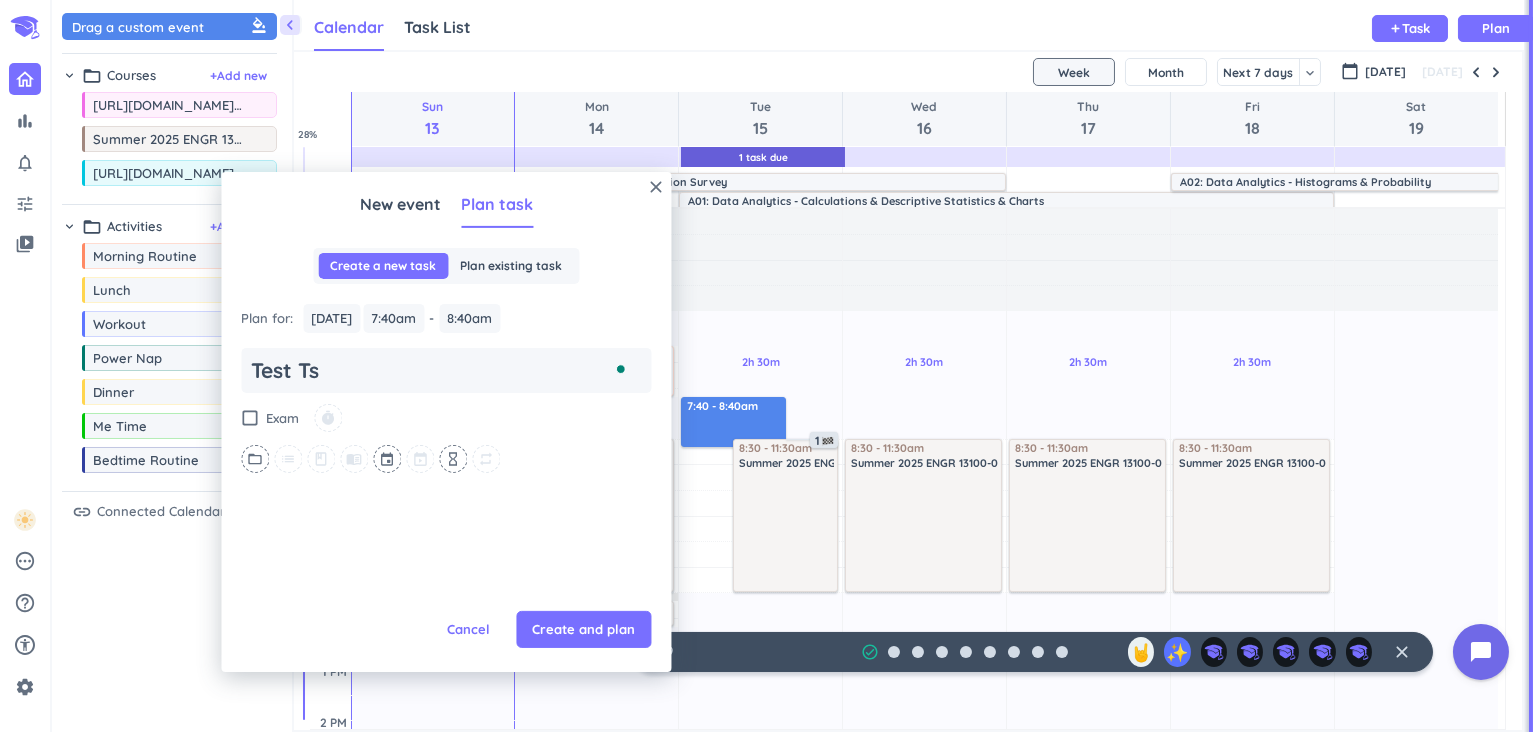 type on "x" 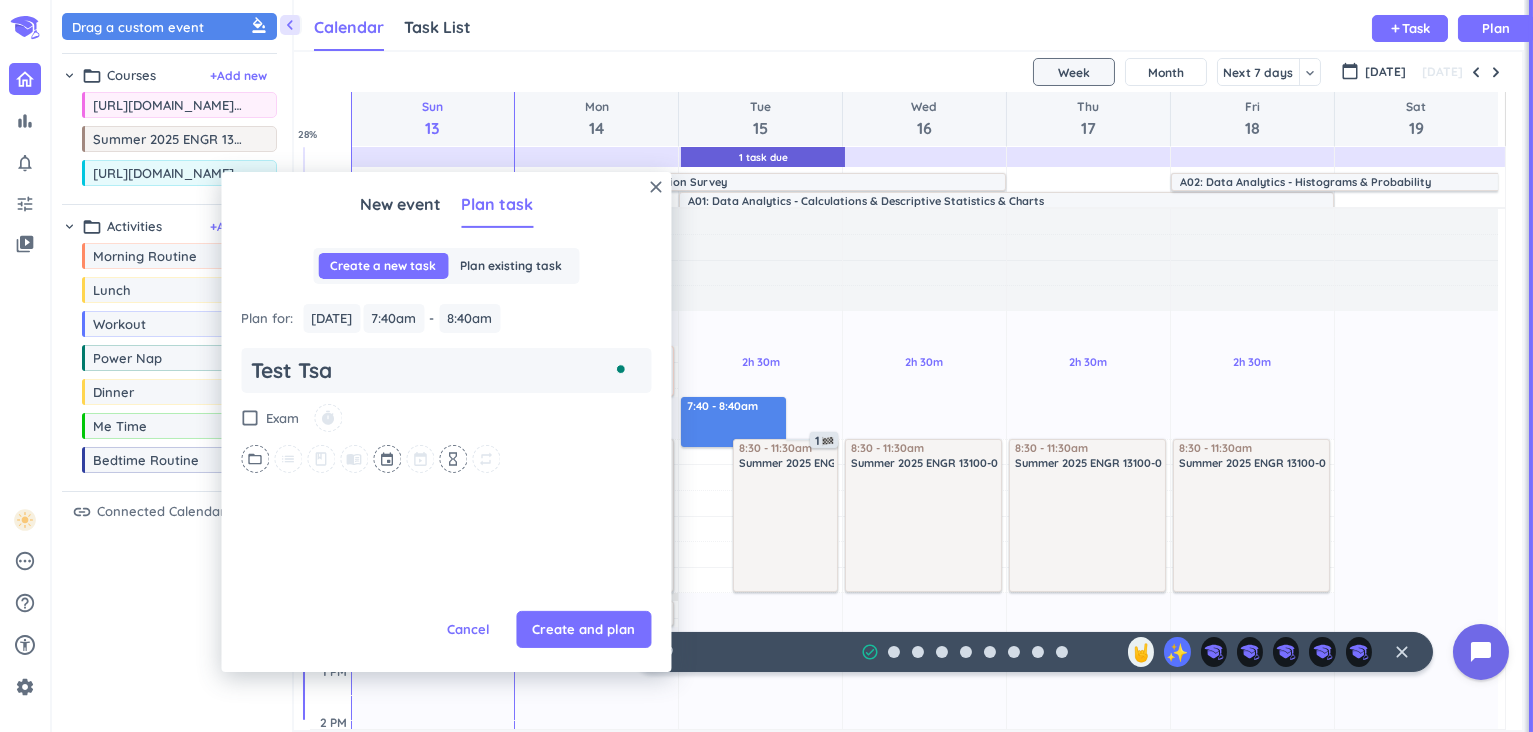 type on "Test Ts" 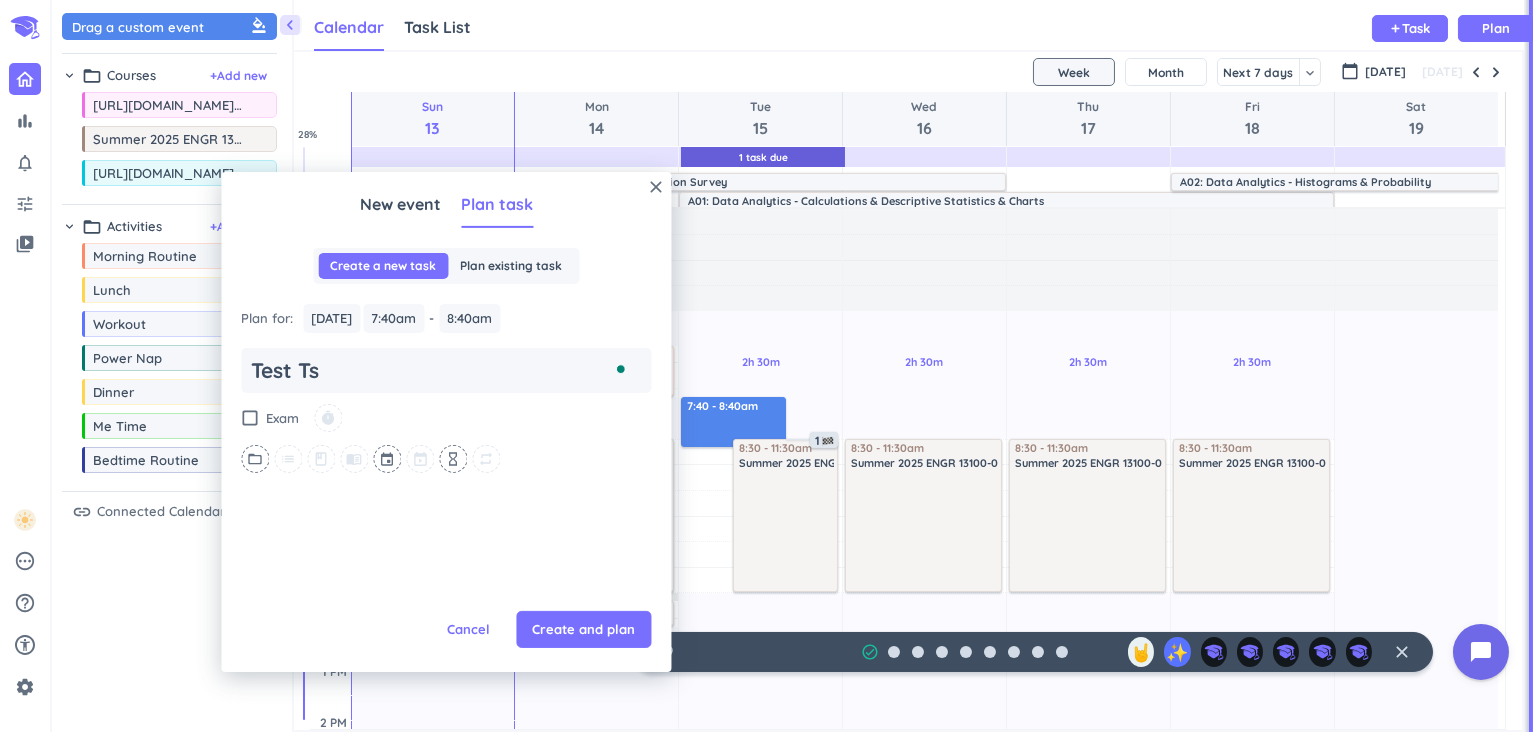 type on "x" 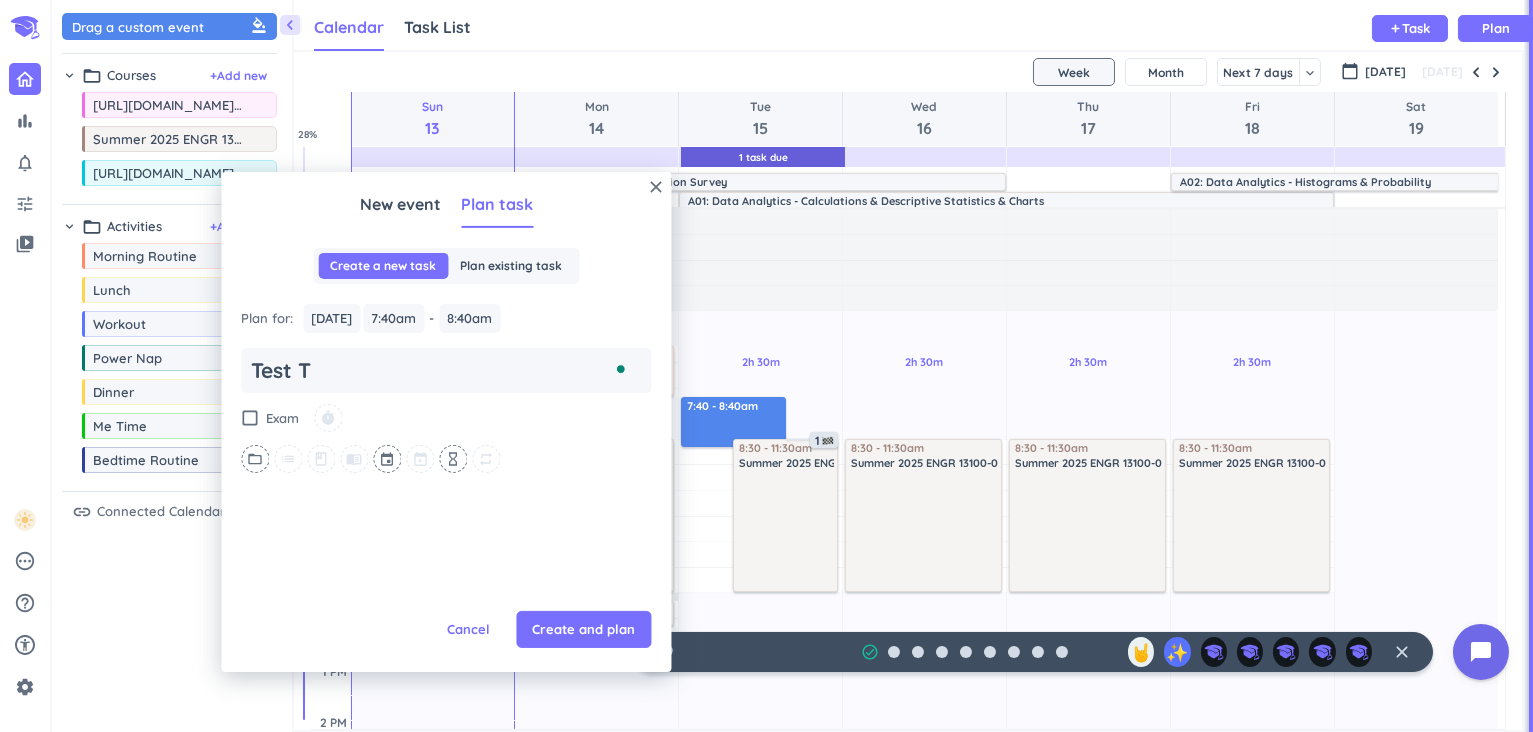 type on "x" 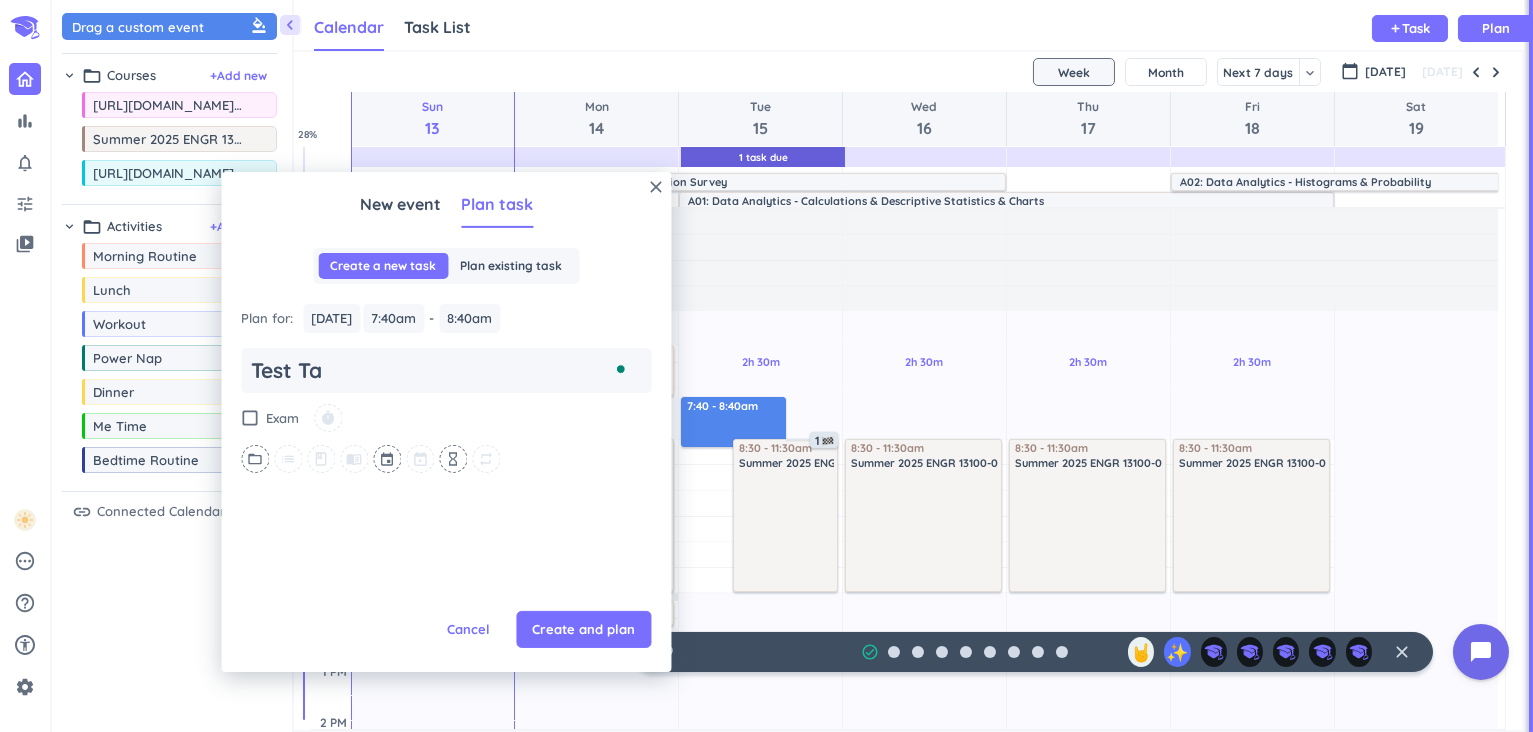 type on "x" 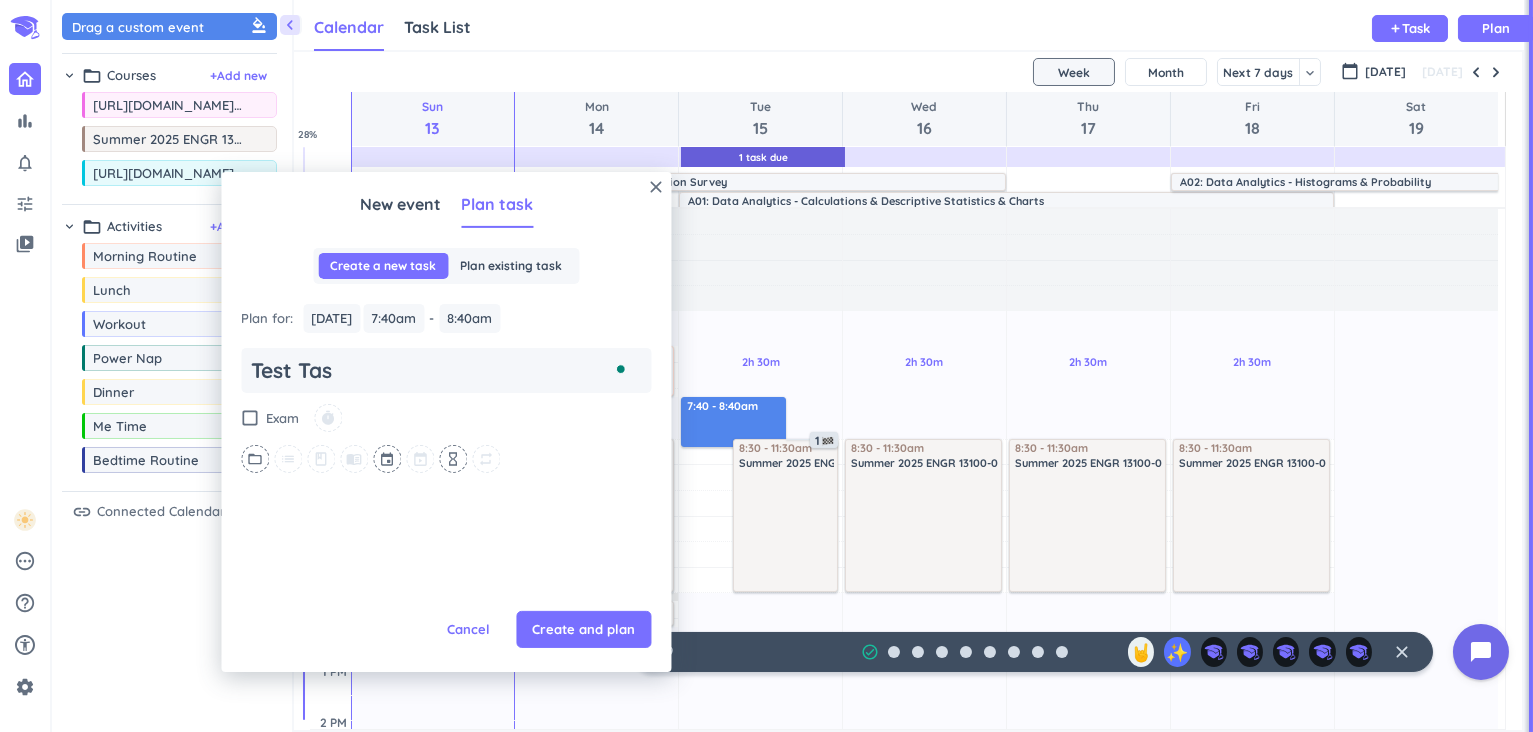 type on "Test Task" 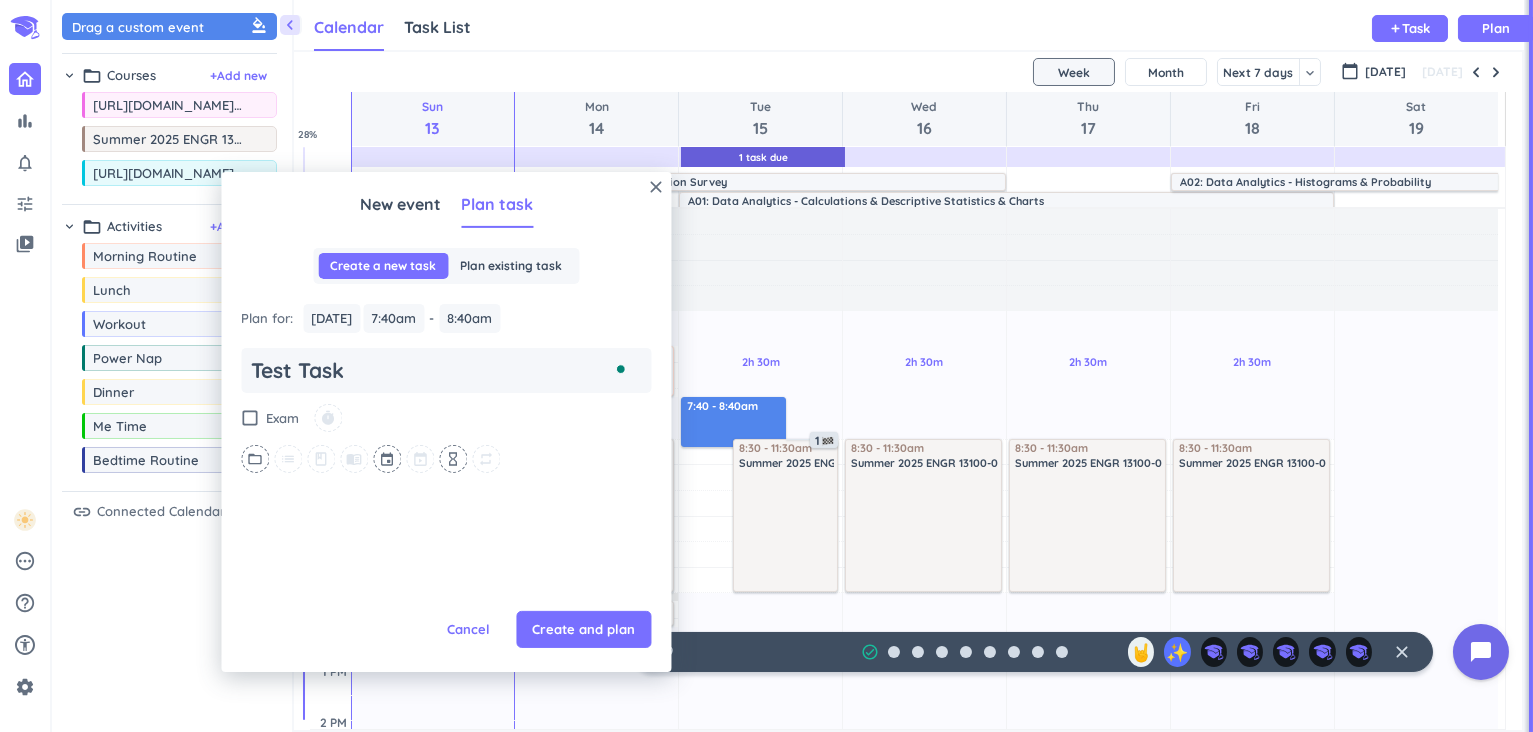 type on "x" 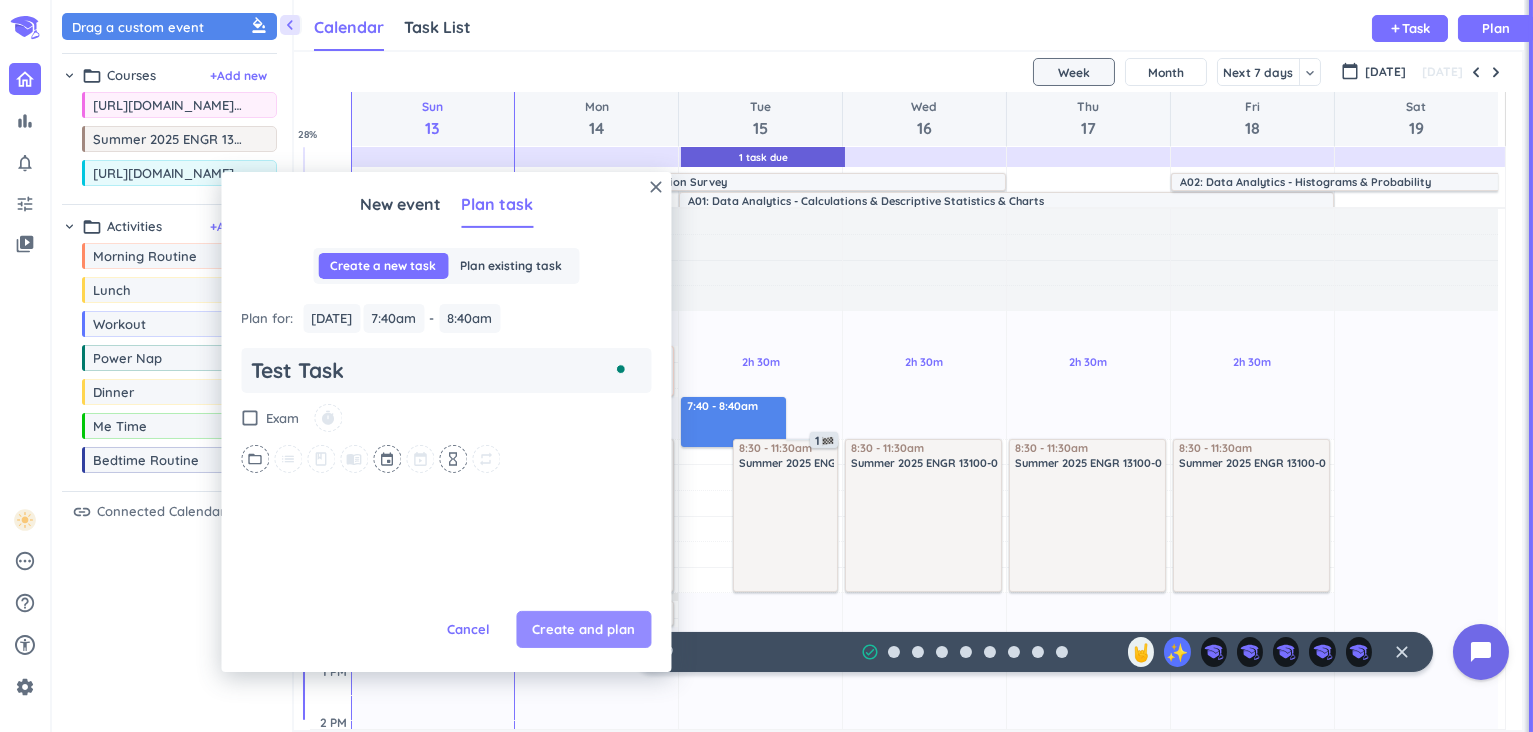 type on "Test Task" 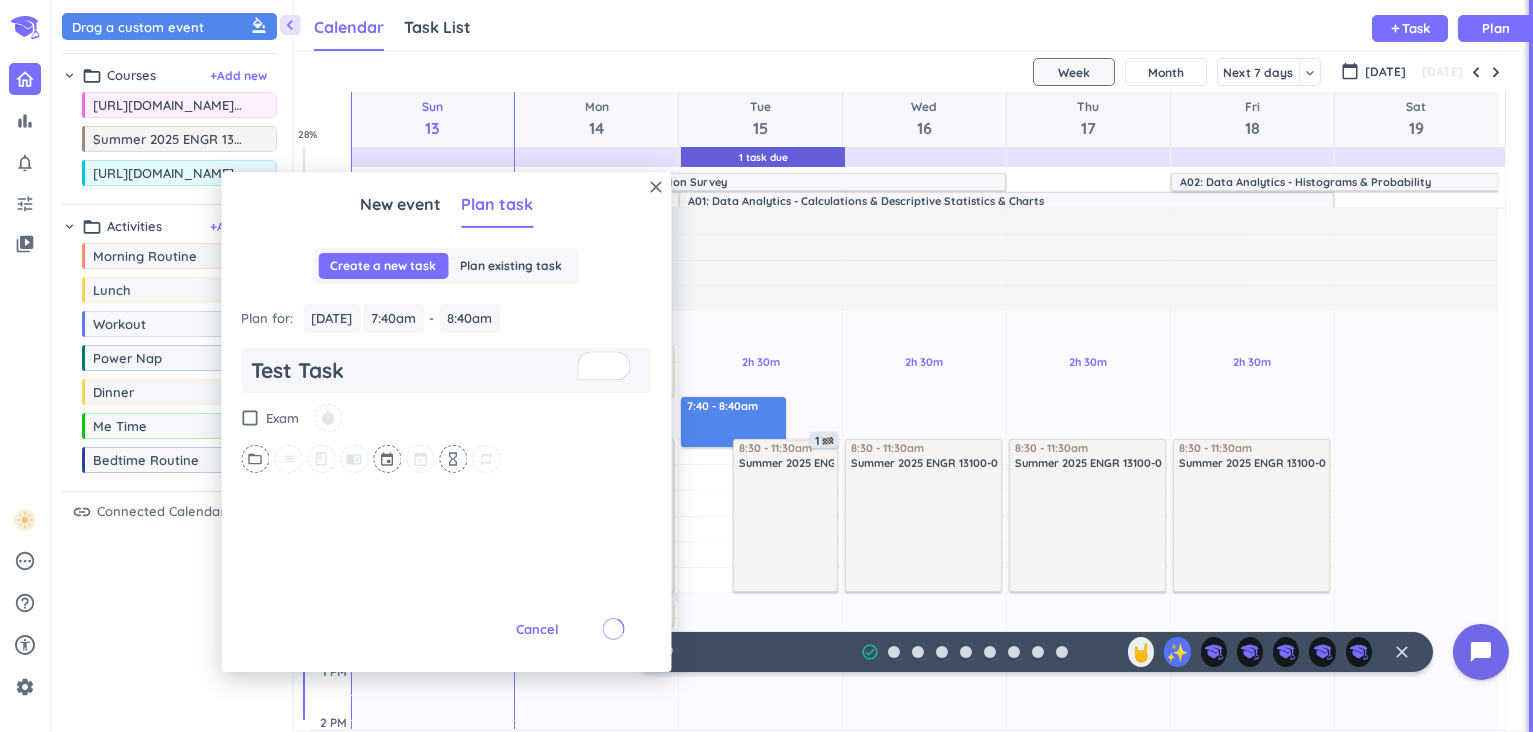 scroll, scrollTop: 0, scrollLeft: 0, axis: both 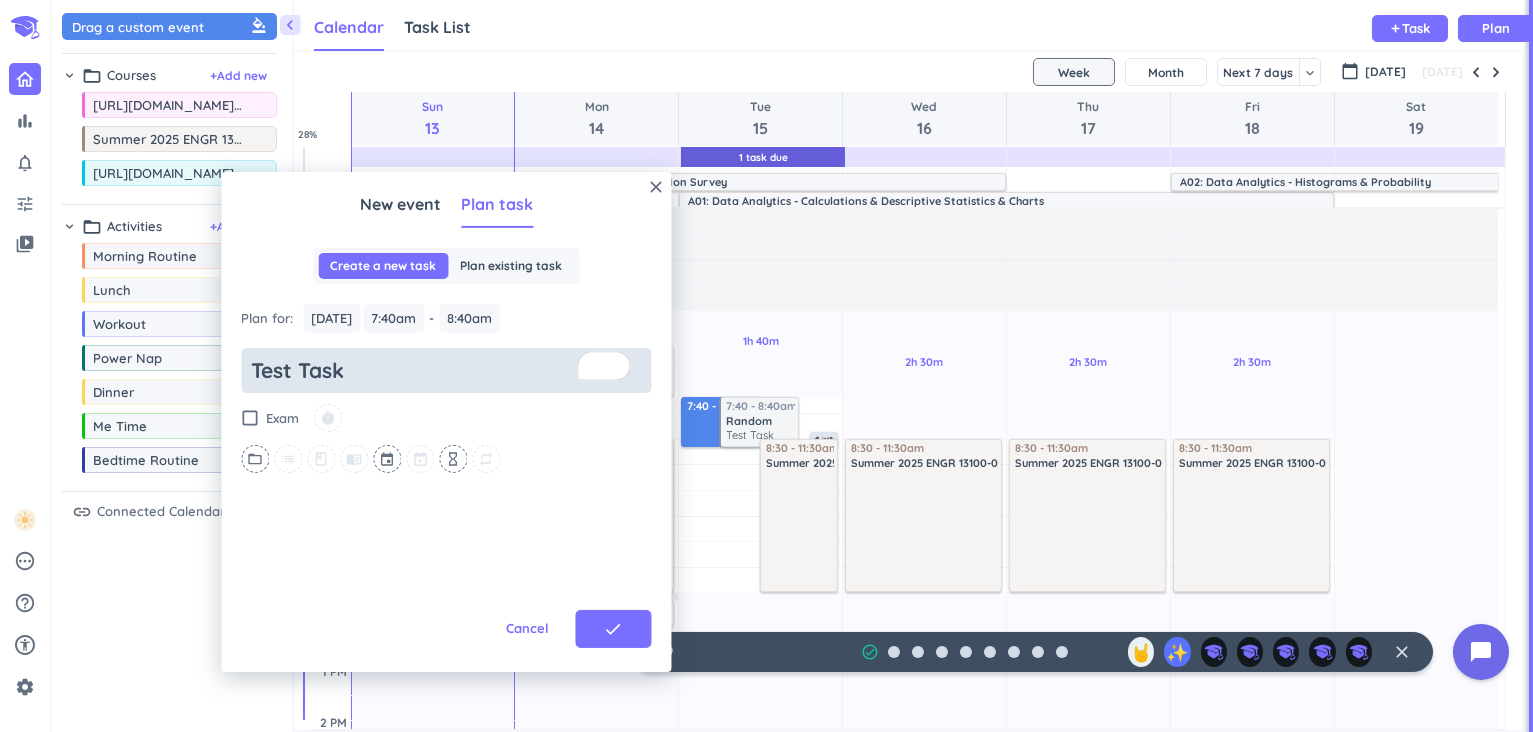 type on "x" 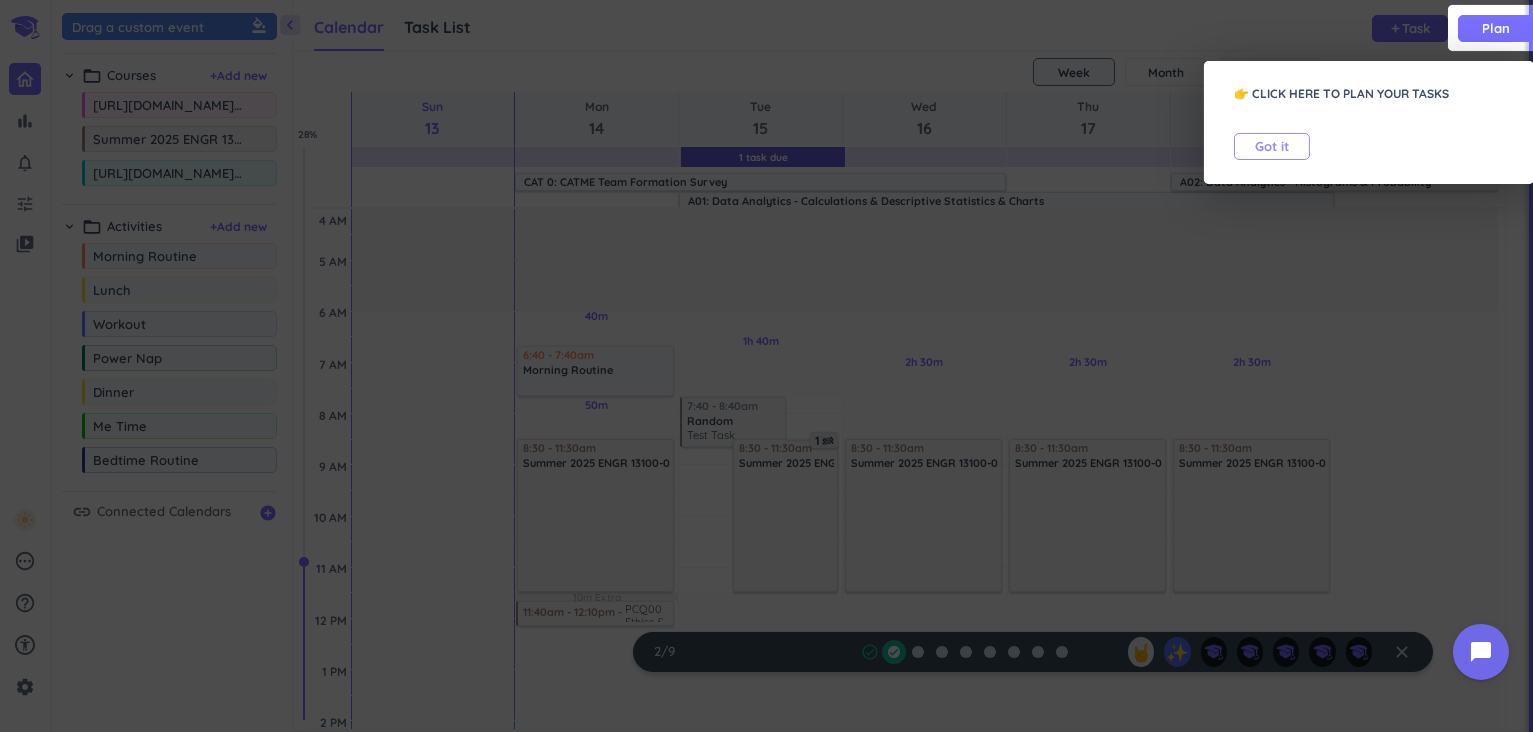 click on "Got it" at bounding box center (1272, 146) 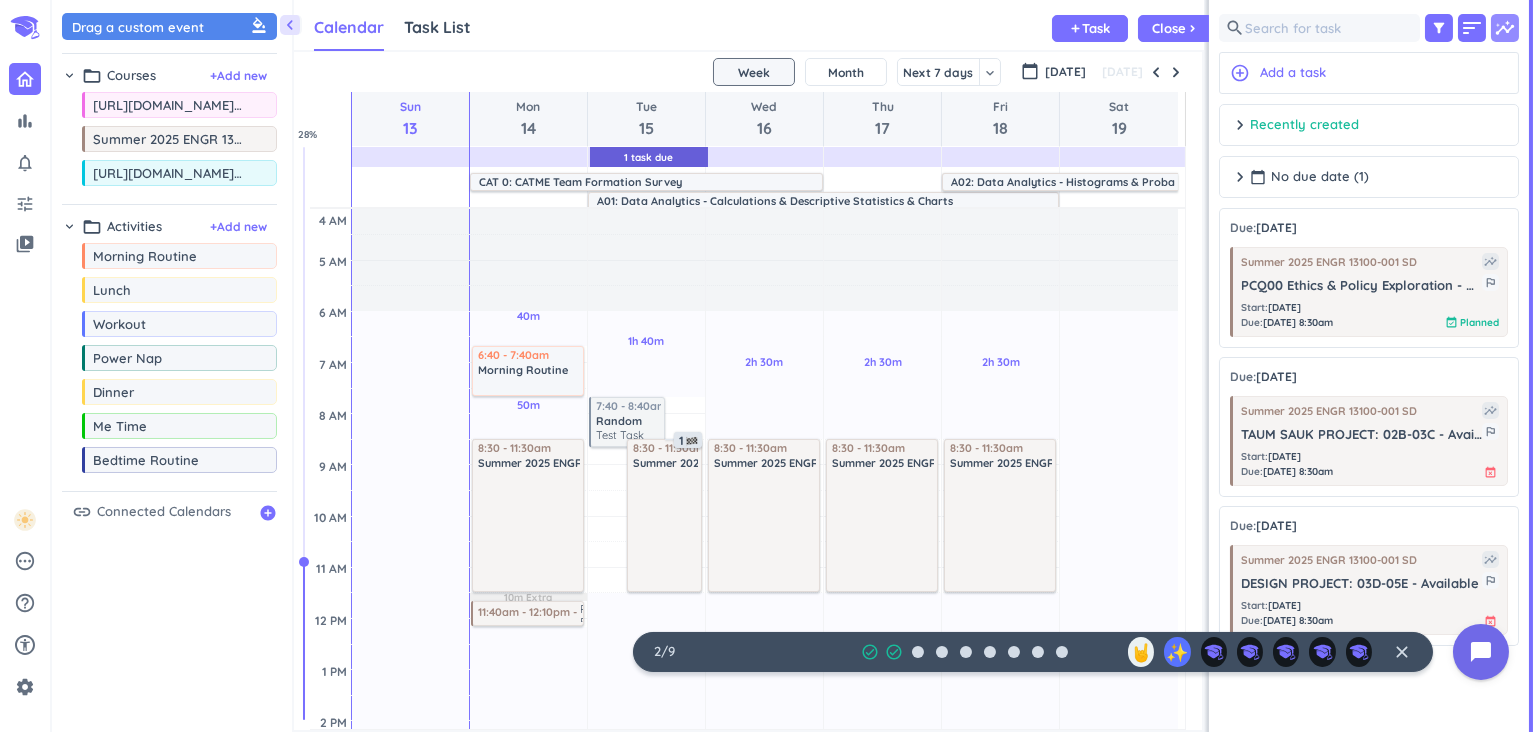 scroll, scrollTop: 42, scrollLeft: 902, axis: both 